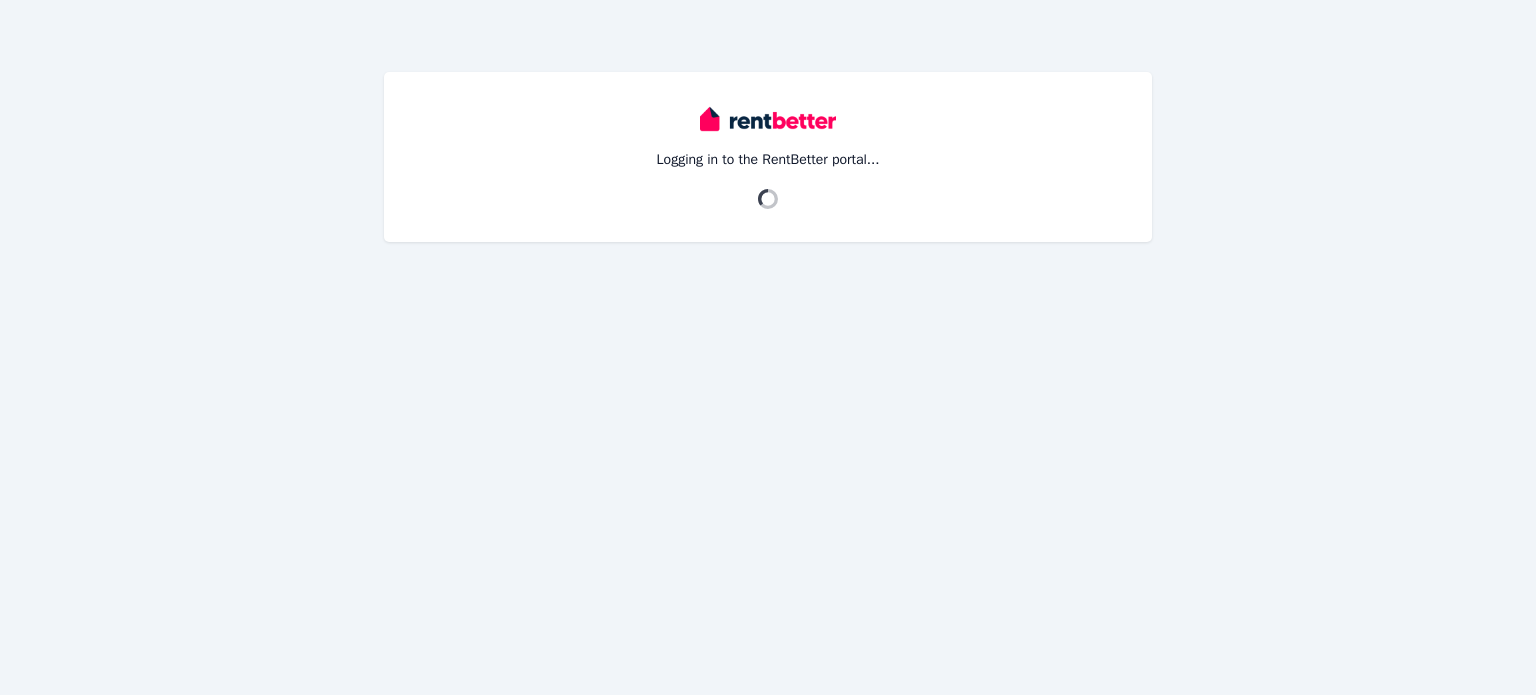 scroll, scrollTop: 0, scrollLeft: 0, axis: both 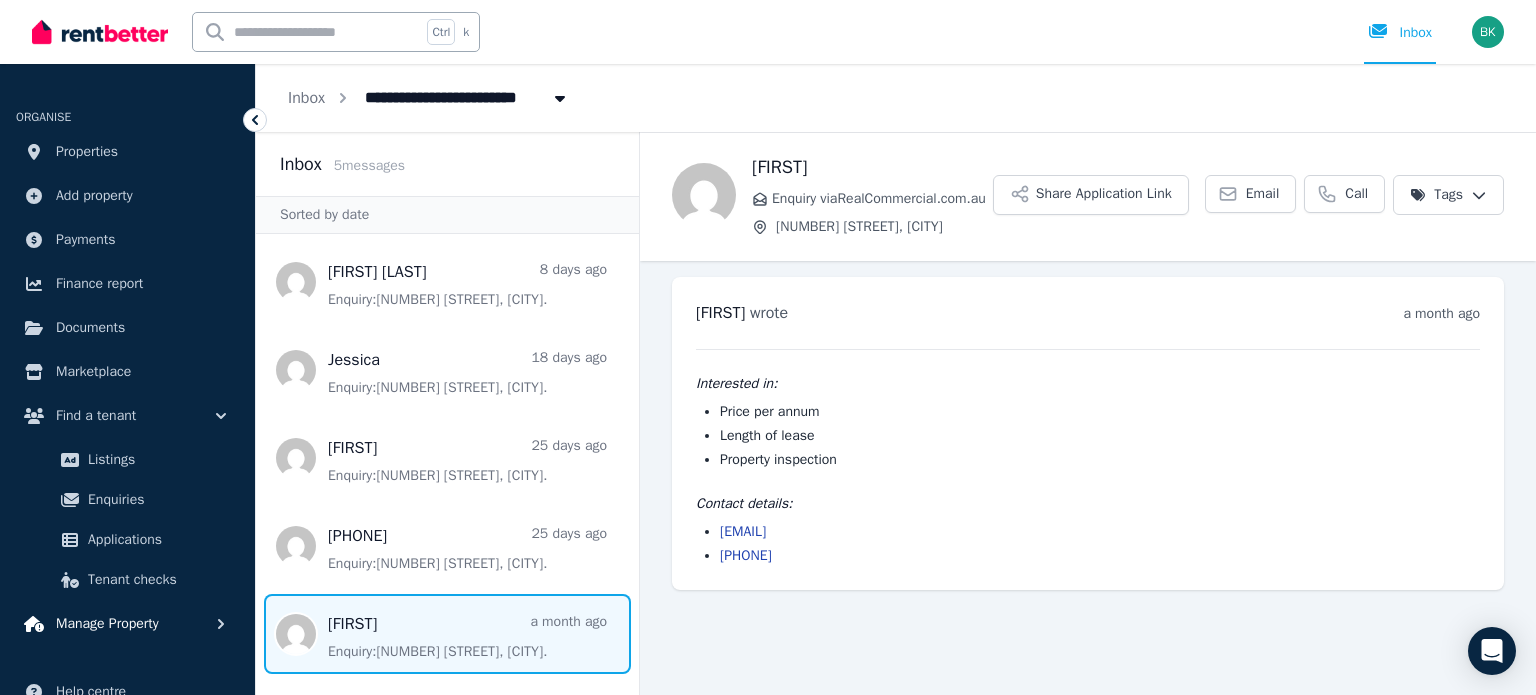 click on "Manage Property" at bounding box center [107, 624] 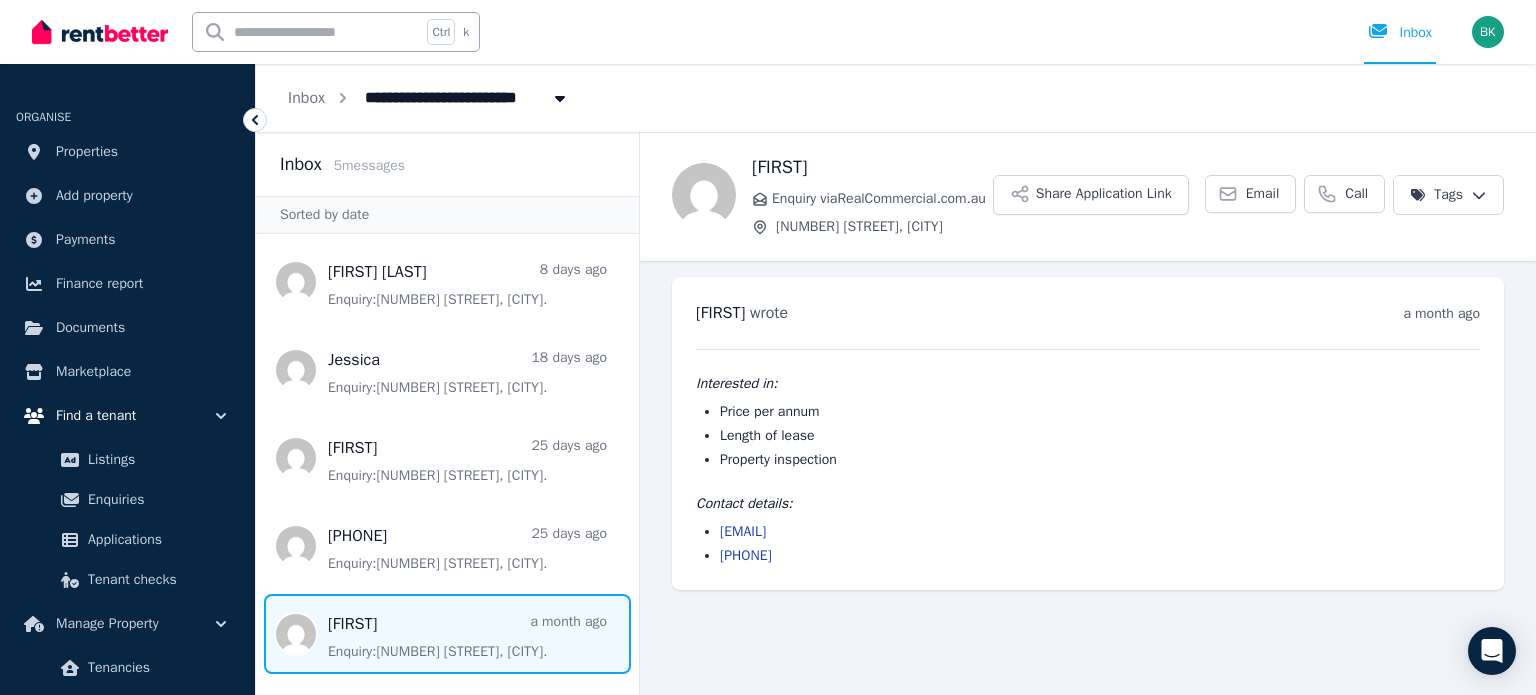 type 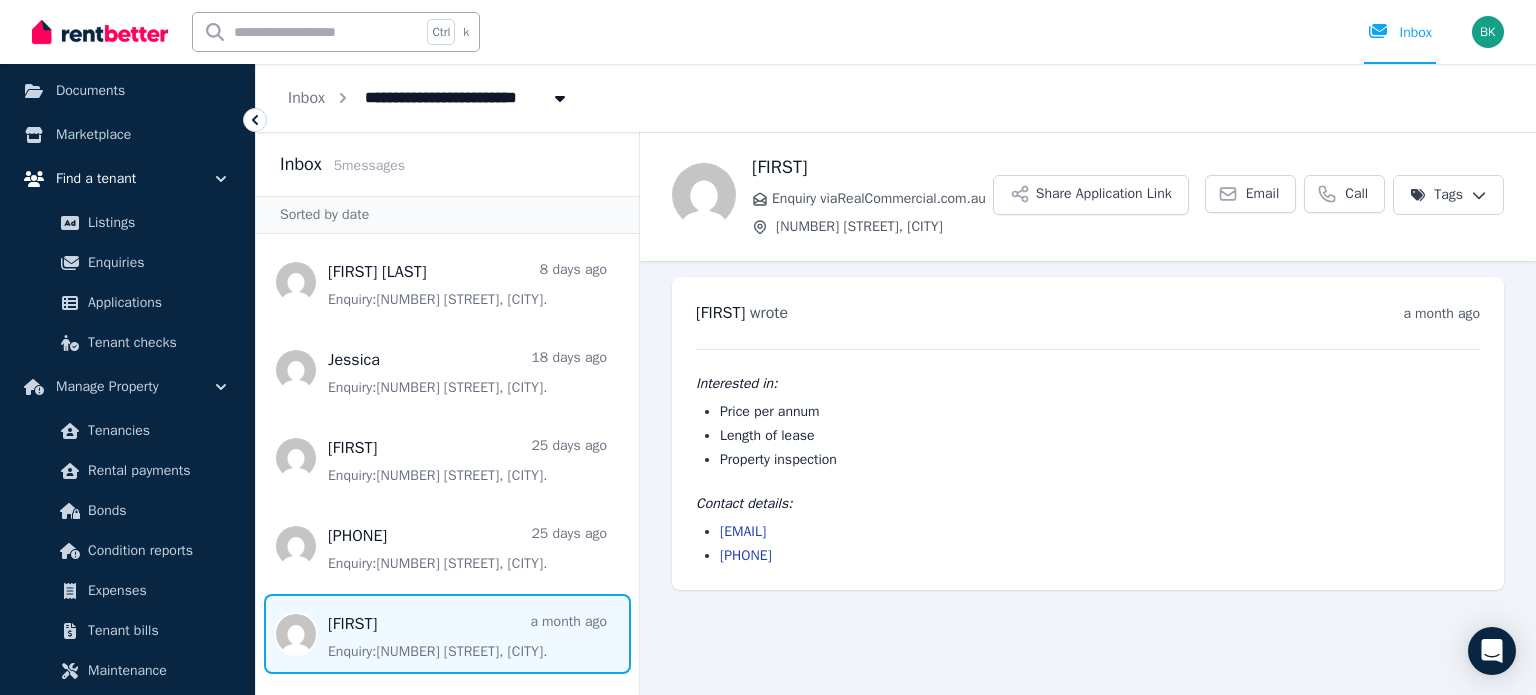 scroll, scrollTop: 320, scrollLeft: 0, axis: vertical 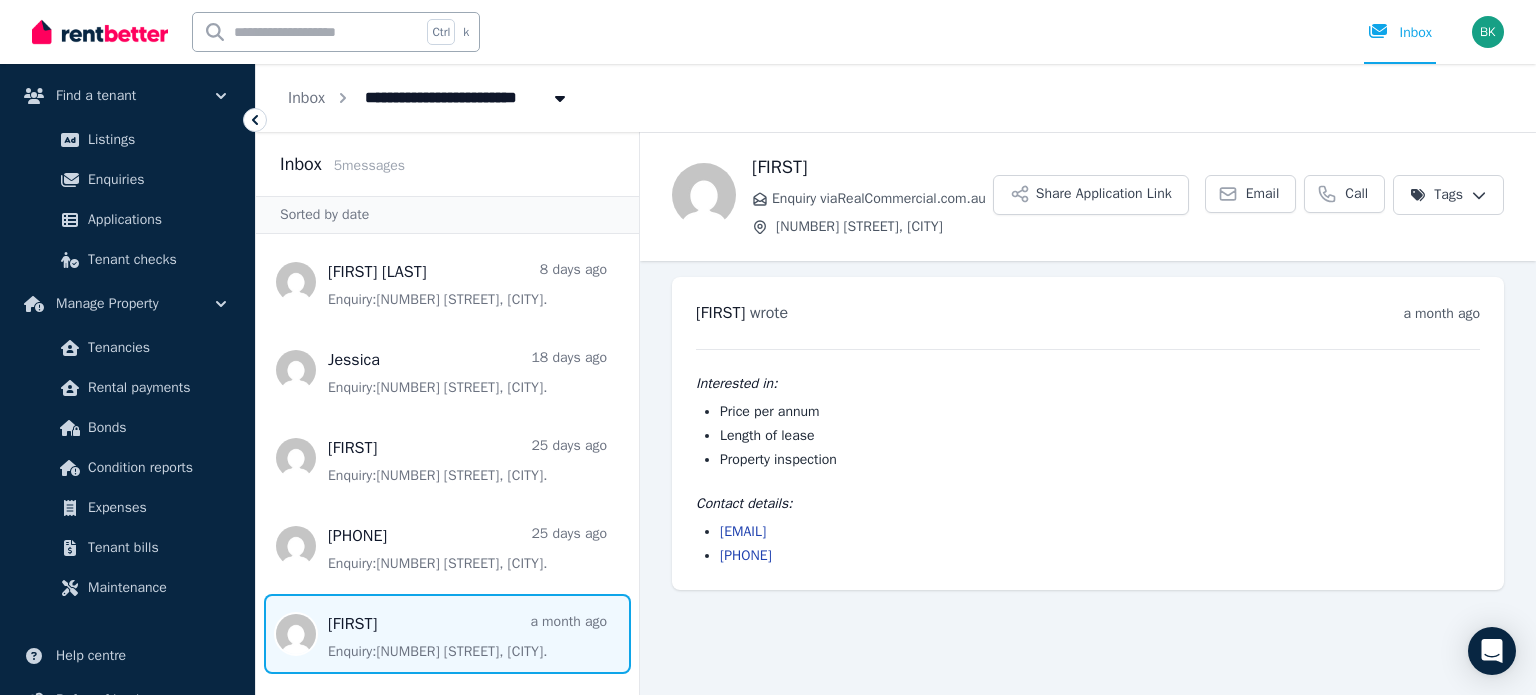 click on "Tenancies Rental payments Bonds Condition reports Expenses Tenant bills Maintenance" at bounding box center [127, 468] 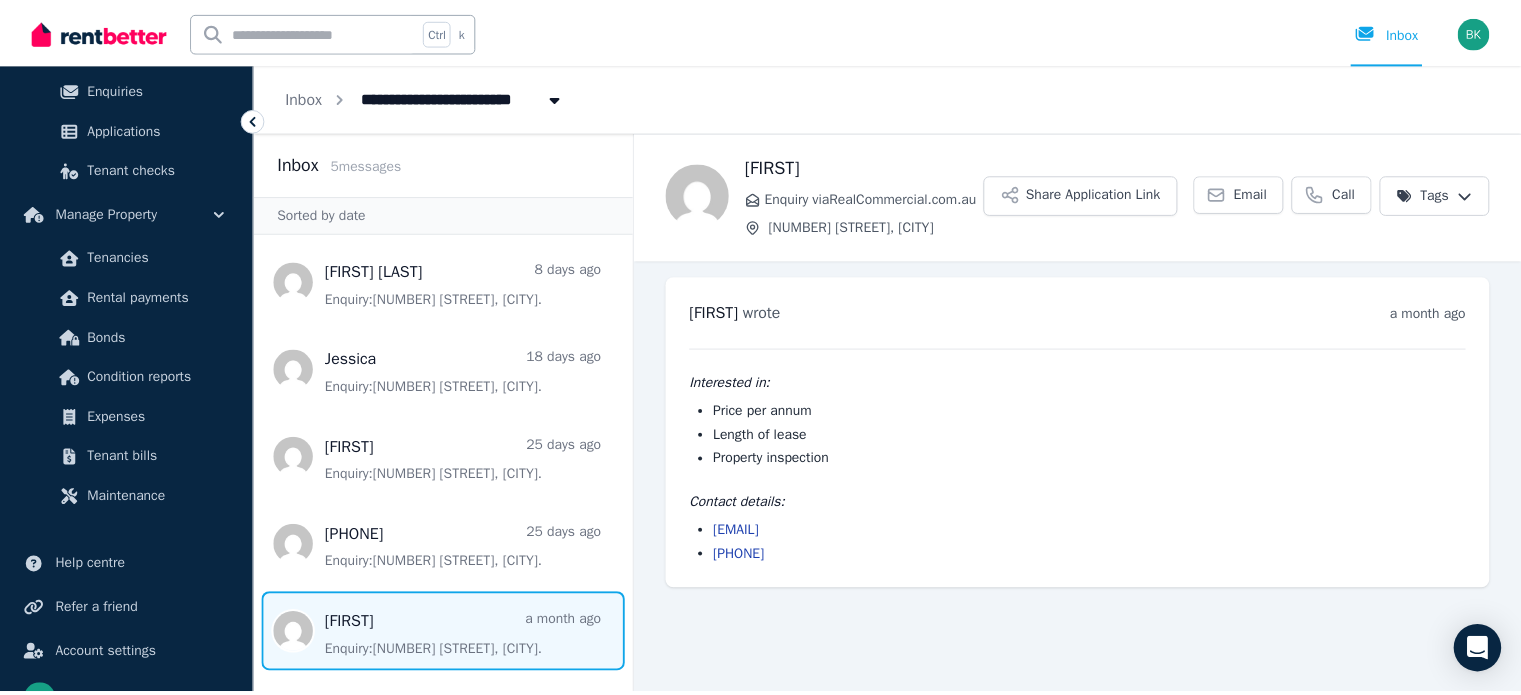 scroll, scrollTop: 444, scrollLeft: 0, axis: vertical 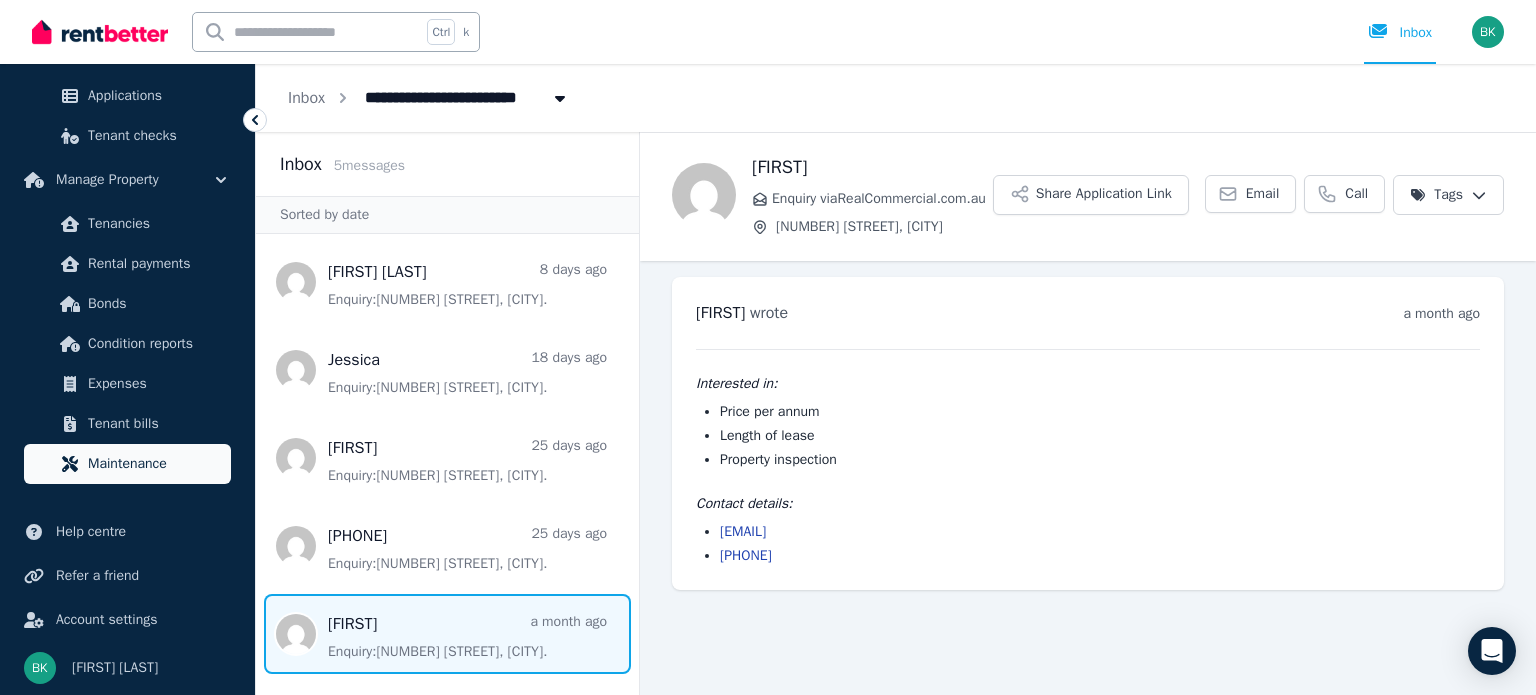 click on "Maintenance" at bounding box center (155, 464) 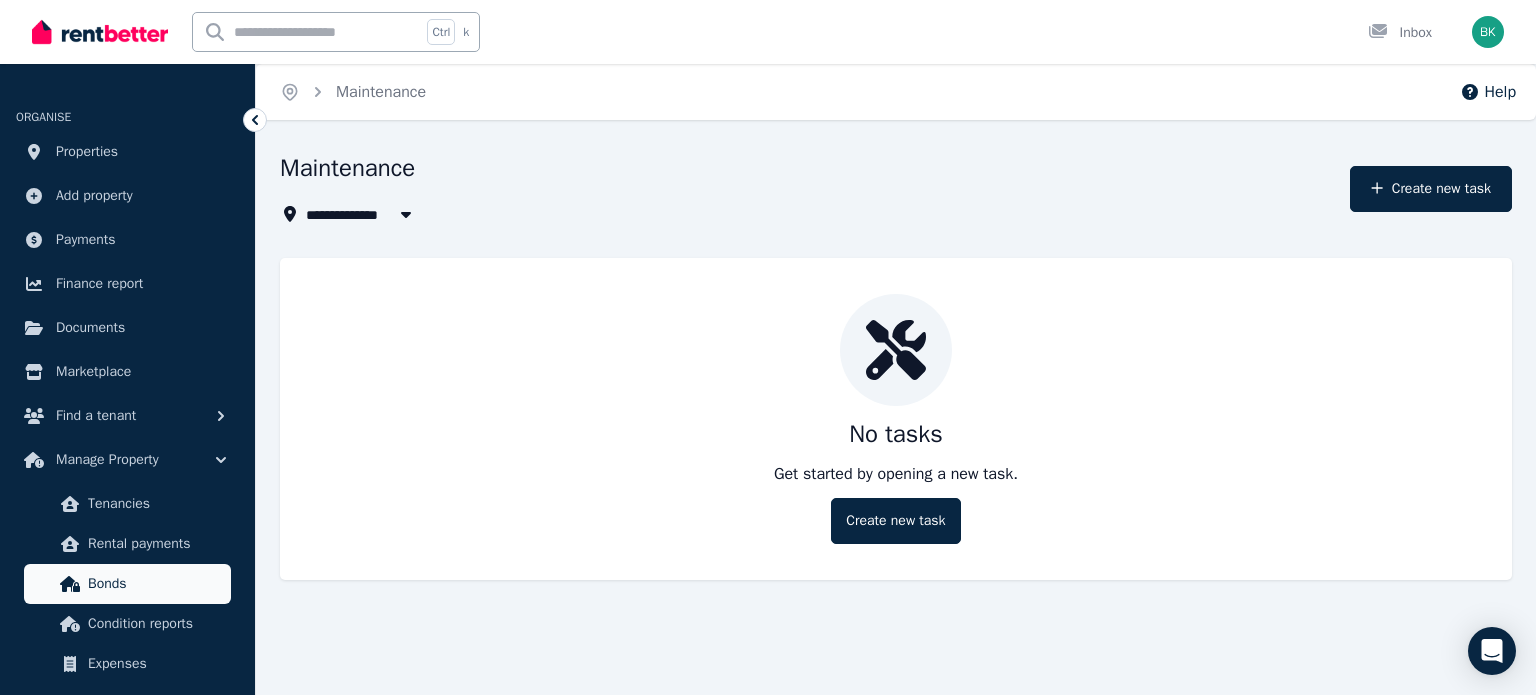 click on "Bonds" at bounding box center [127, 584] 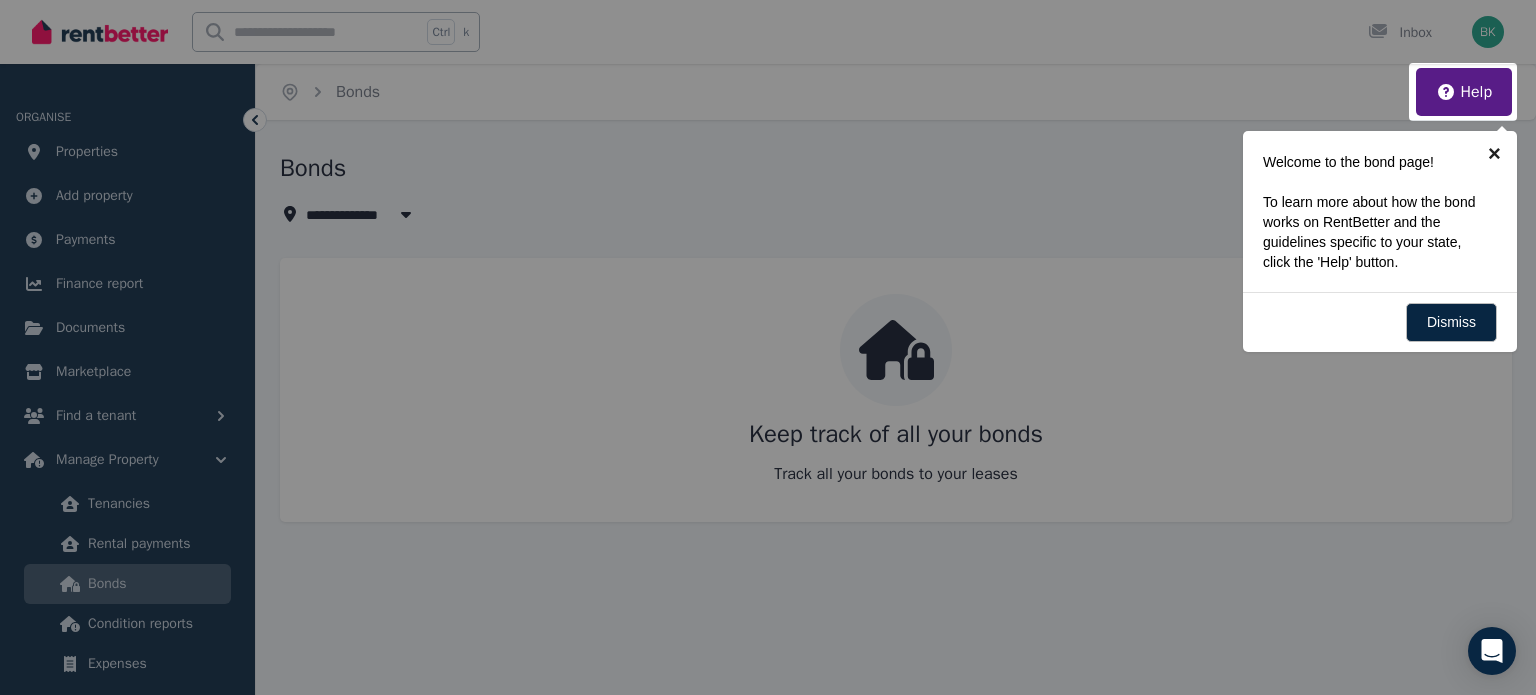 click on "×" at bounding box center (1494, 153) 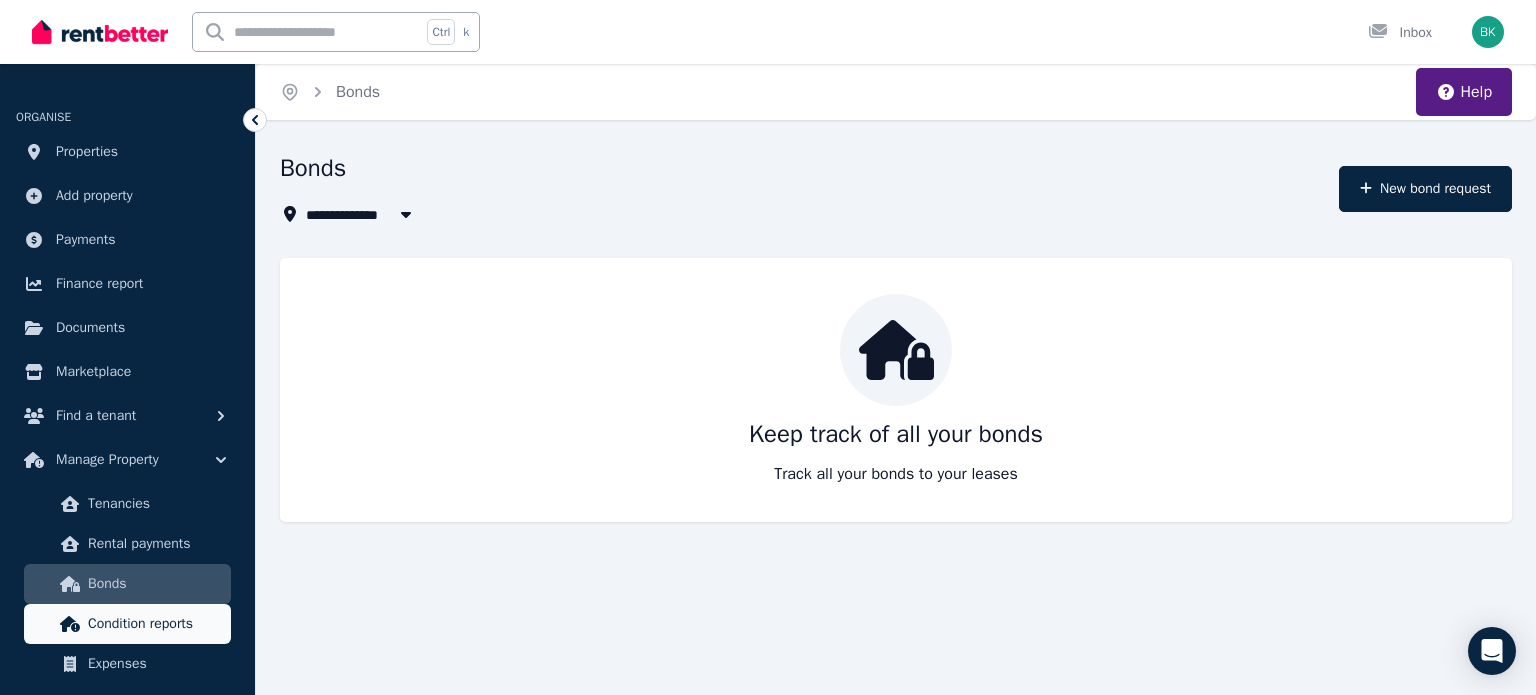 click on "Condition reports" at bounding box center [155, 624] 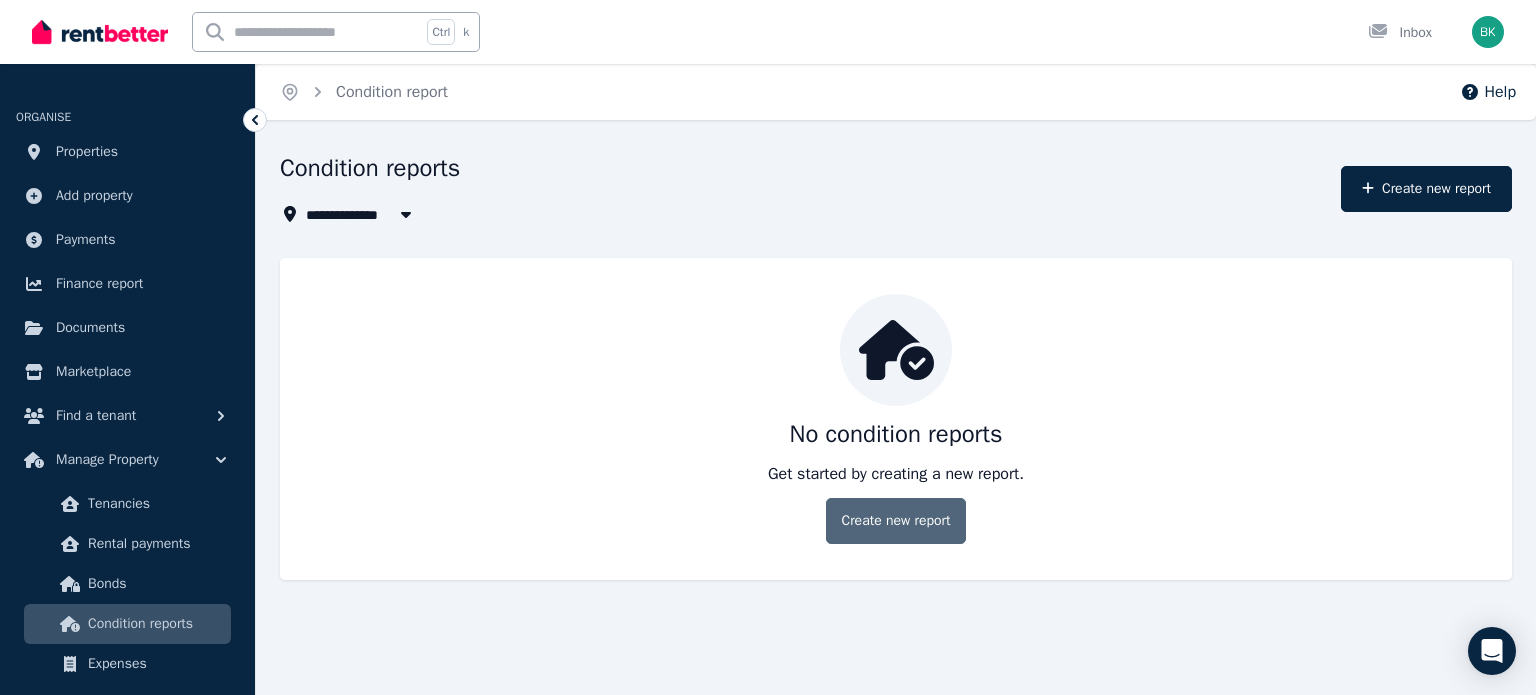 click on "Create new report" at bounding box center (895, 521) 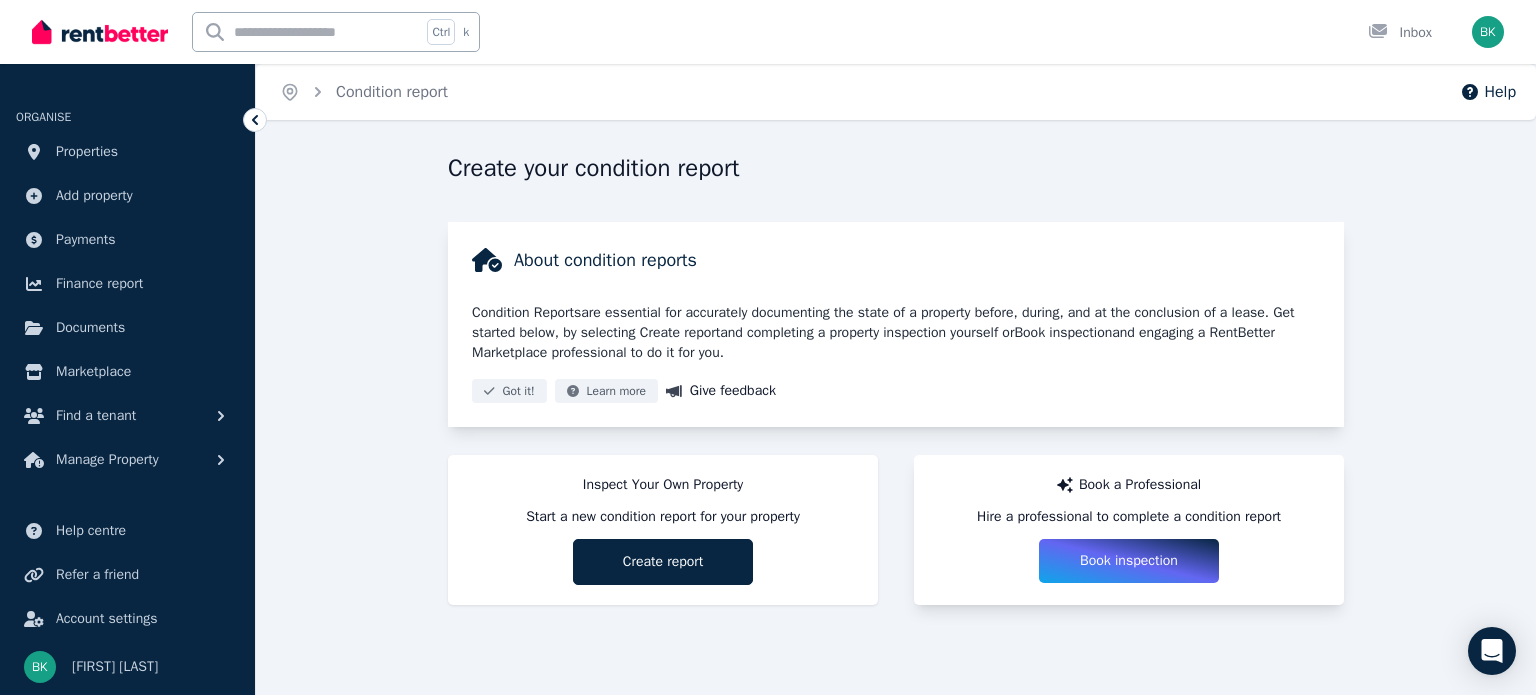 click on "Book inspection" at bounding box center (1129, 561) 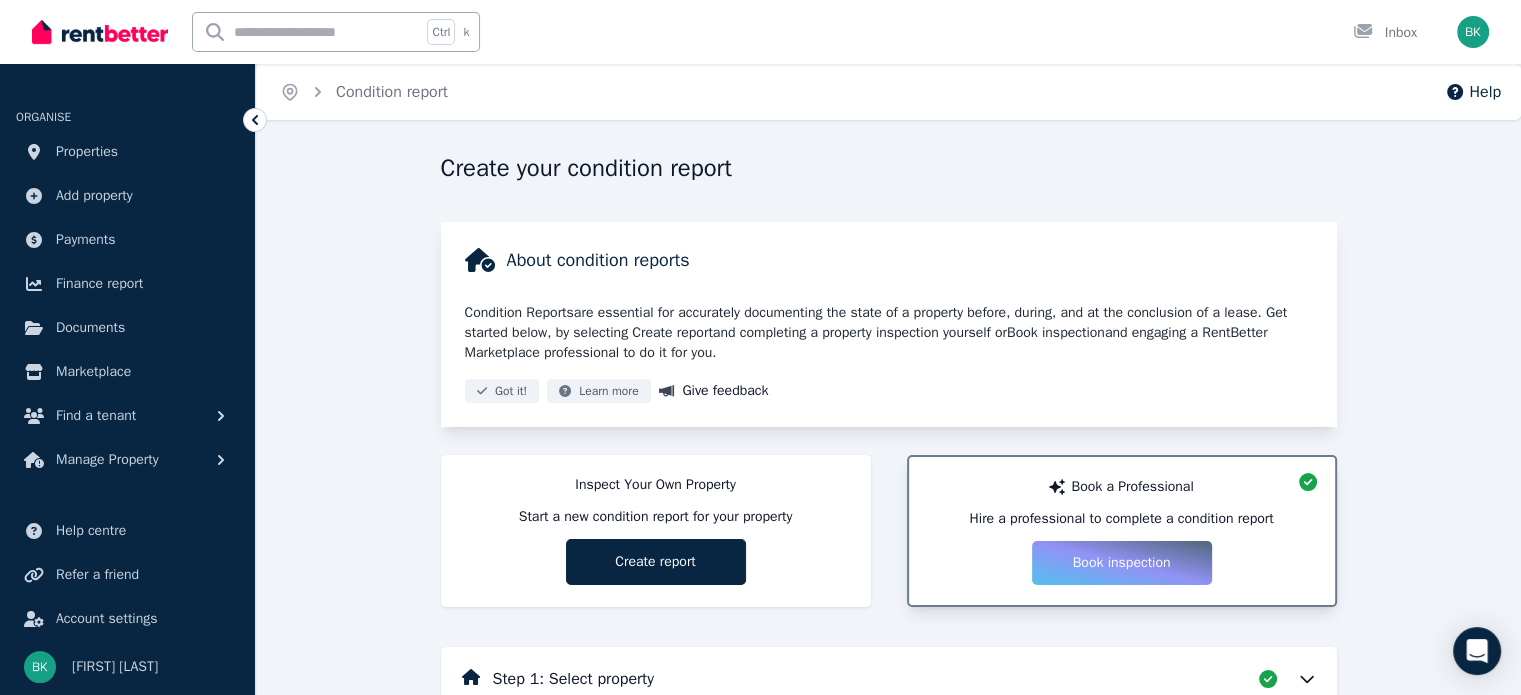 scroll, scrollTop: 608, scrollLeft: 0, axis: vertical 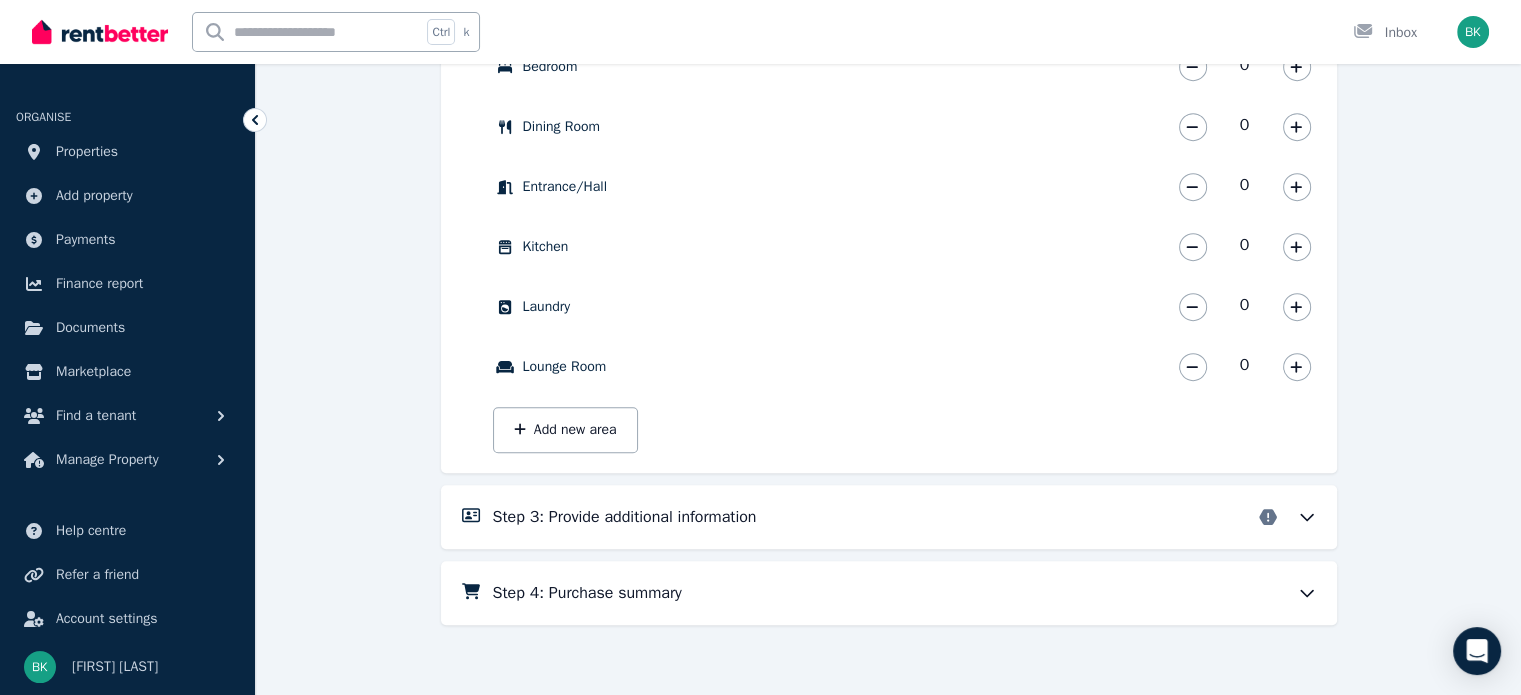 click at bounding box center [100, 32] 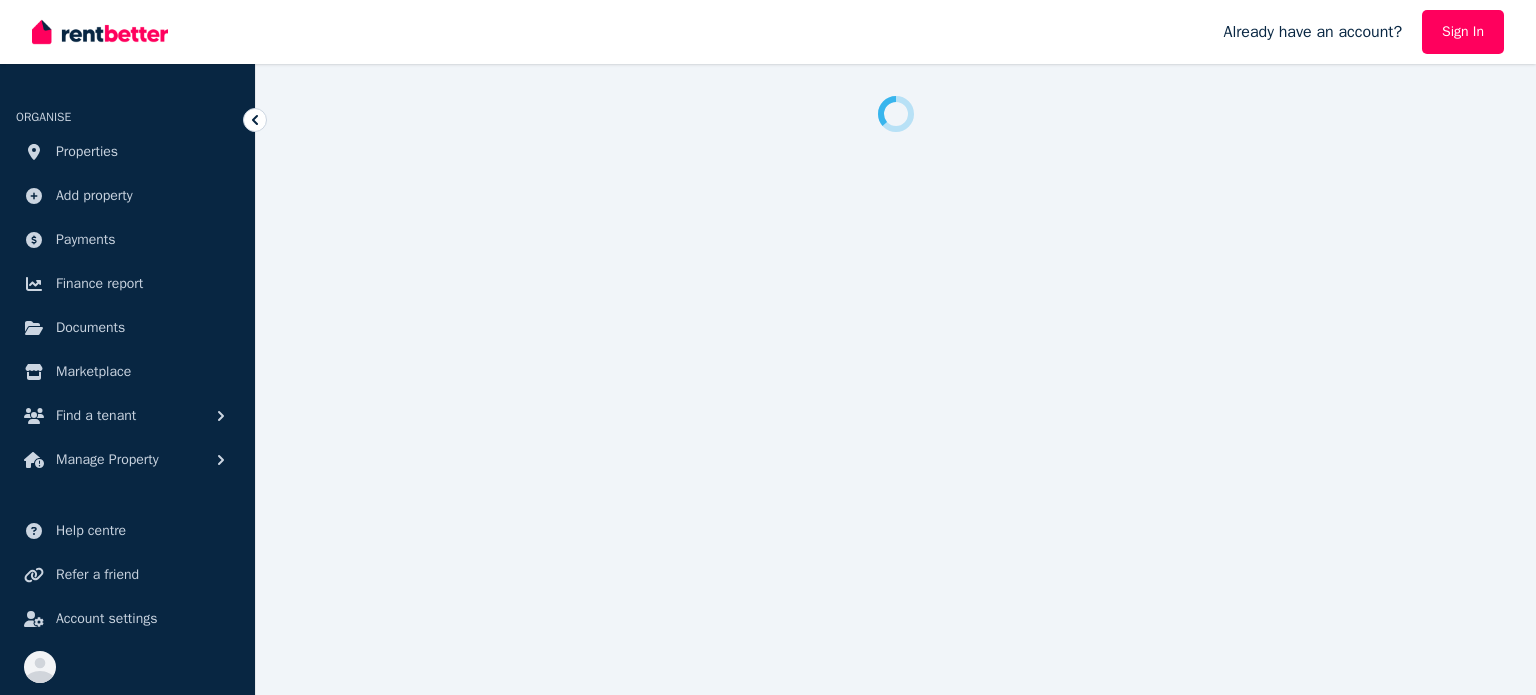 scroll, scrollTop: 0, scrollLeft: 0, axis: both 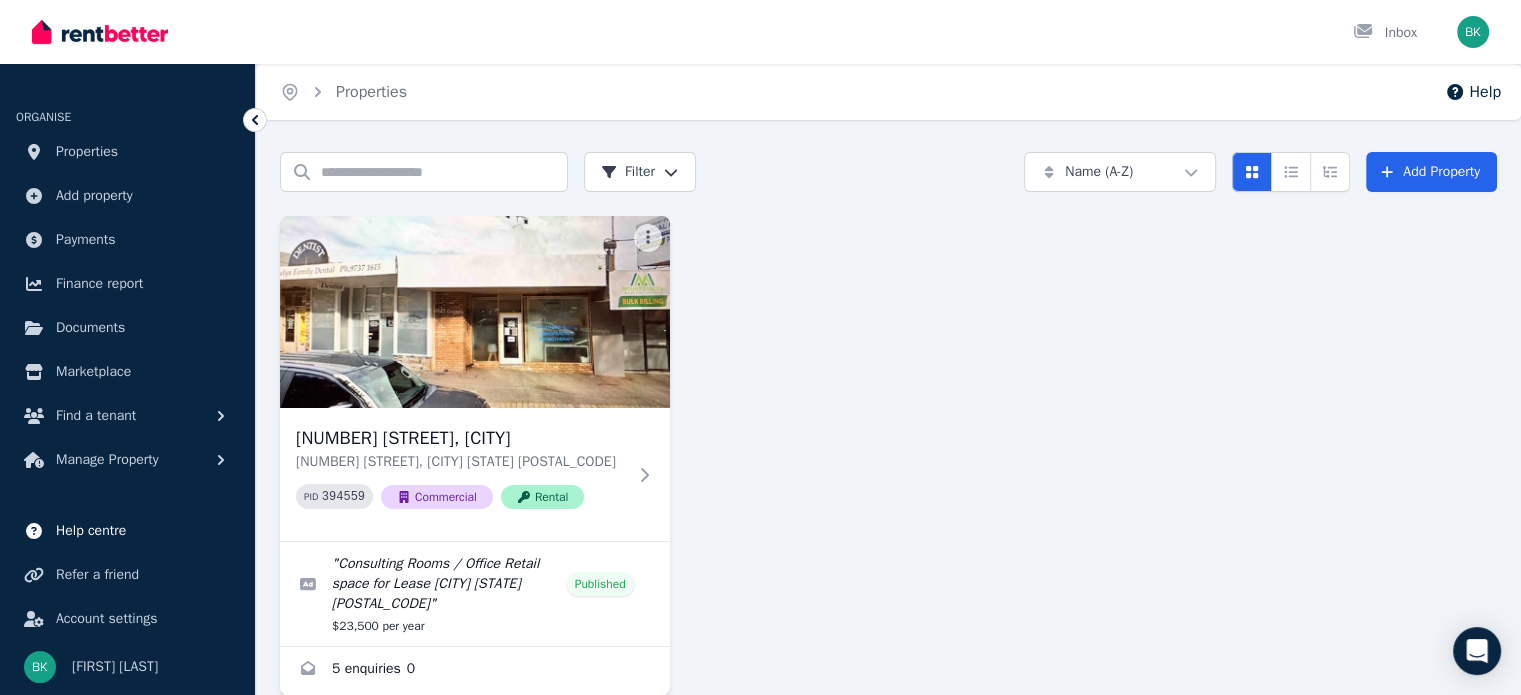 click on "Help centre" at bounding box center (127, 531) 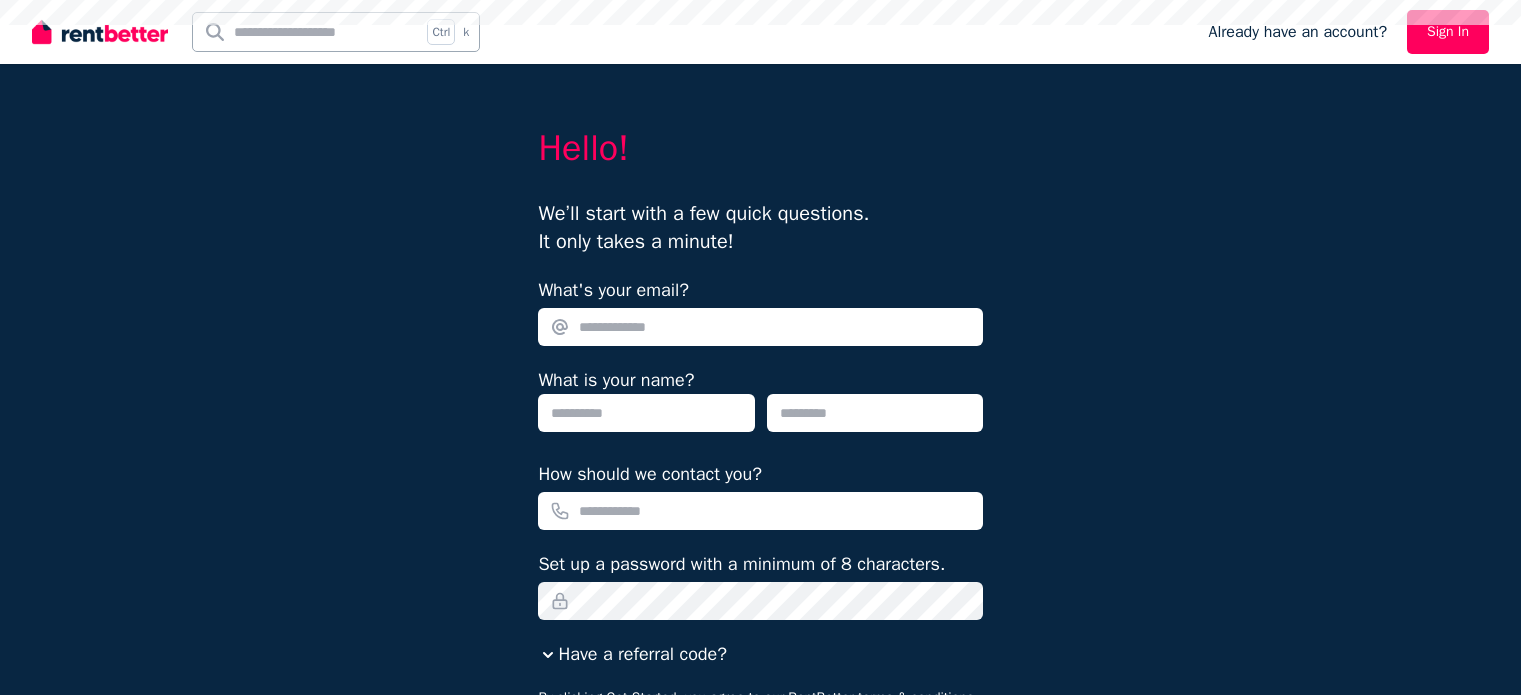scroll, scrollTop: 0, scrollLeft: 0, axis: both 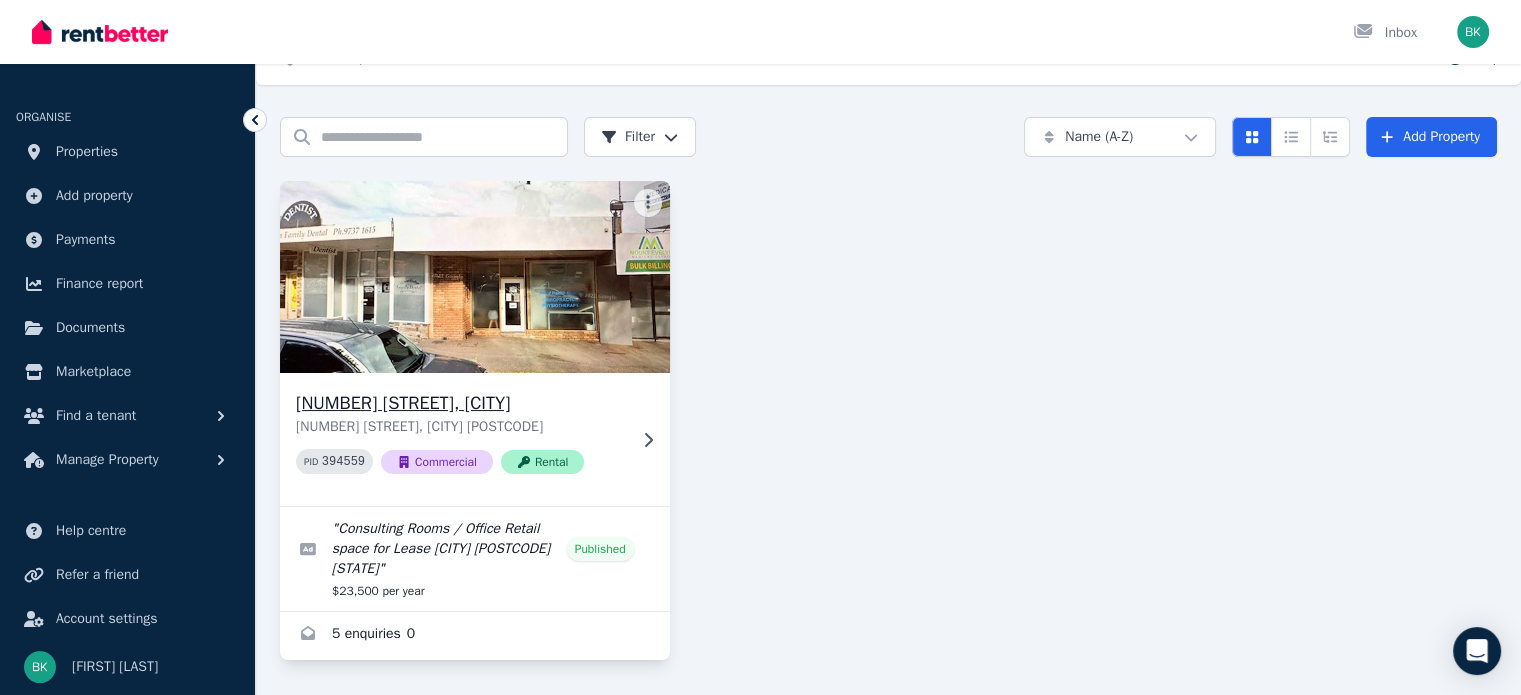 click 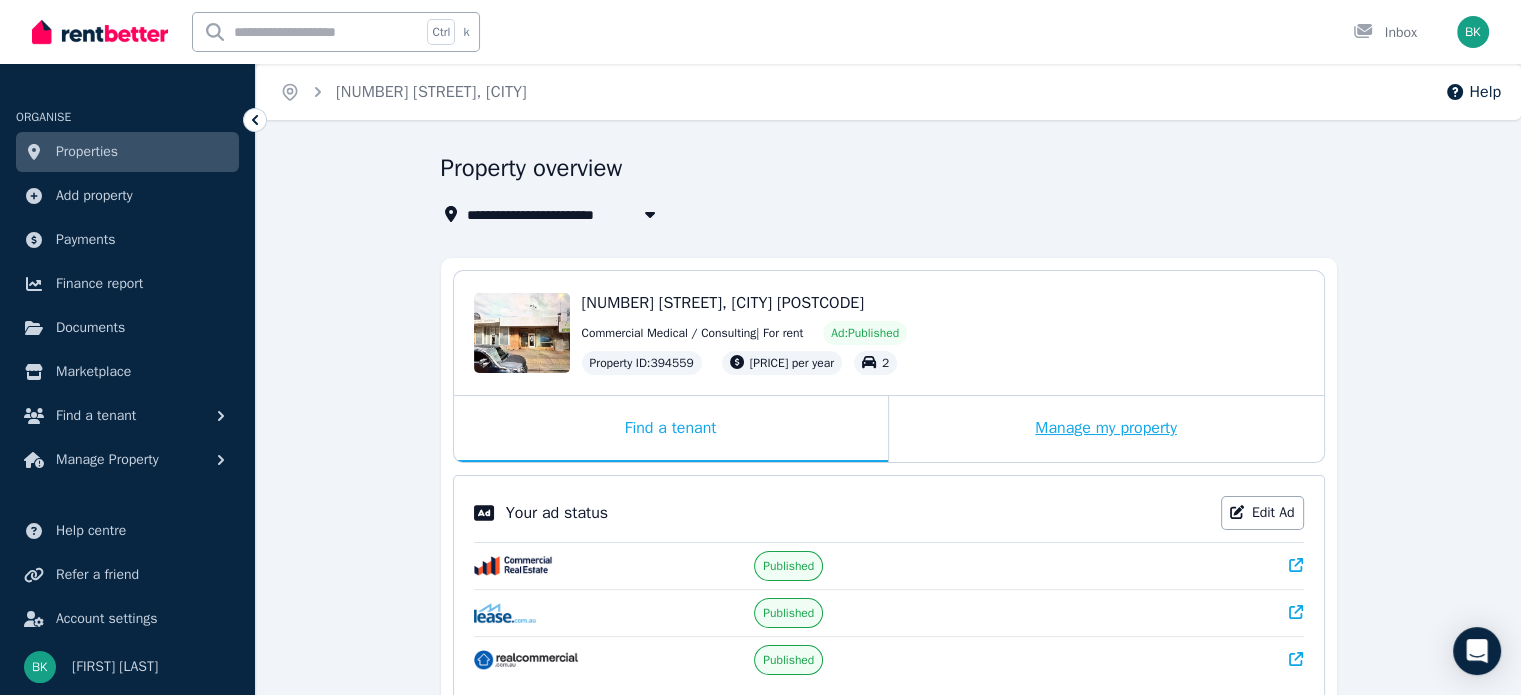 click on "Manage my property" at bounding box center [1106, 429] 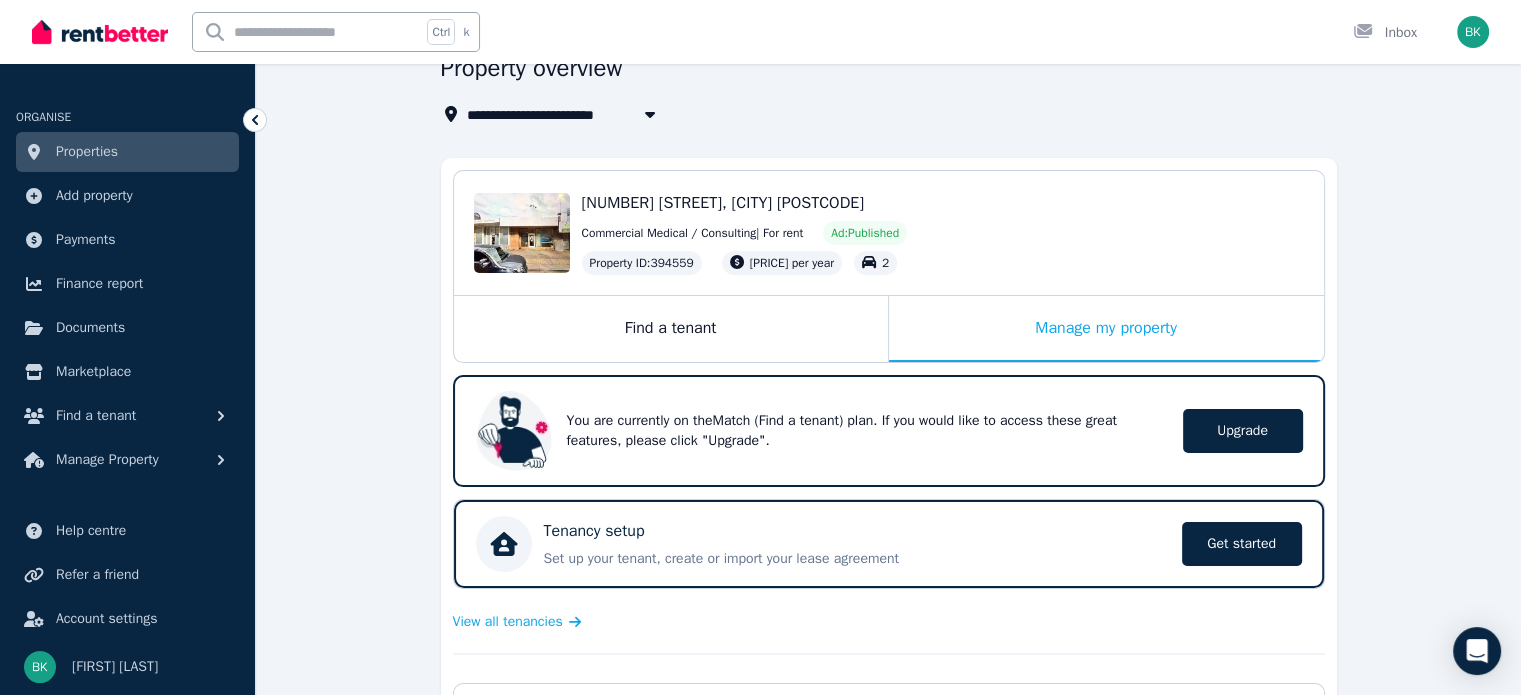 scroll, scrollTop: 94, scrollLeft: 0, axis: vertical 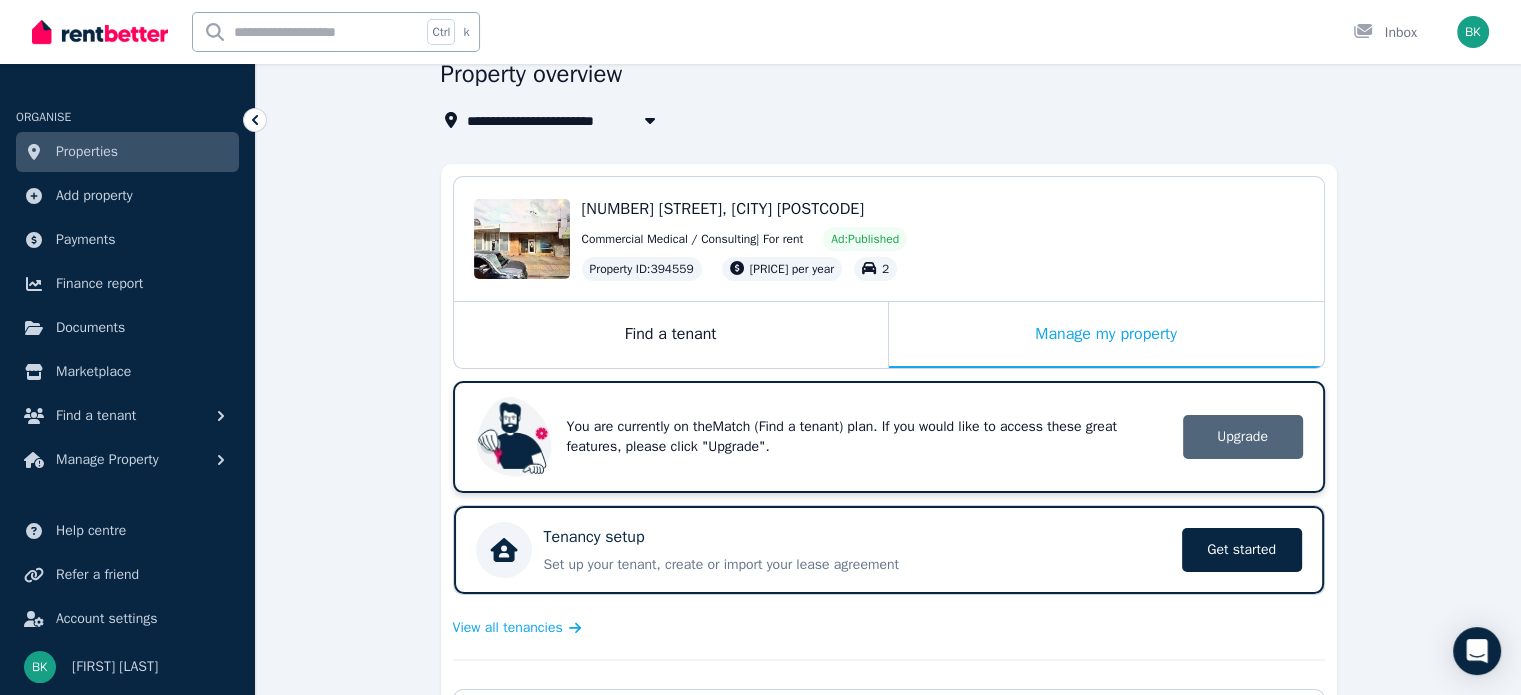 click on "Upgrade" at bounding box center [1243, 437] 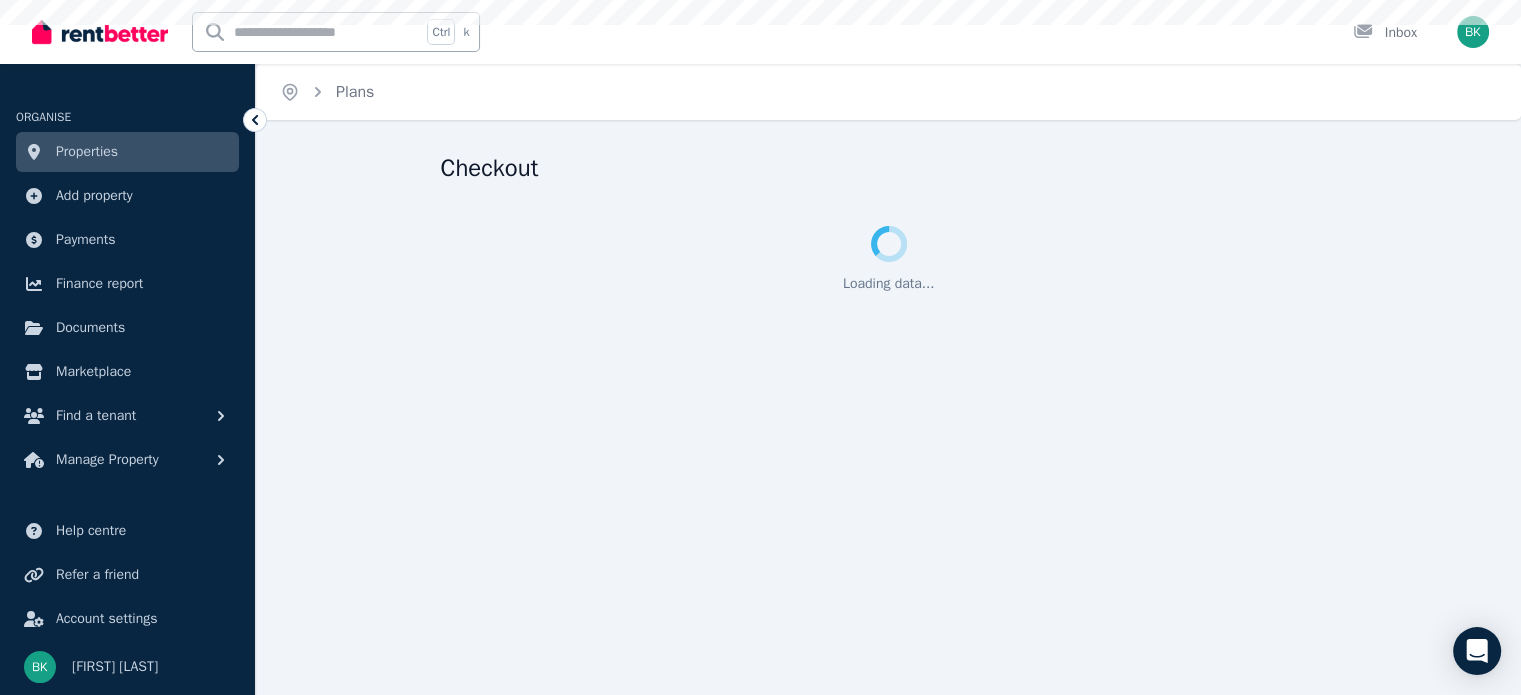 scroll, scrollTop: 0, scrollLeft: 0, axis: both 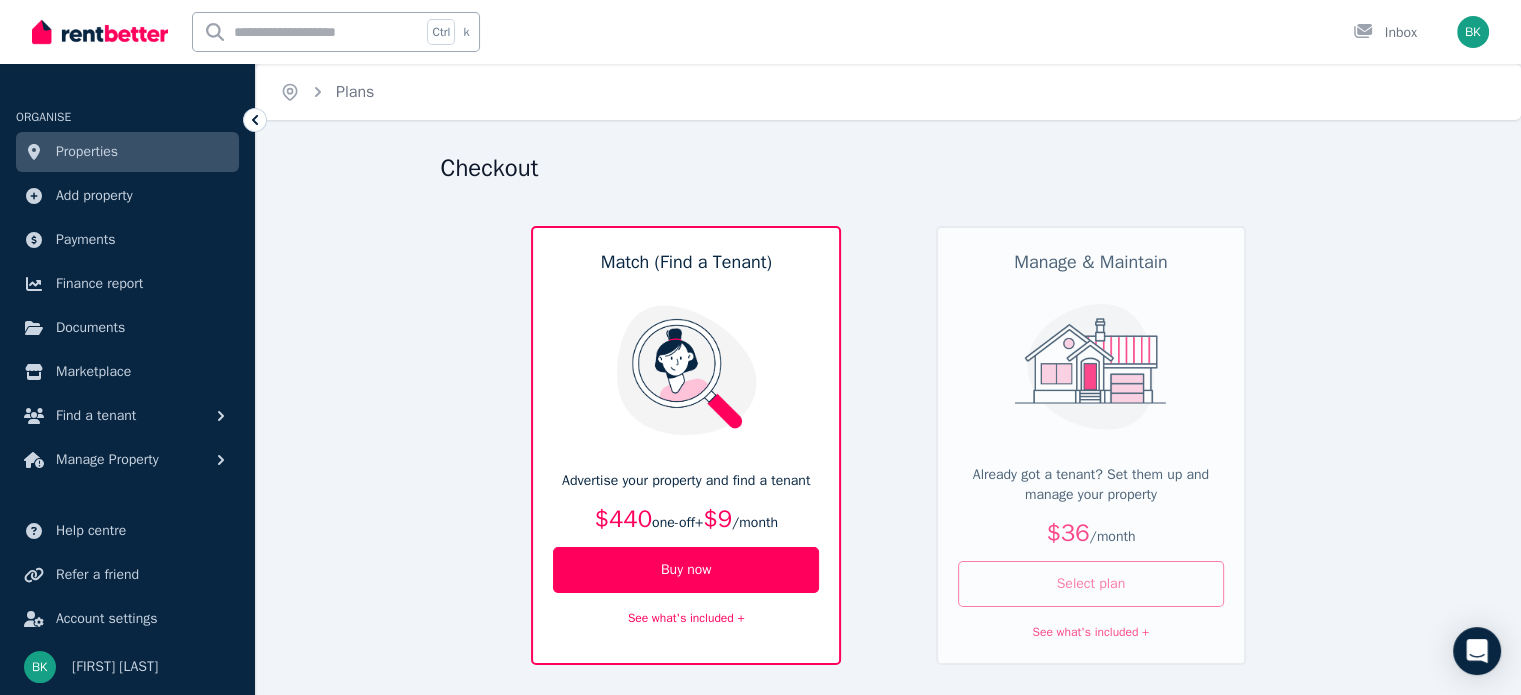 click on "Select plan" at bounding box center (1091, 584) 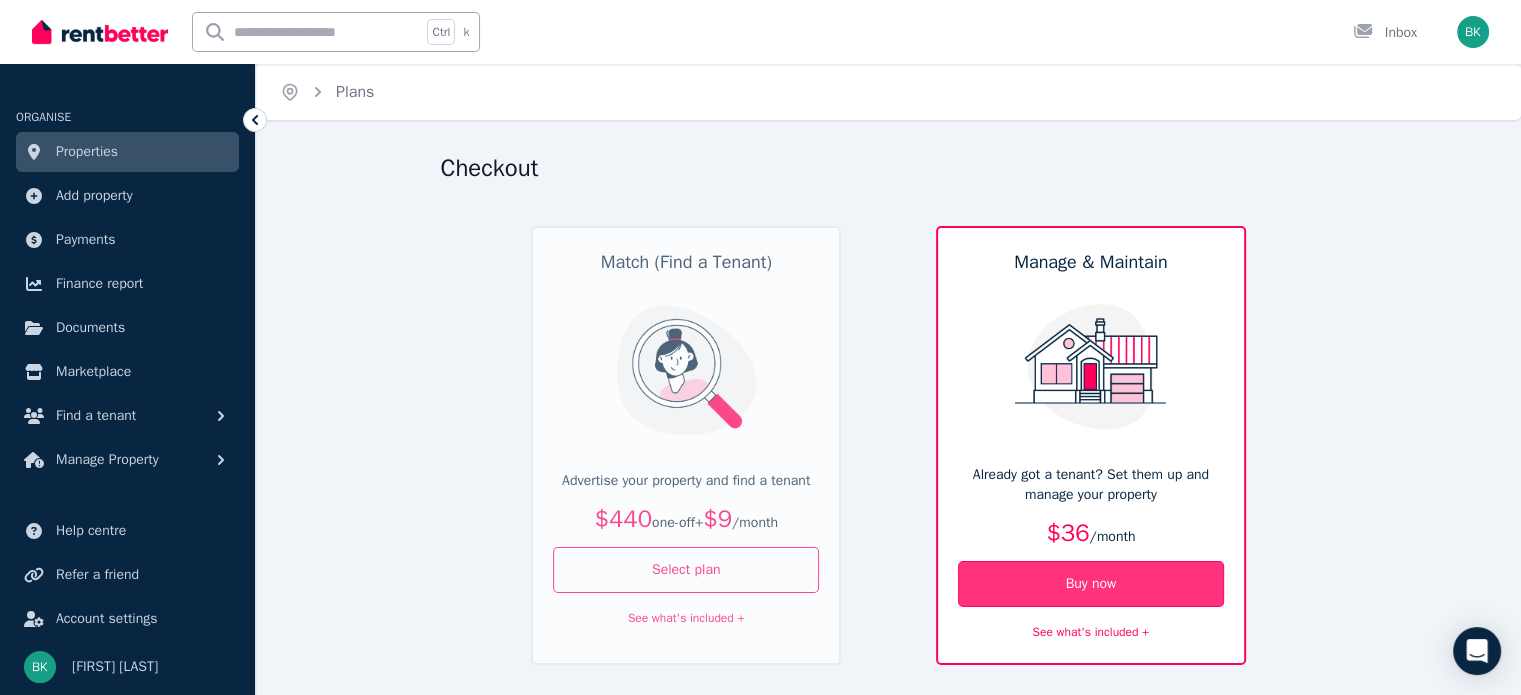 click on "Buy now" at bounding box center (1091, 584) 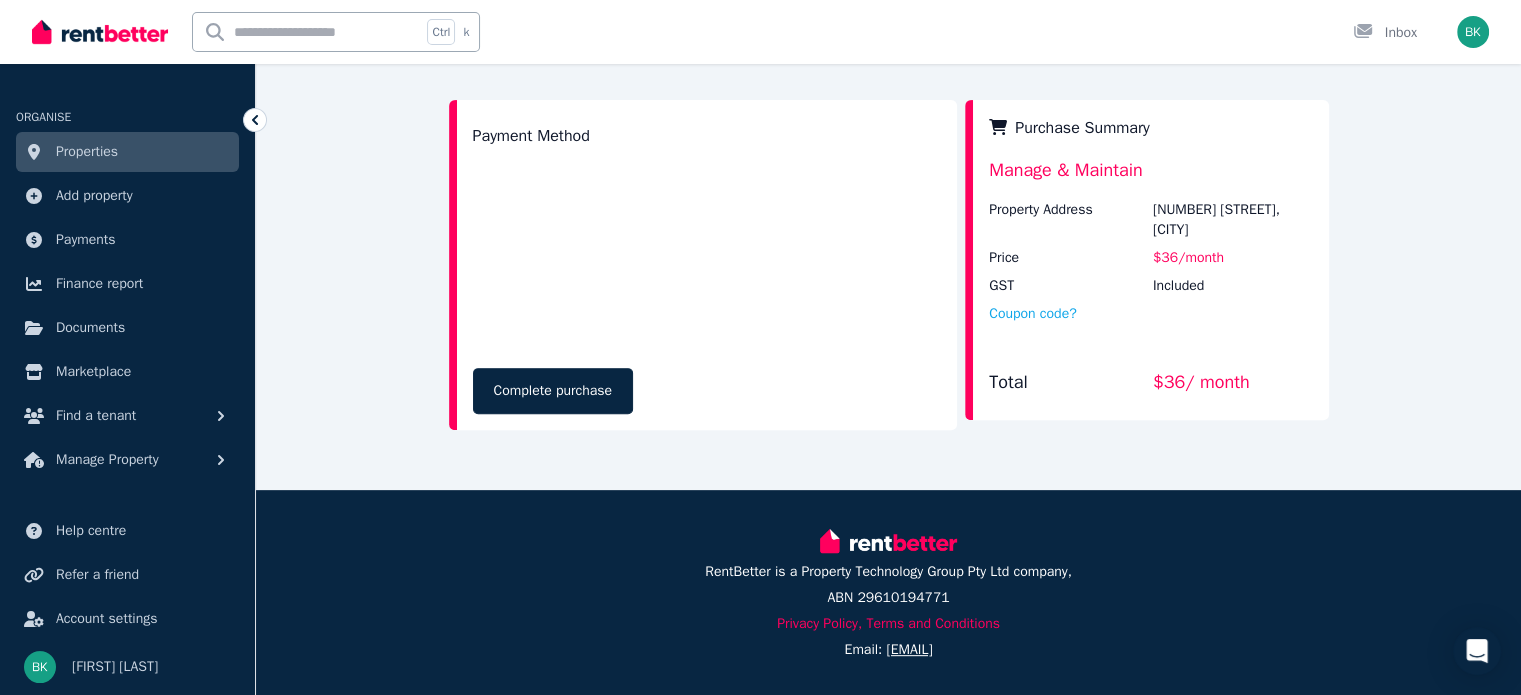 scroll, scrollTop: 613, scrollLeft: 0, axis: vertical 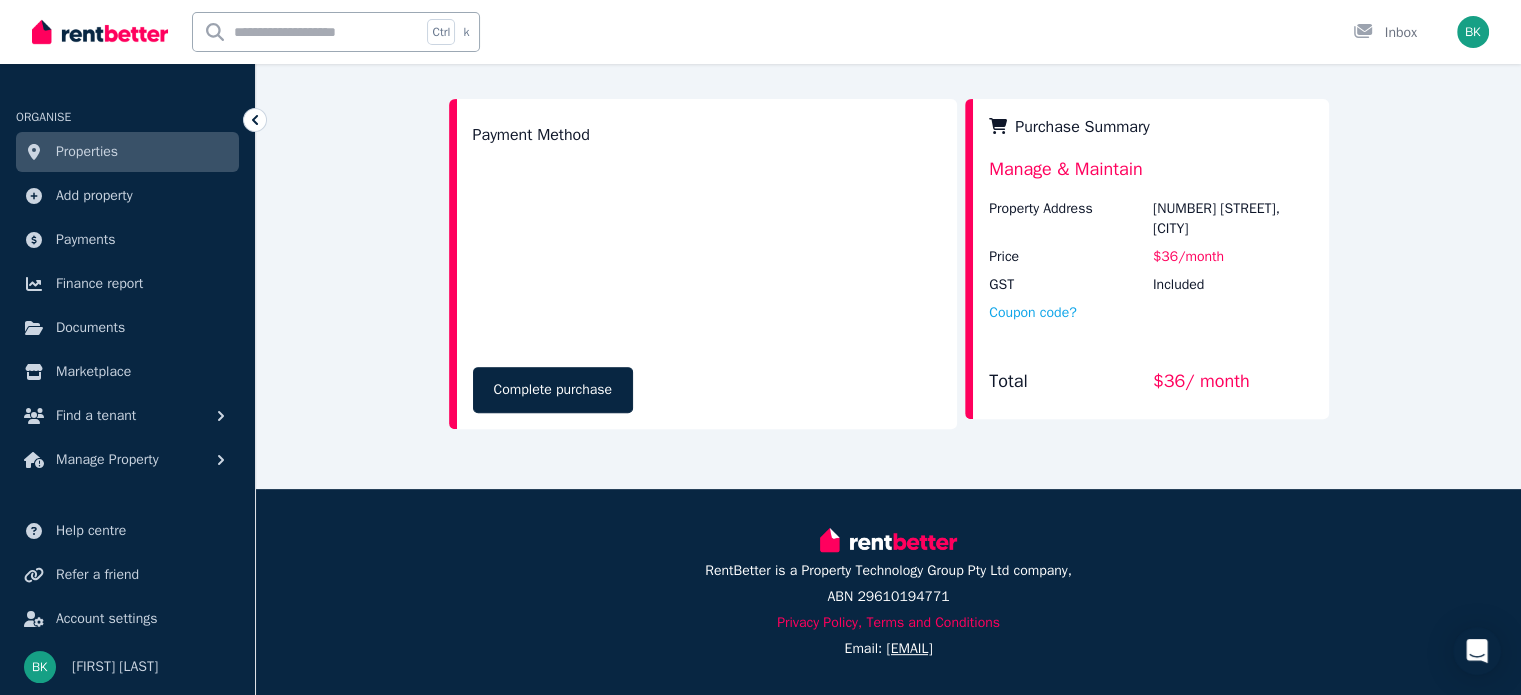 click on "Coupon code?" at bounding box center [1150, 327] 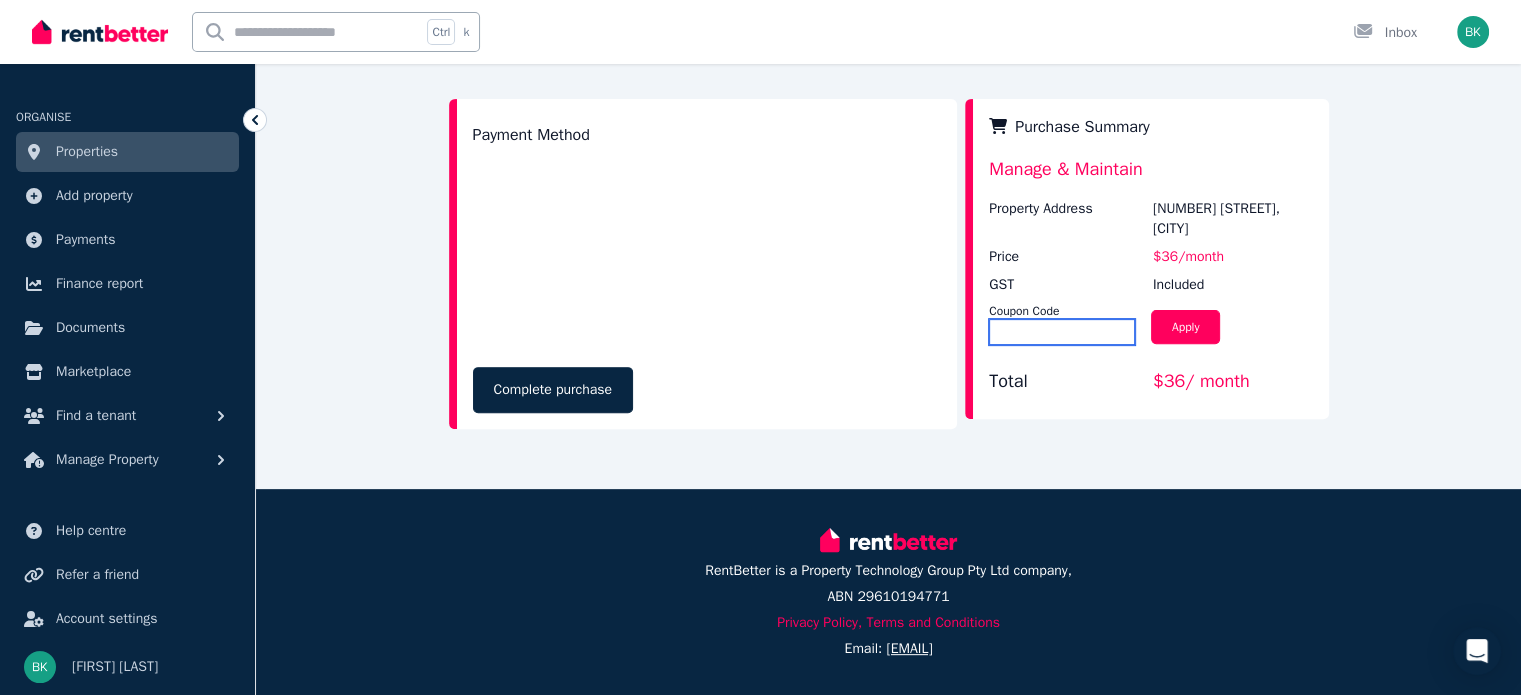 click at bounding box center (1062, 332) 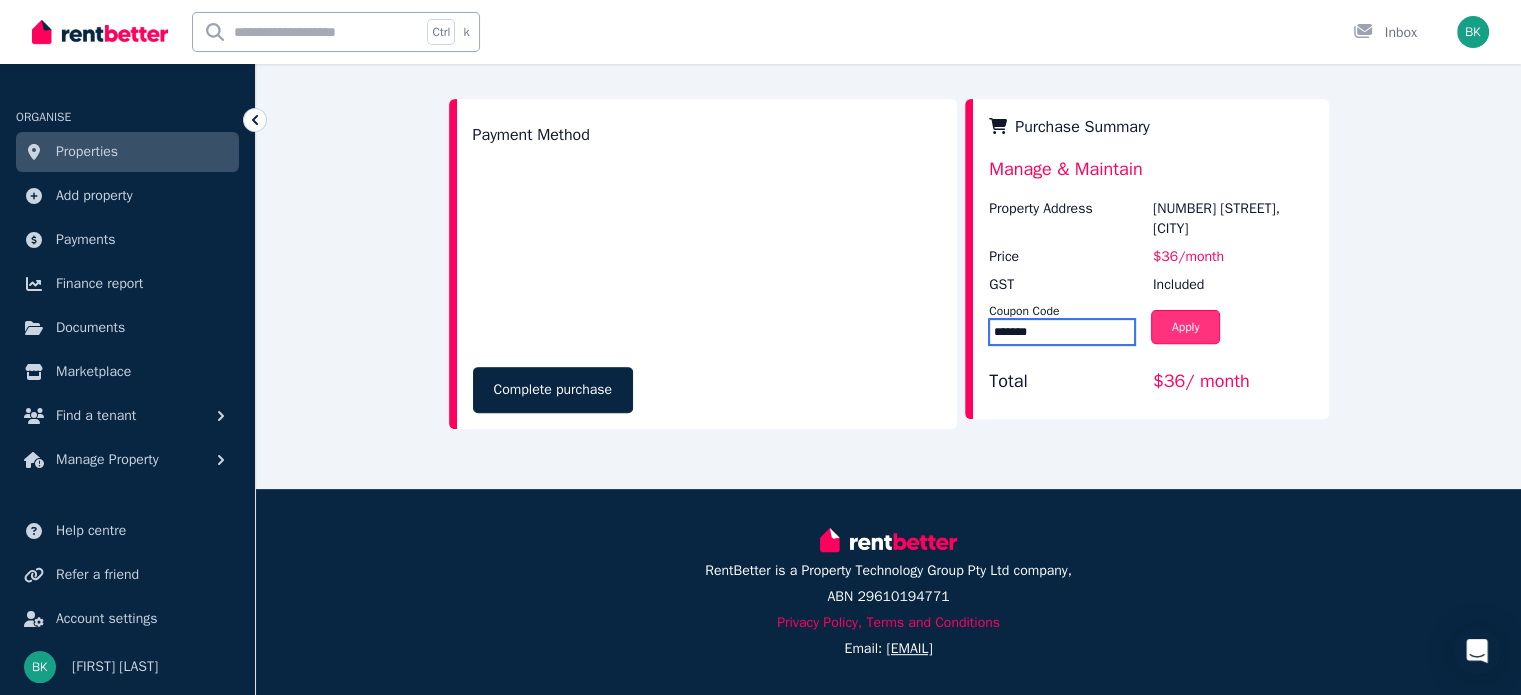 type on "*******" 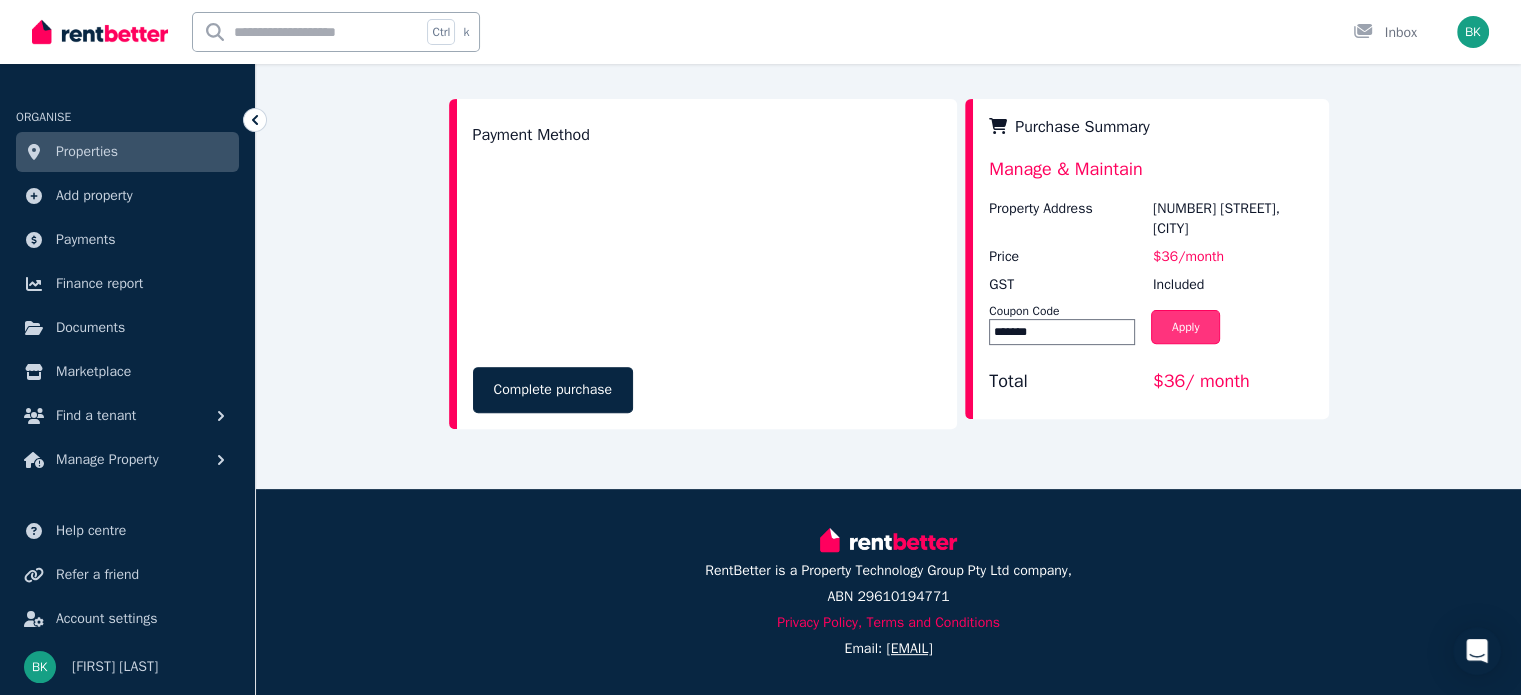 click on "Apply" at bounding box center (1186, 327) 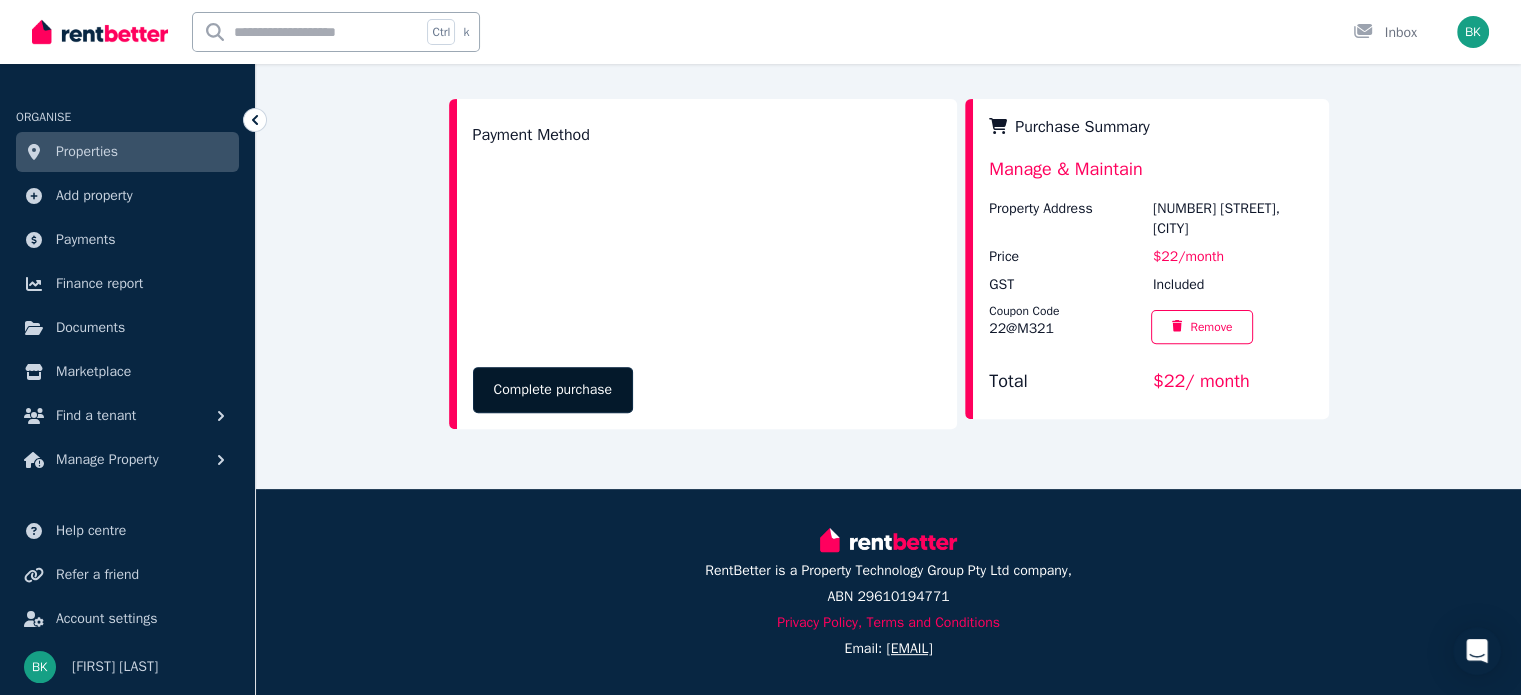 click on "Complete purchase" at bounding box center (553, 390) 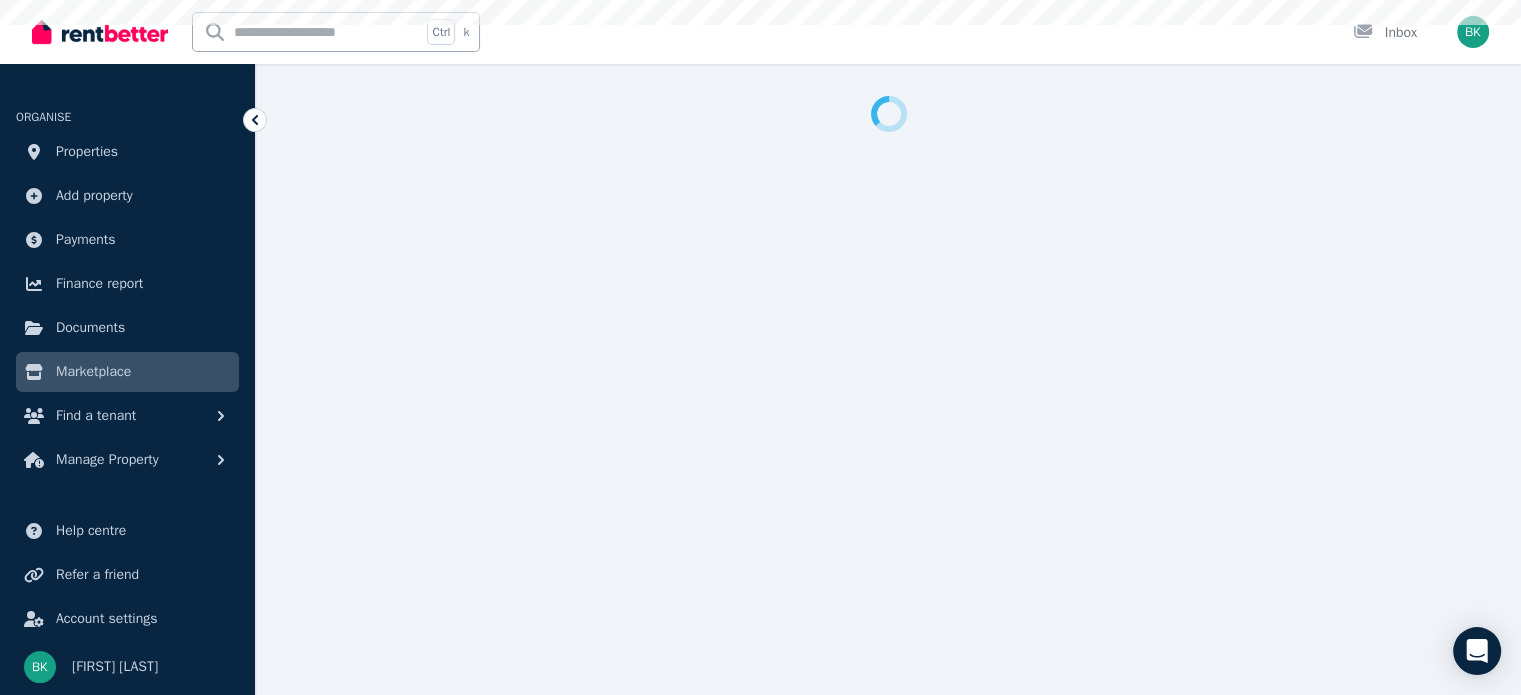 scroll, scrollTop: 0, scrollLeft: 0, axis: both 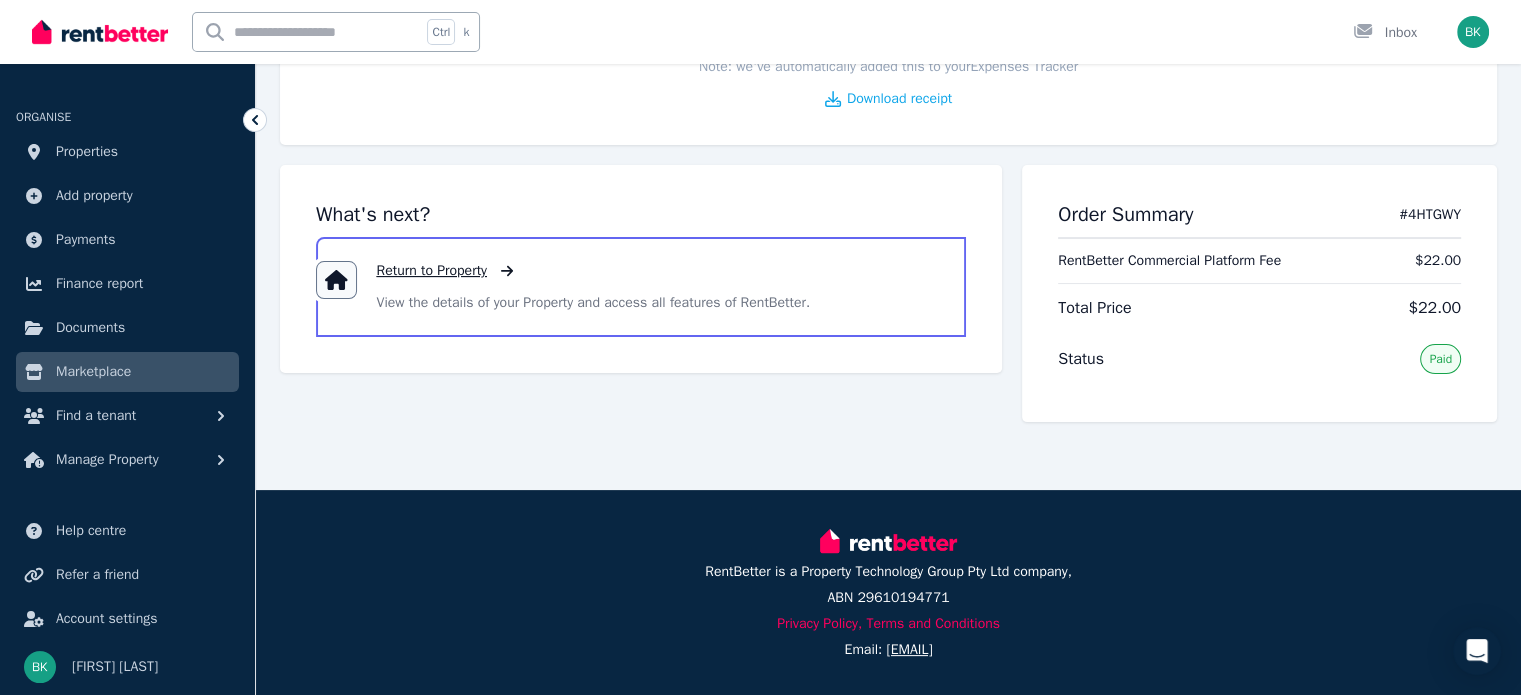 click on "Return to Property" at bounding box center (432, 271) 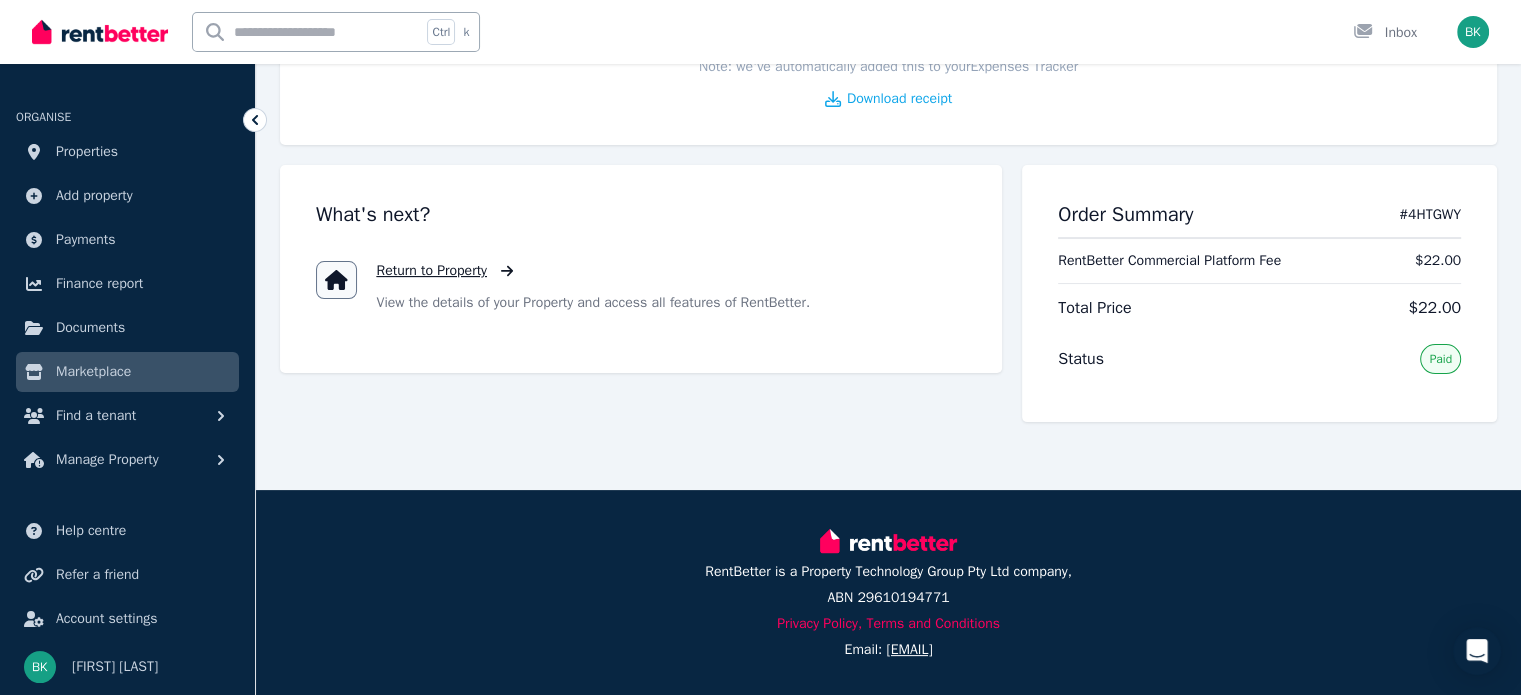 scroll, scrollTop: 0, scrollLeft: 0, axis: both 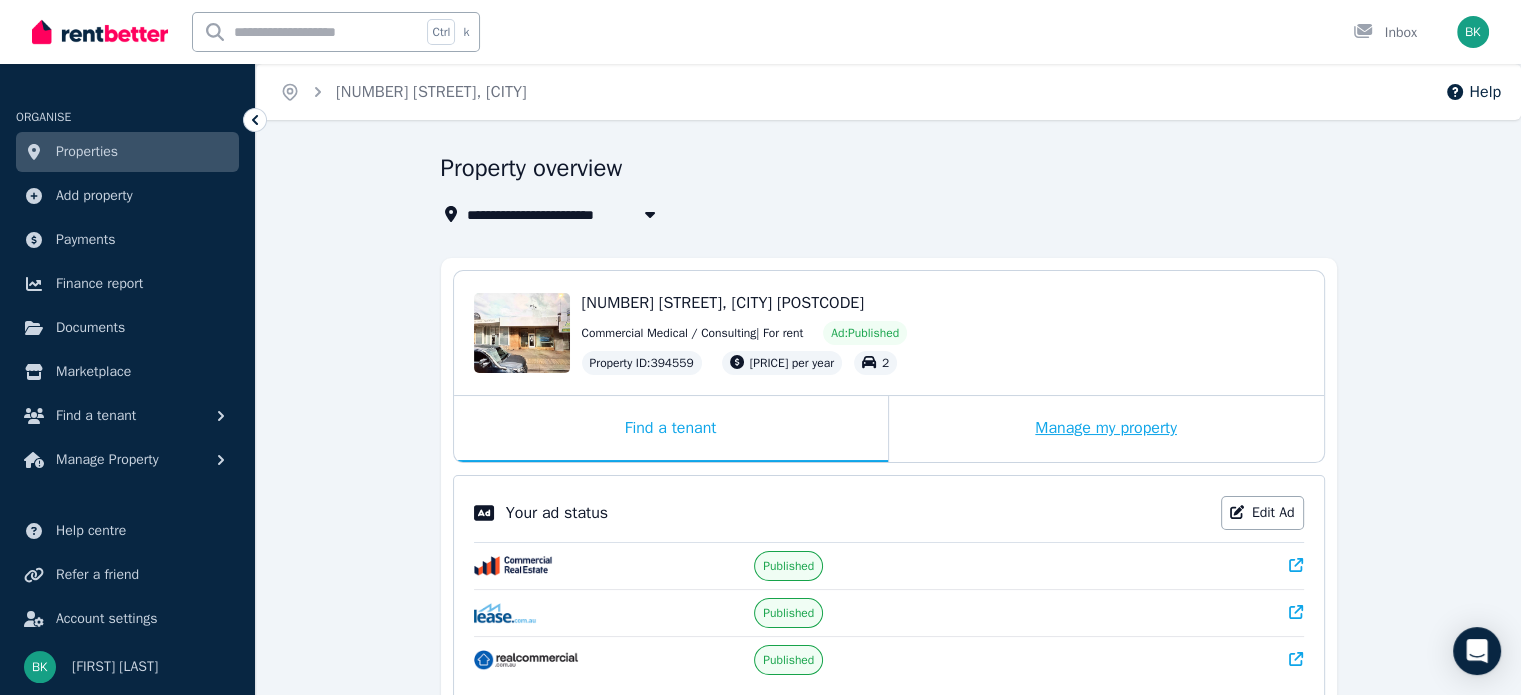 click on "Manage my property" at bounding box center (1106, 429) 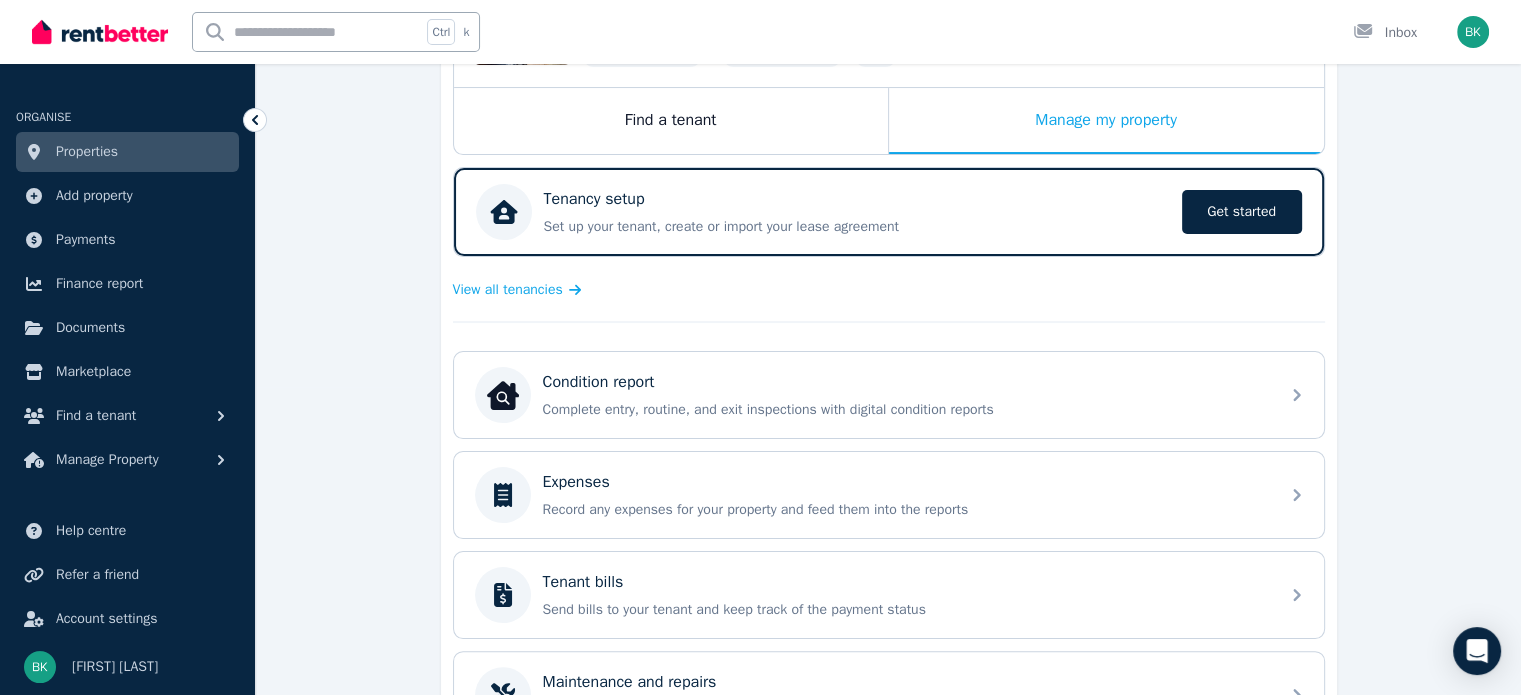 scroll, scrollTop: 328, scrollLeft: 0, axis: vertical 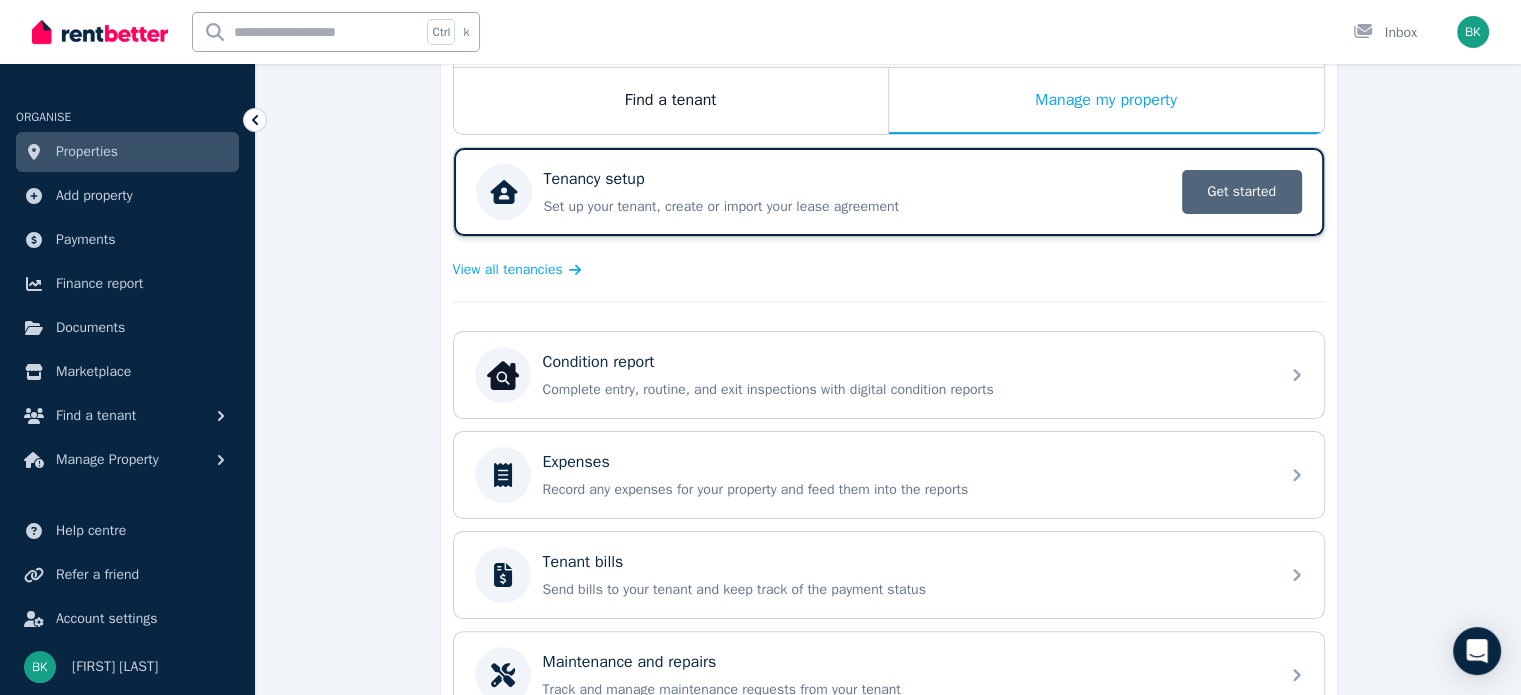 click on "Get started" at bounding box center (1242, 192) 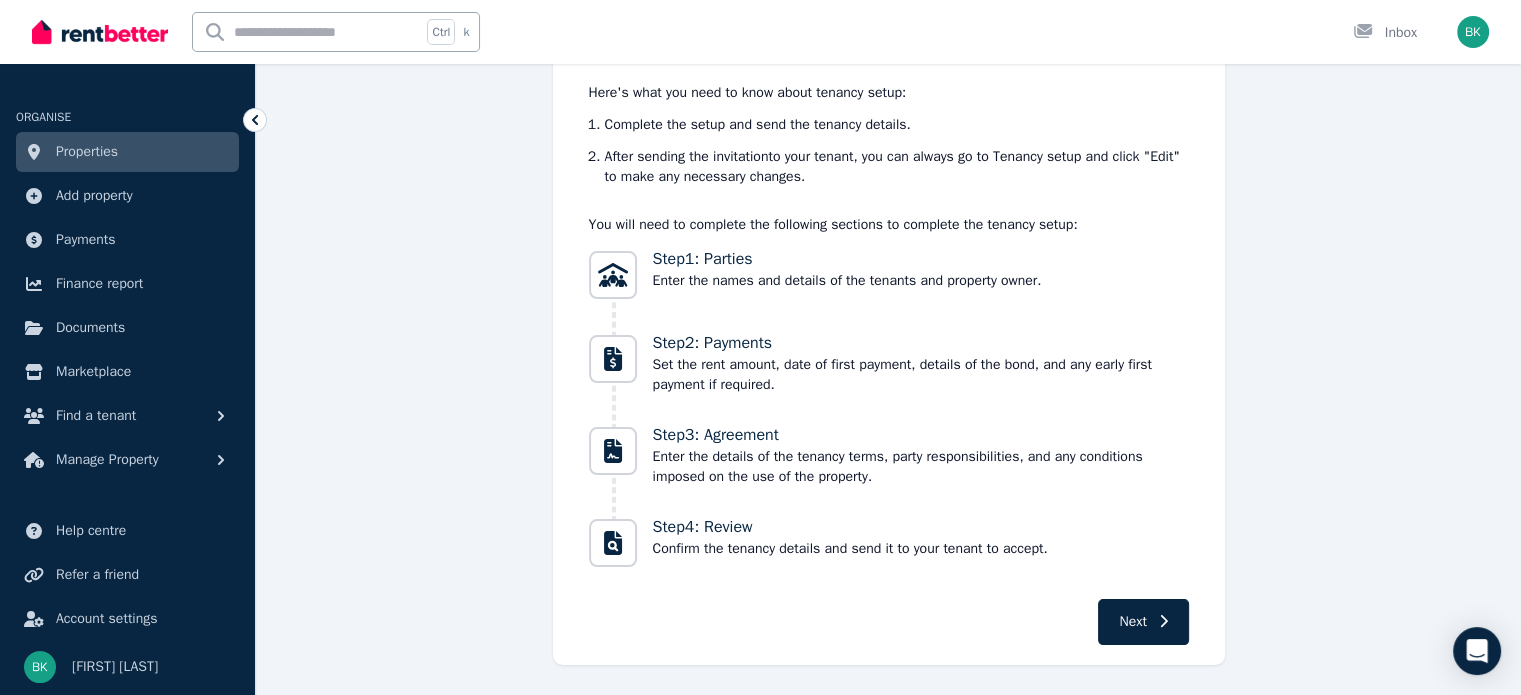 scroll, scrollTop: 222, scrollLeft: 0, axis: vertical 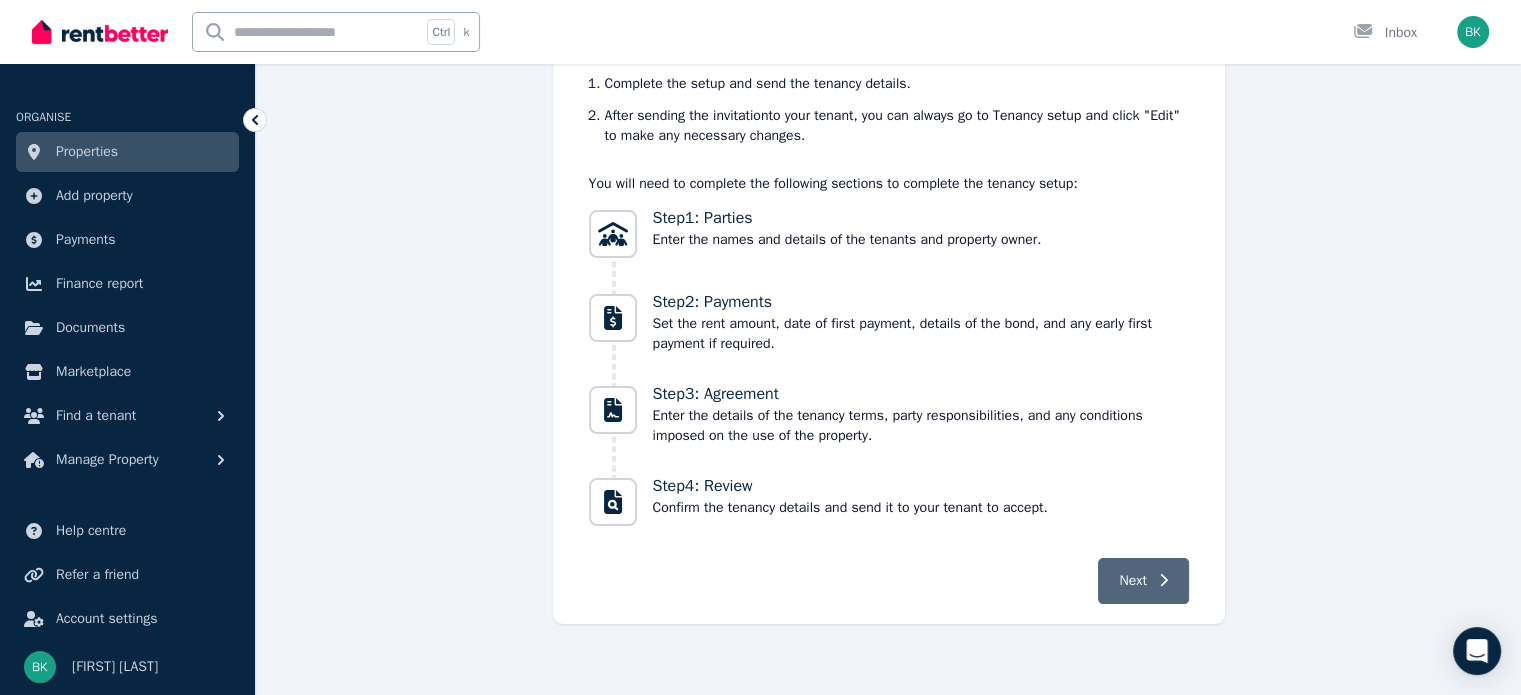 click 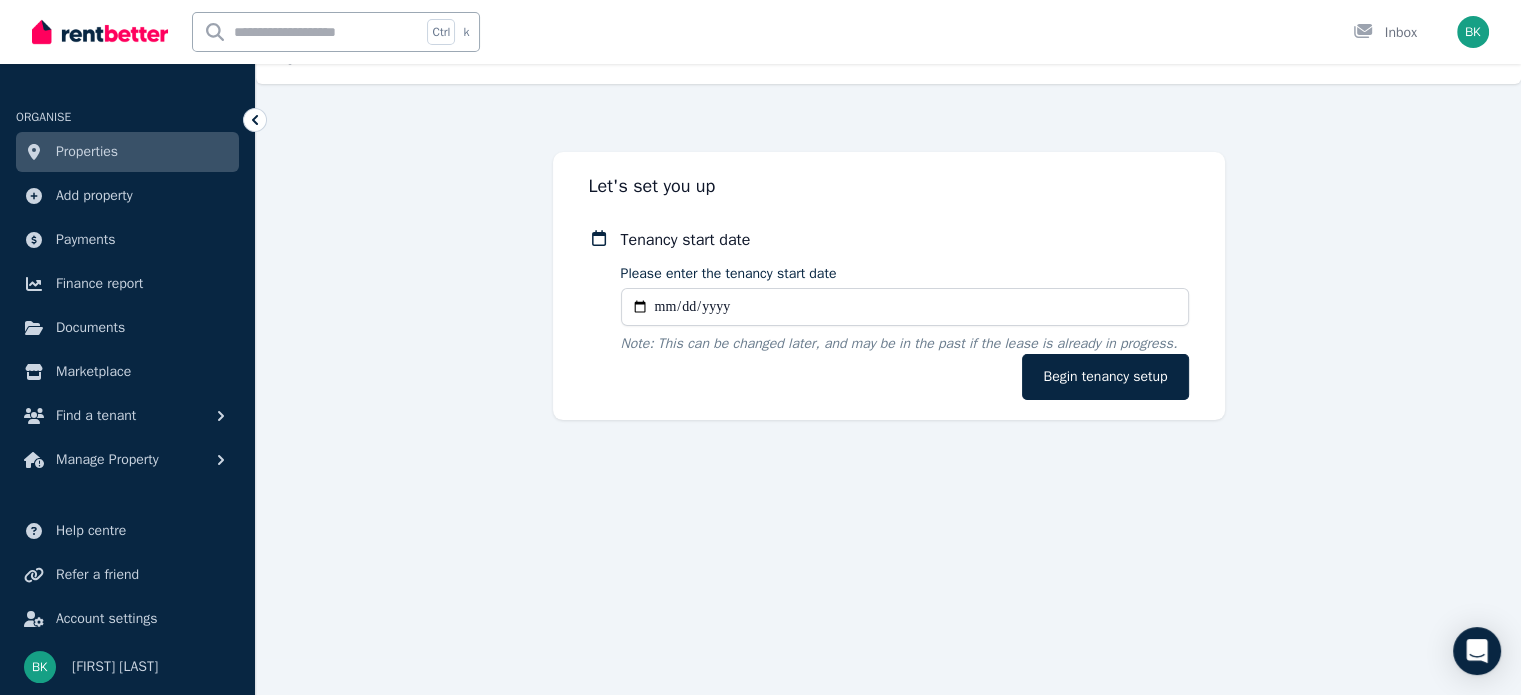click on "Please enter the tenancy start date" at bounding box center [905, 307] 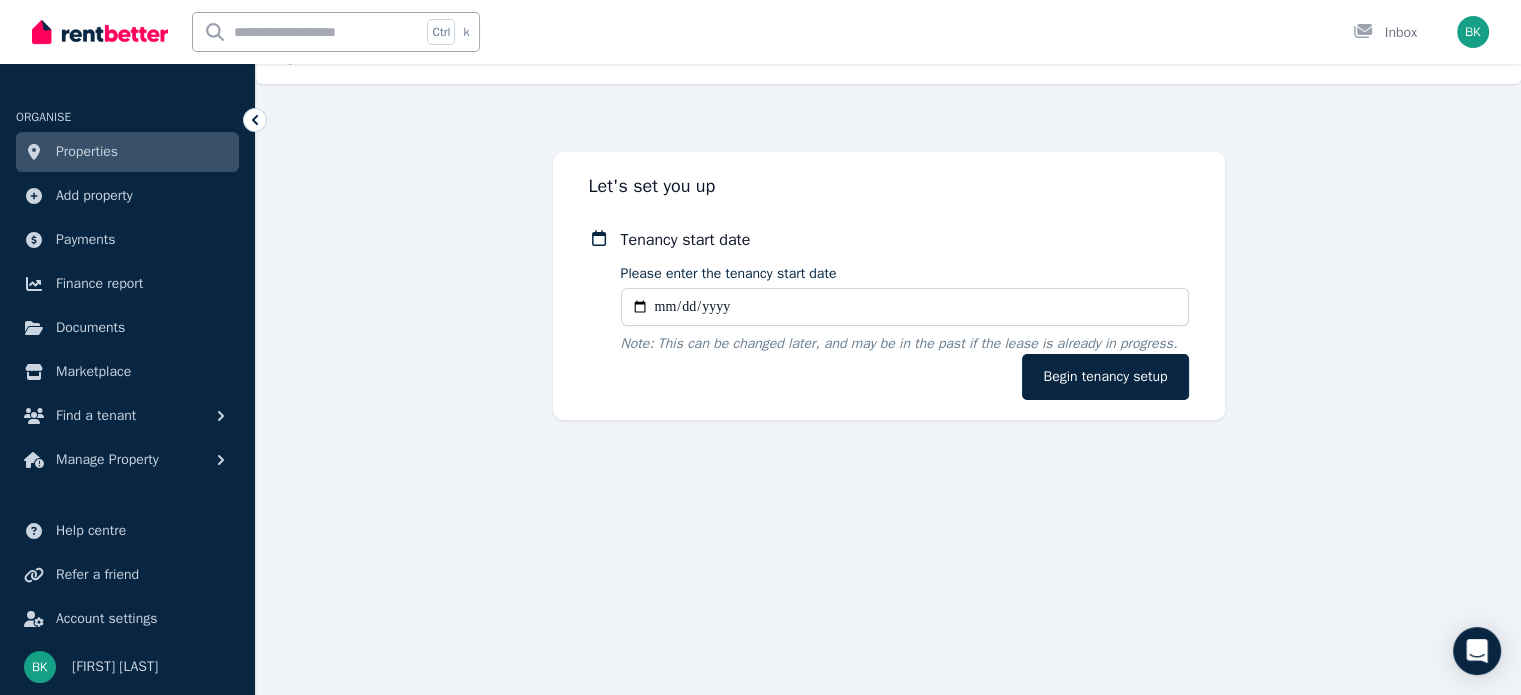 type on "**********" 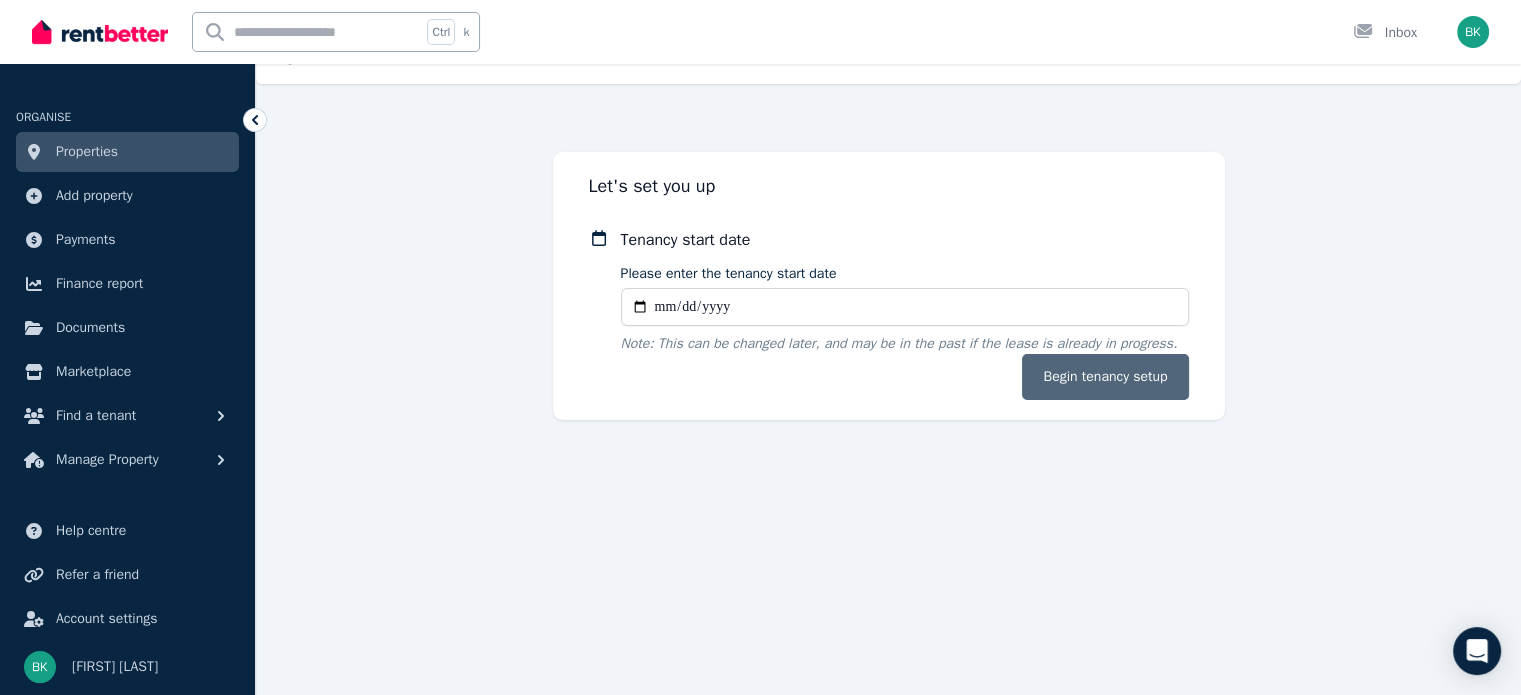 click on "Begin tenancy setup" at bounding box center (1105, 377) 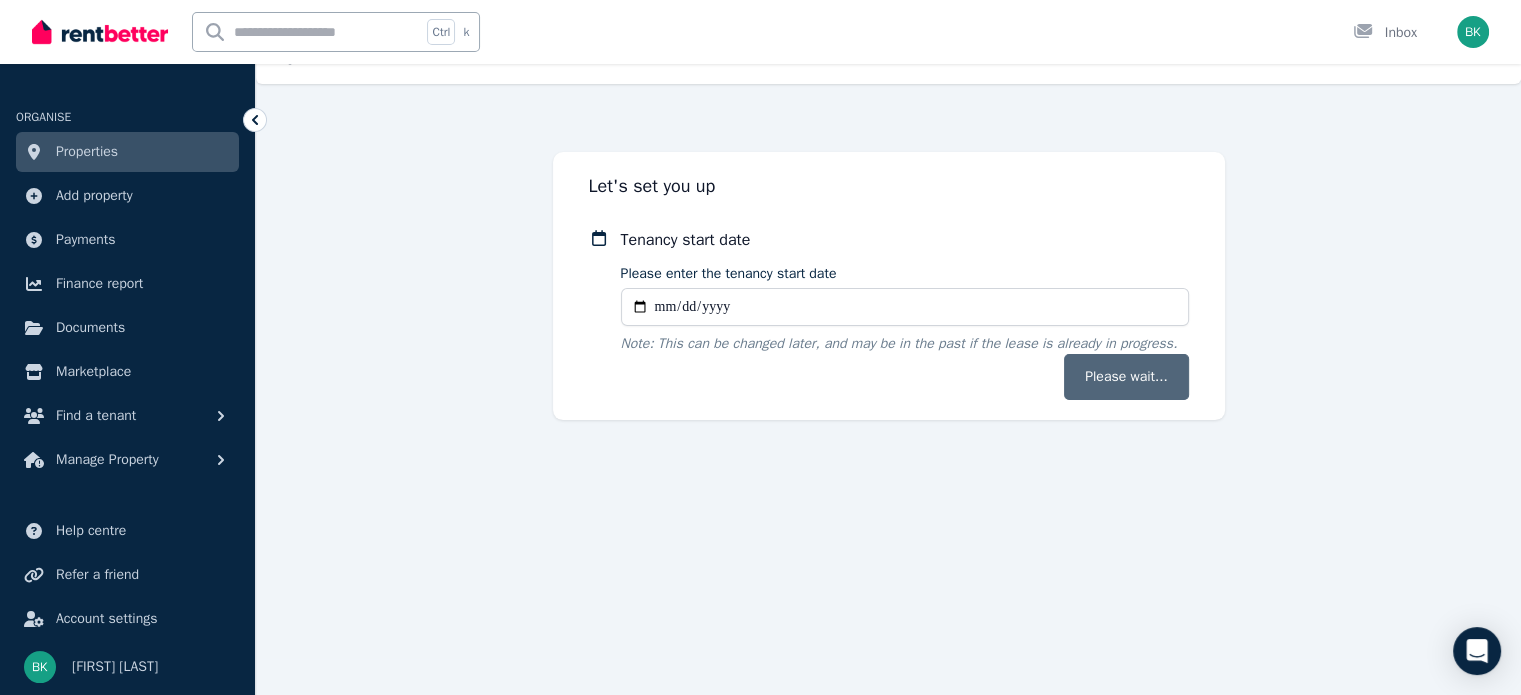 scroll, scrollTop: 0, scrollLeft: 0, axis: both 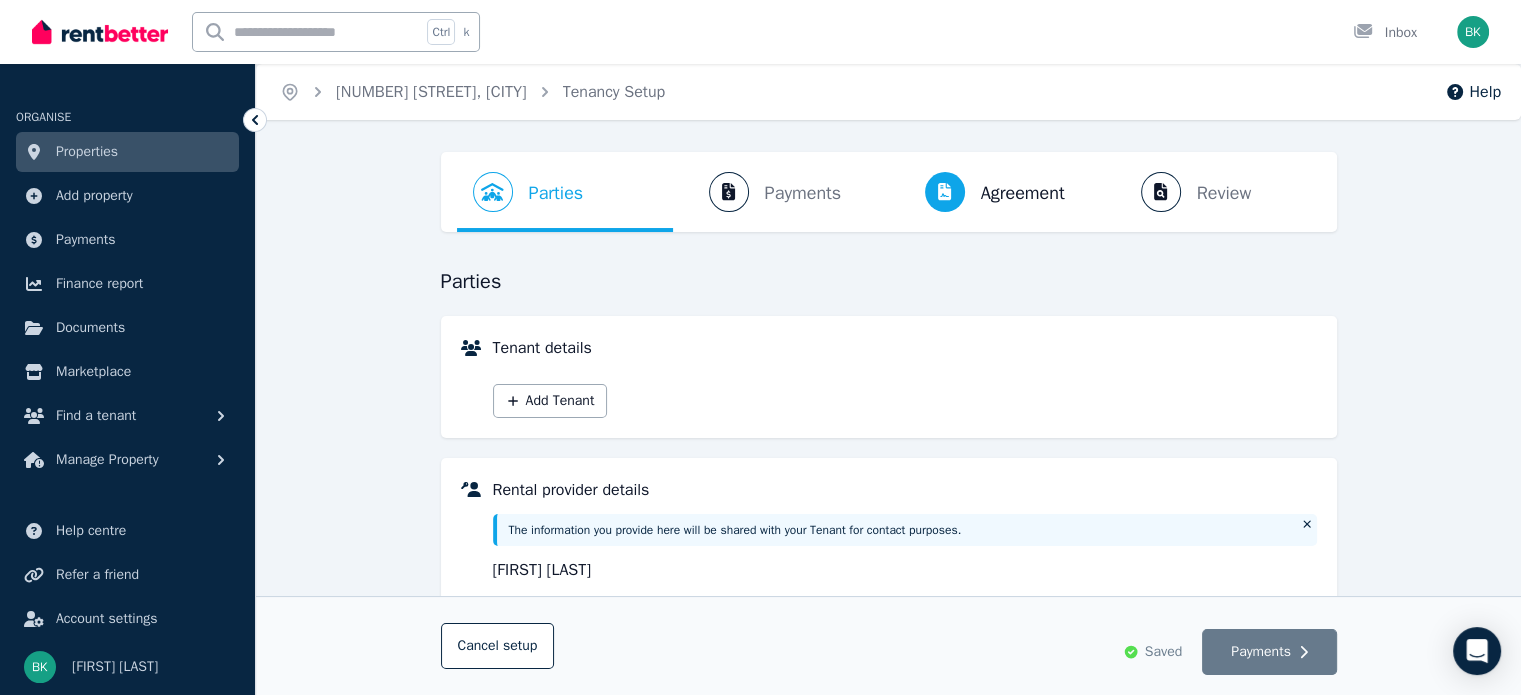 click 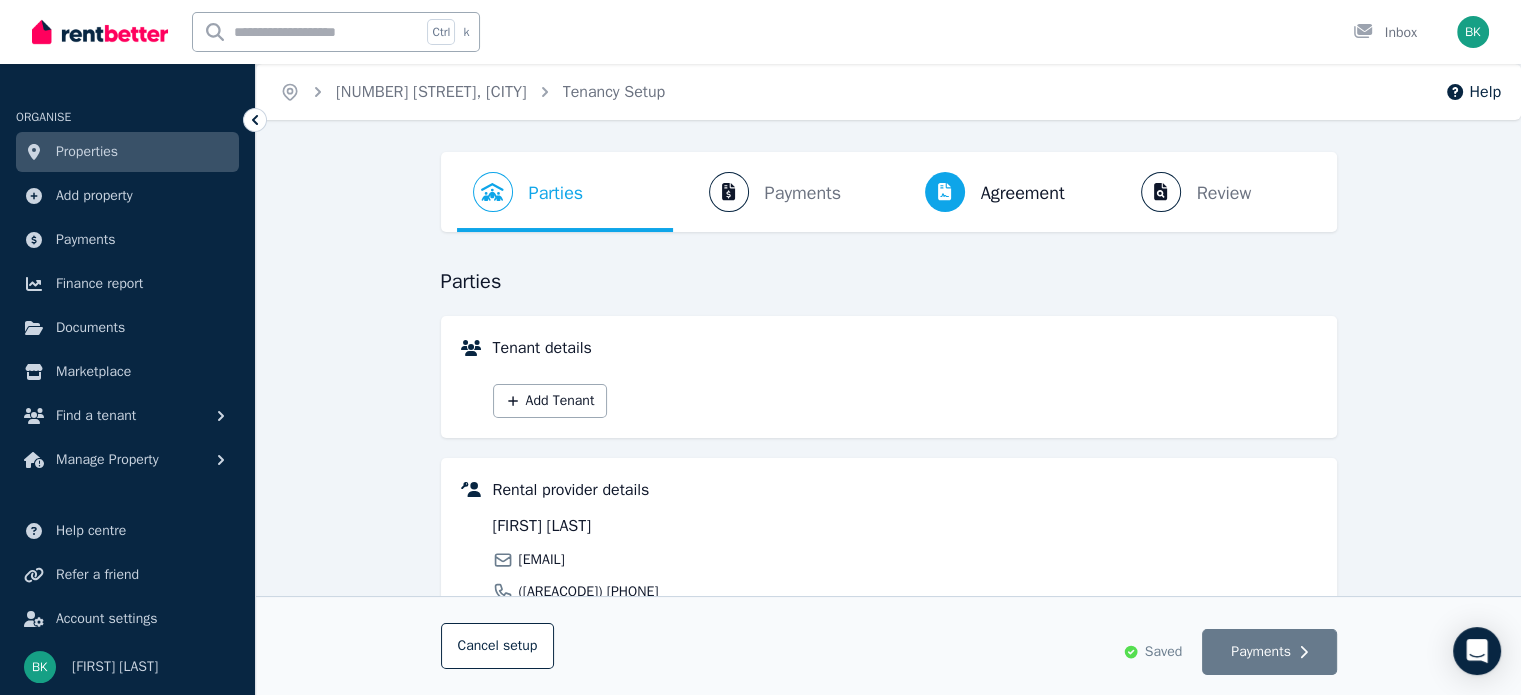 click on "[FIRST] [LAST]" at bounding box center (696, 526) 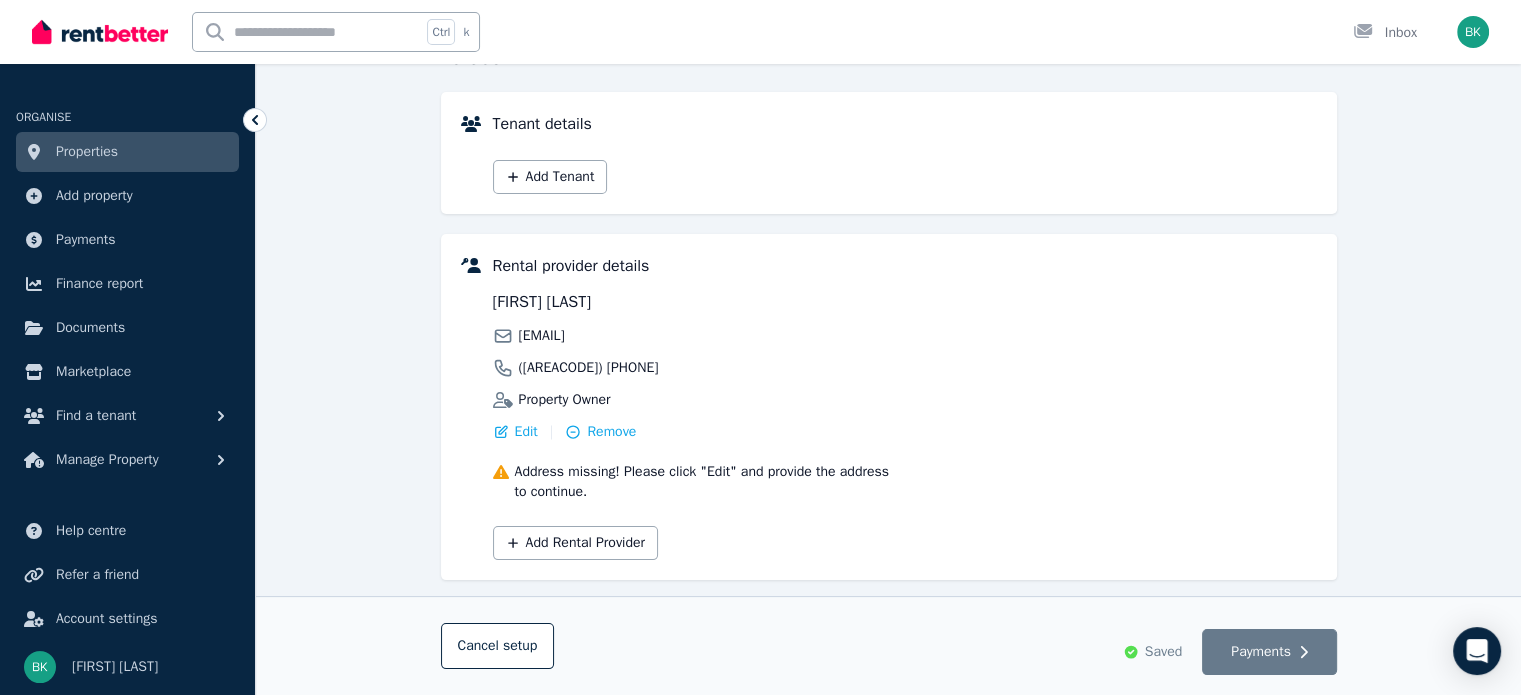 scroll, scrollTop: 240, scrollLeft: 0, axis: vertical 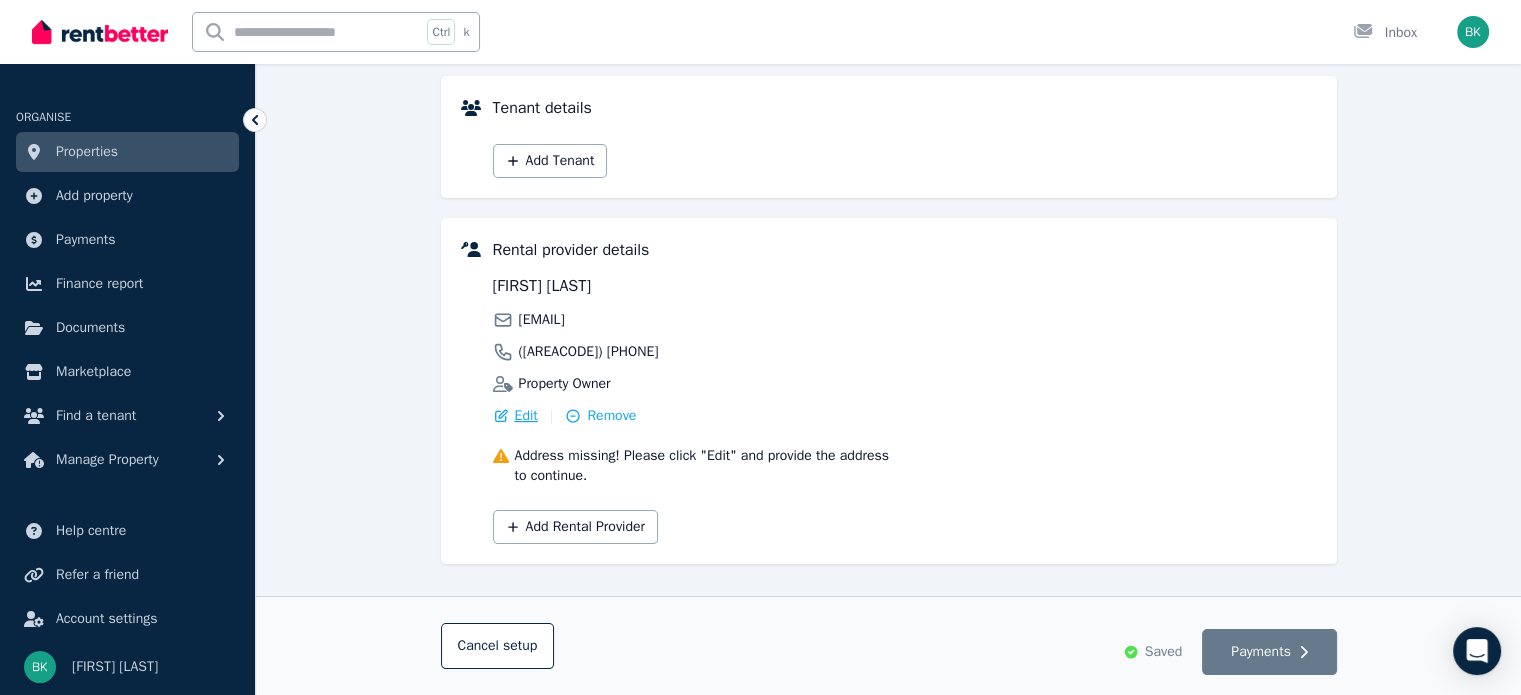 click on "Edit" at bounding box center (526, 416) 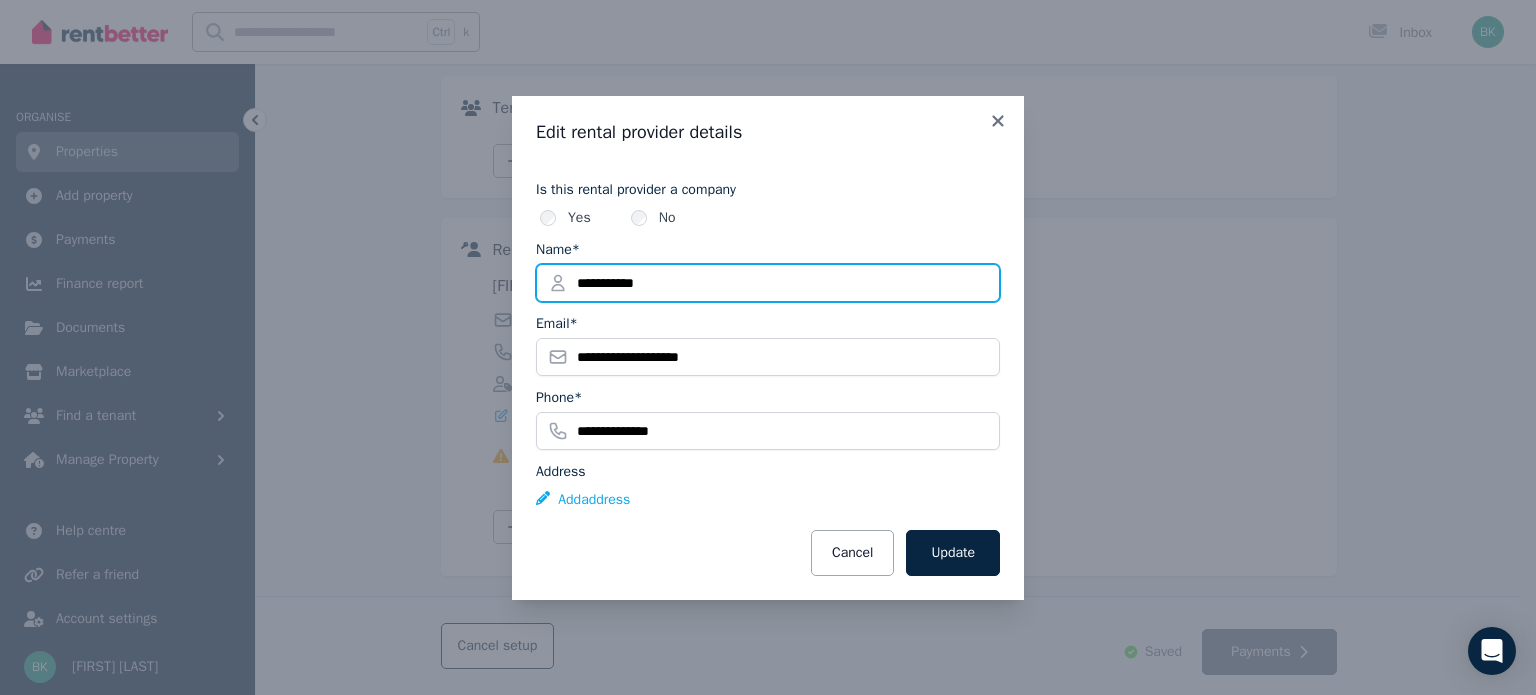 click on "**********" at bounding box center (768, 283) 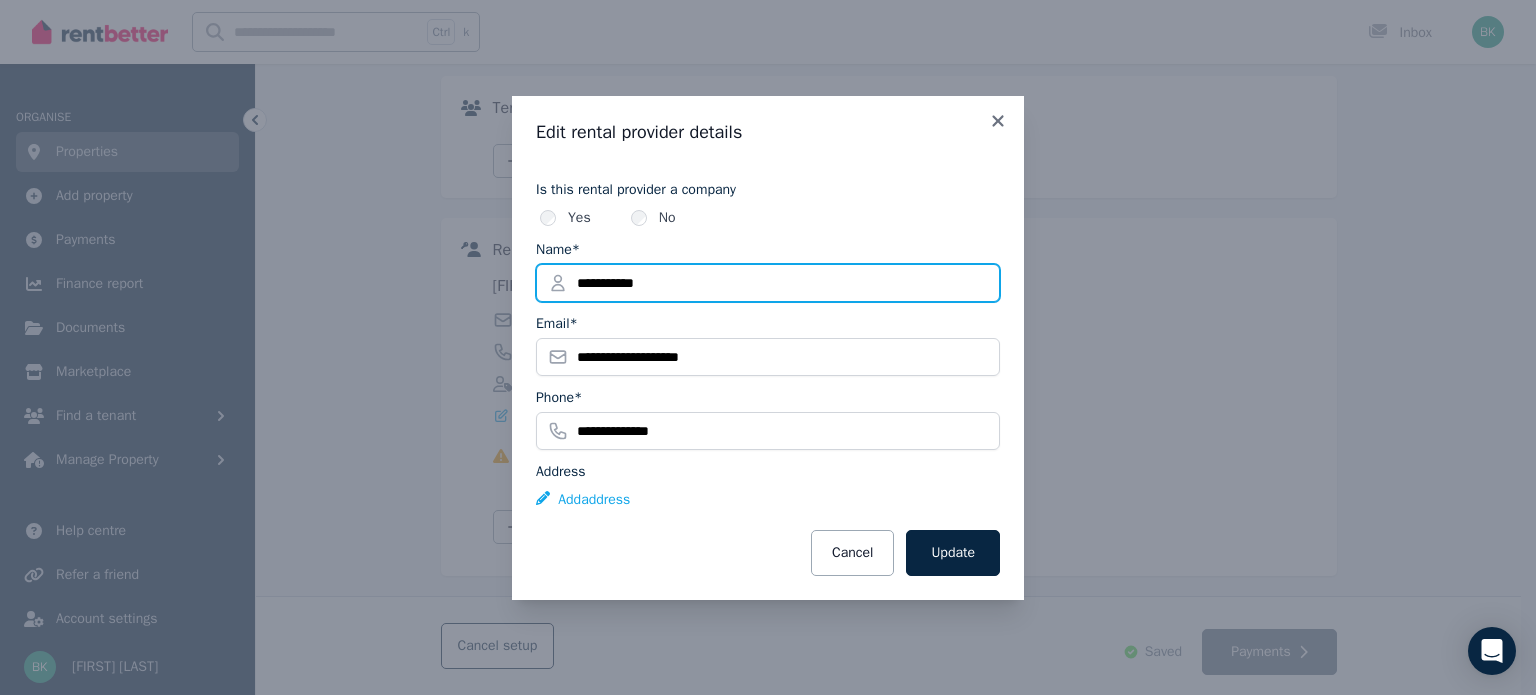 drag, startPoint x: 610, startPoint y: 286, endPoint x: 575, endPoint y: 279, distance: 35.69314 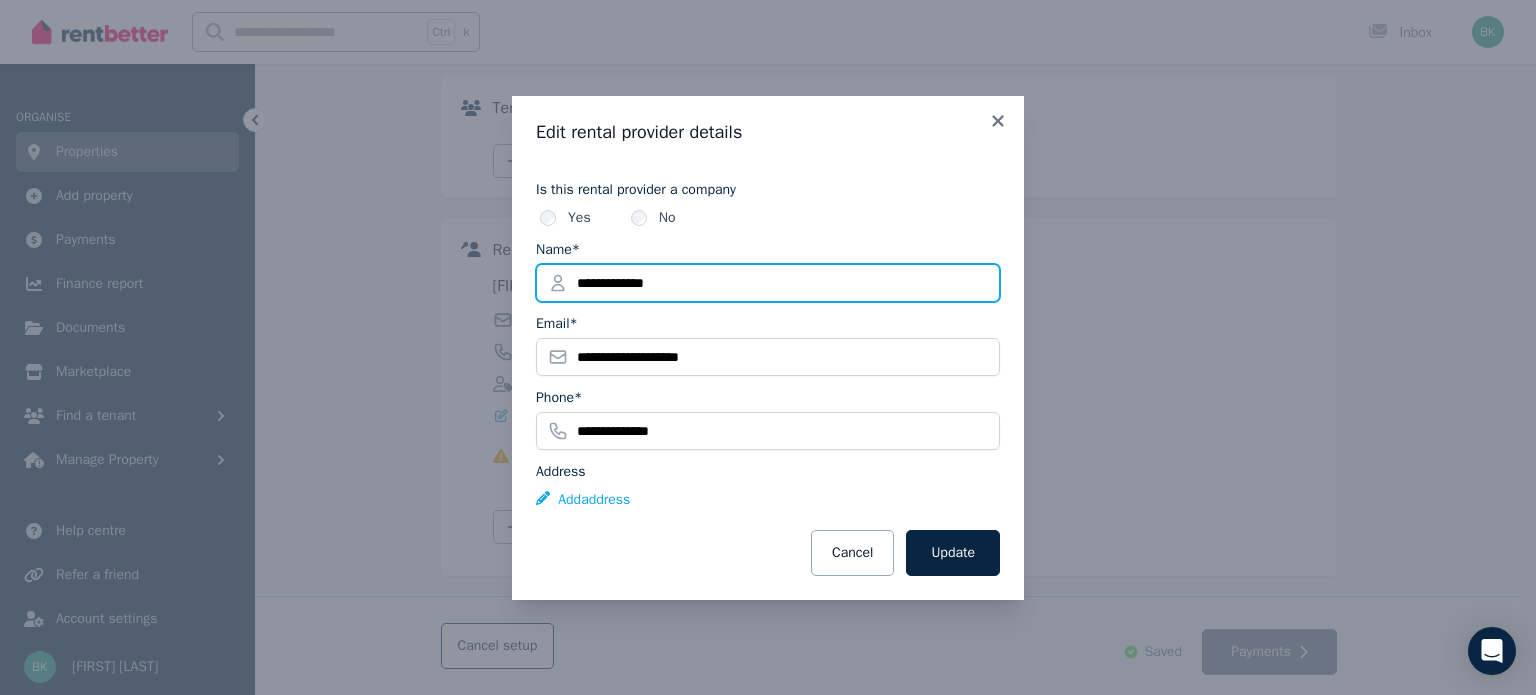 click on "**********" at bounding box center (768, 283) 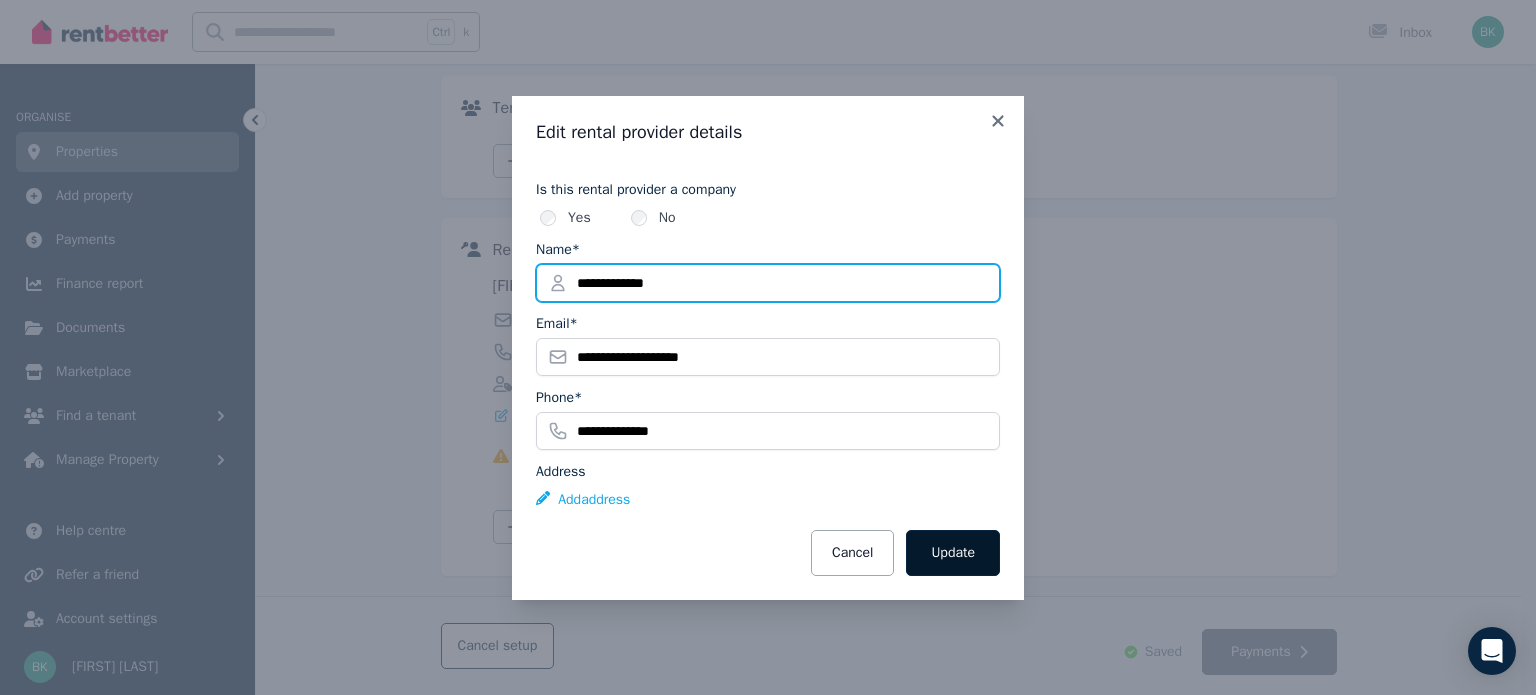 type on "**********" 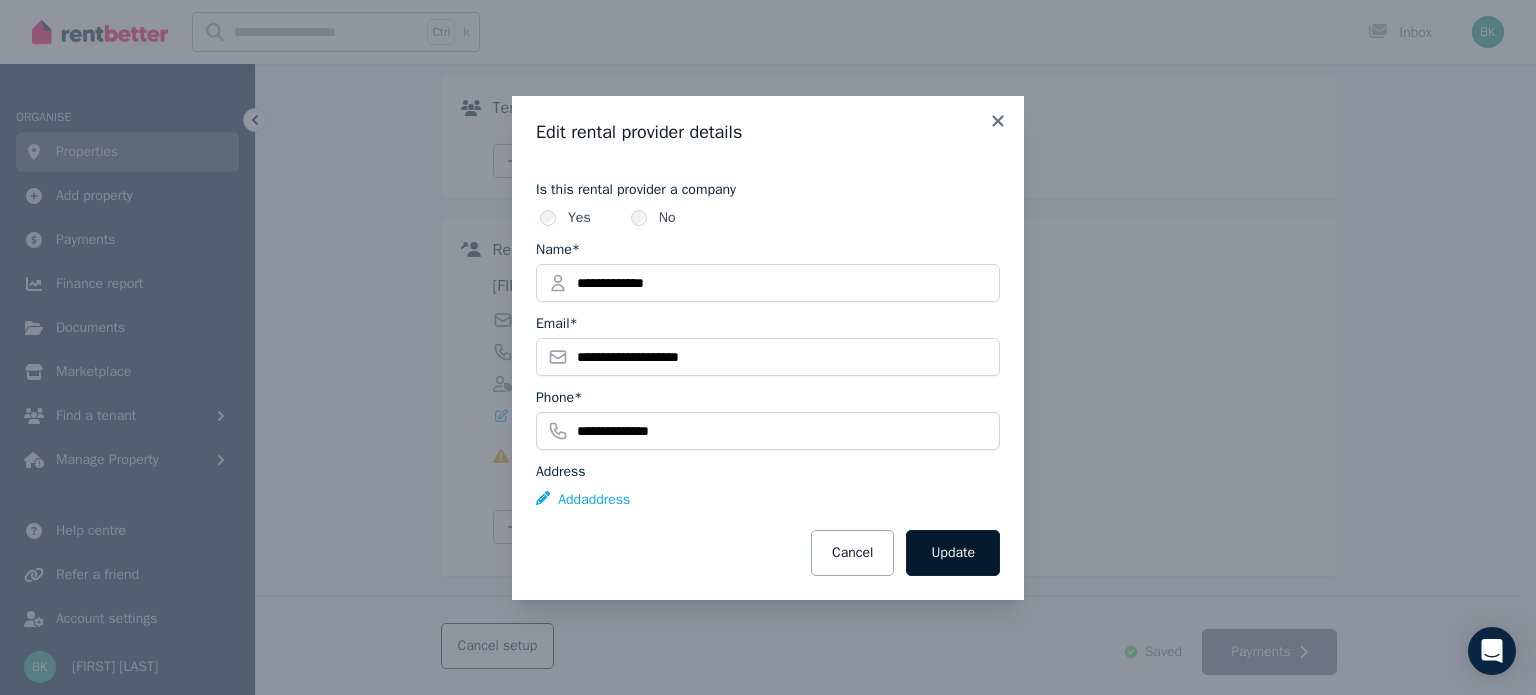 click on "Update" at bounding box center (953, 553) 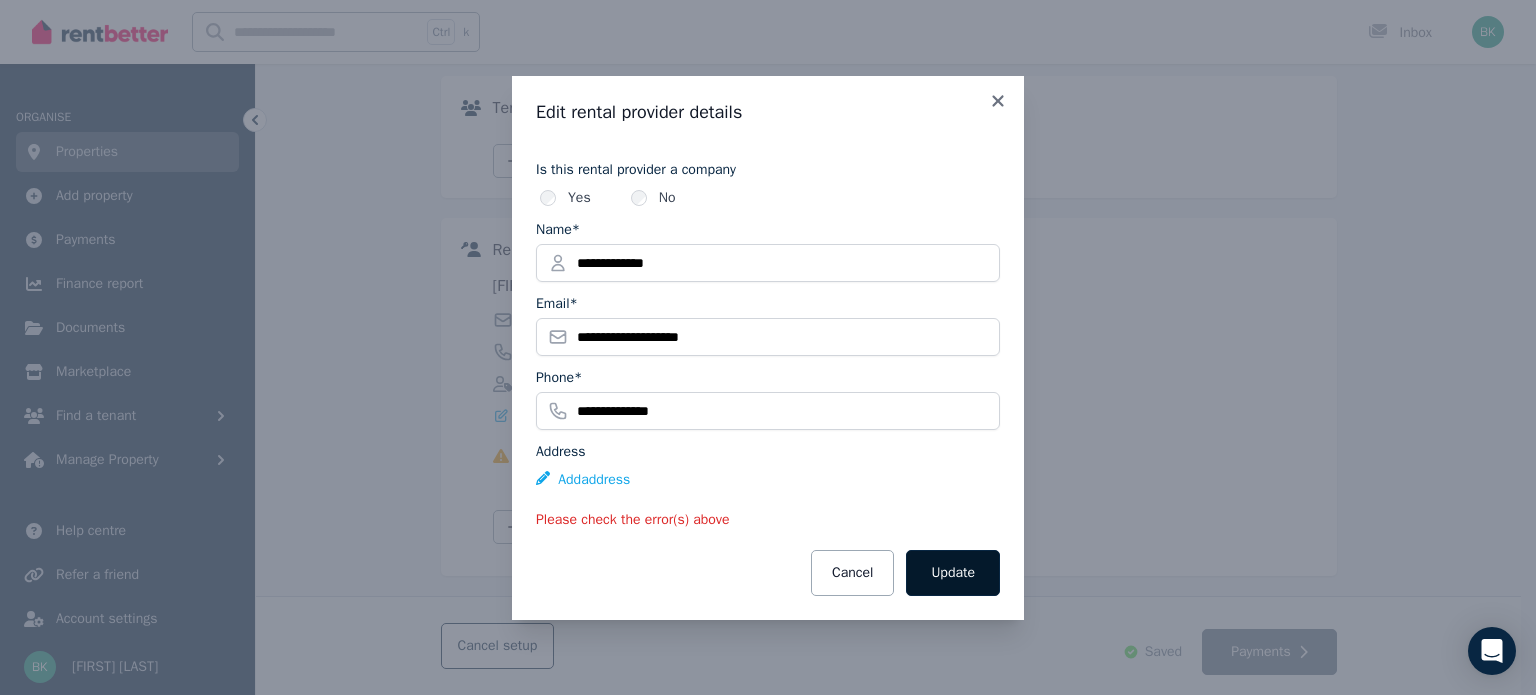 click on "Update" at bounding box center [953, 573] 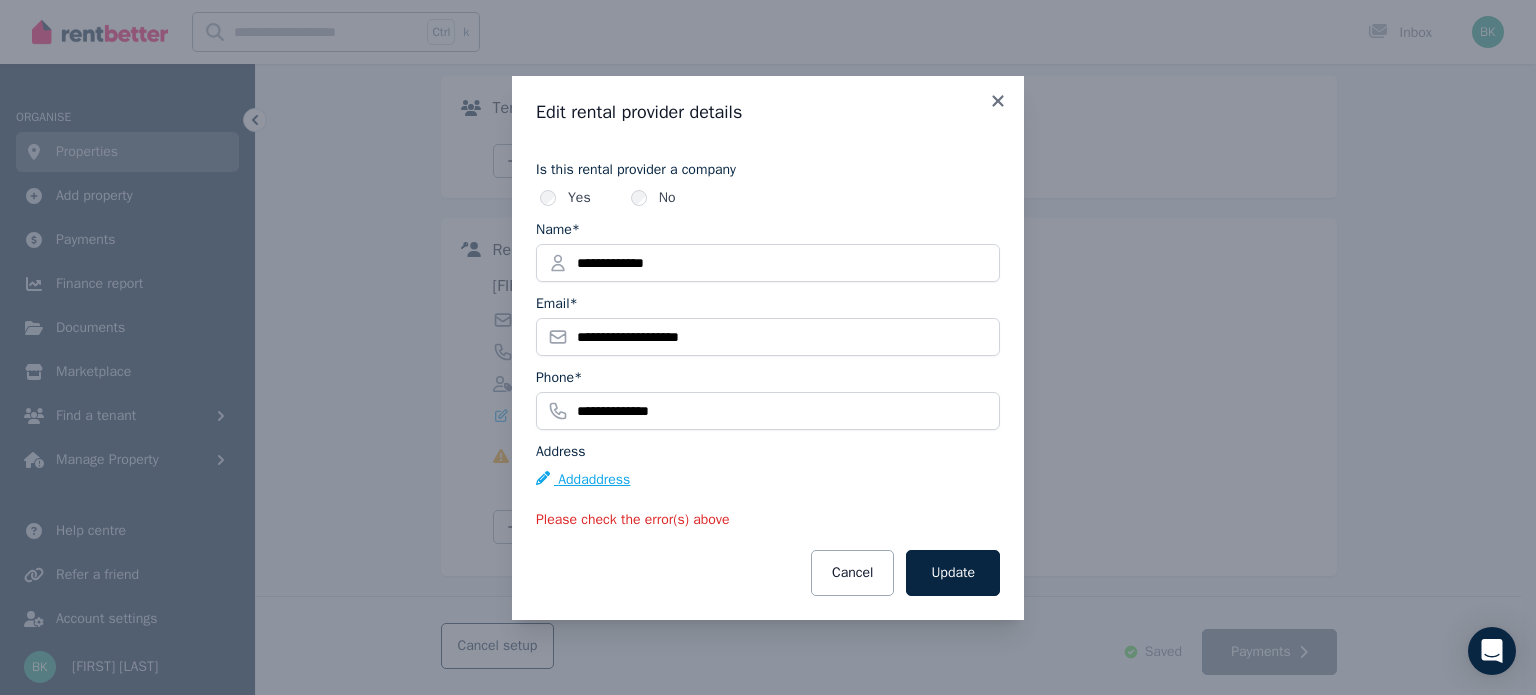 click on "Add  address" at bounding box center (583, 480) 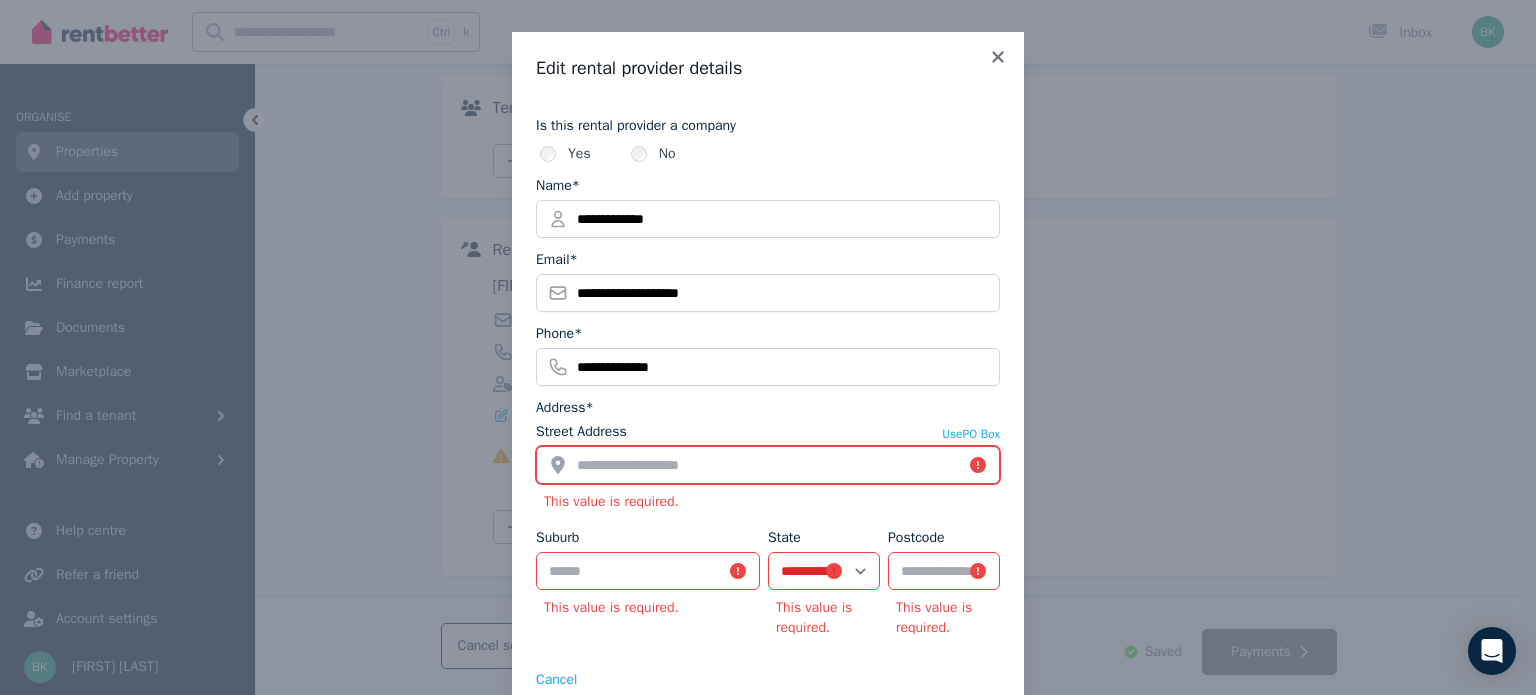 click on "Street Address" at bounding box center [768, 465] 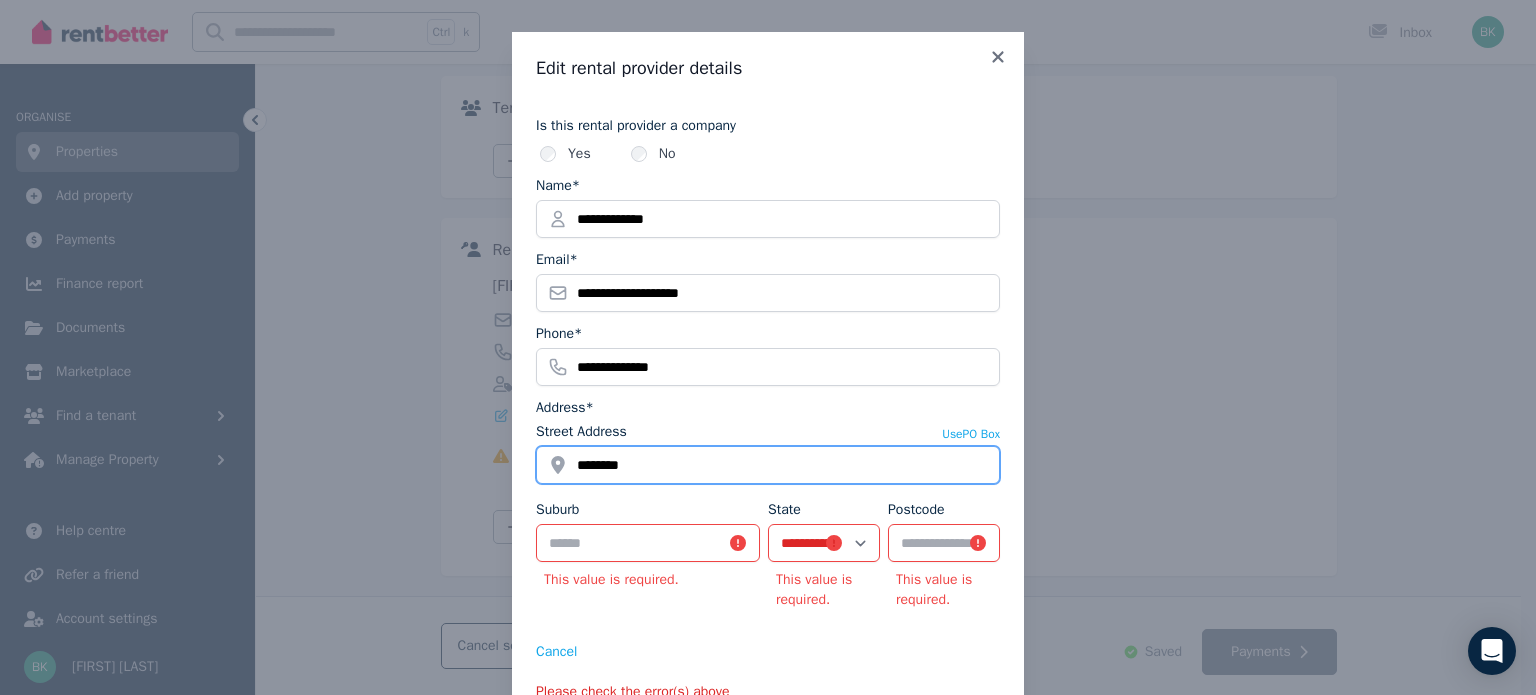 type on "**********" 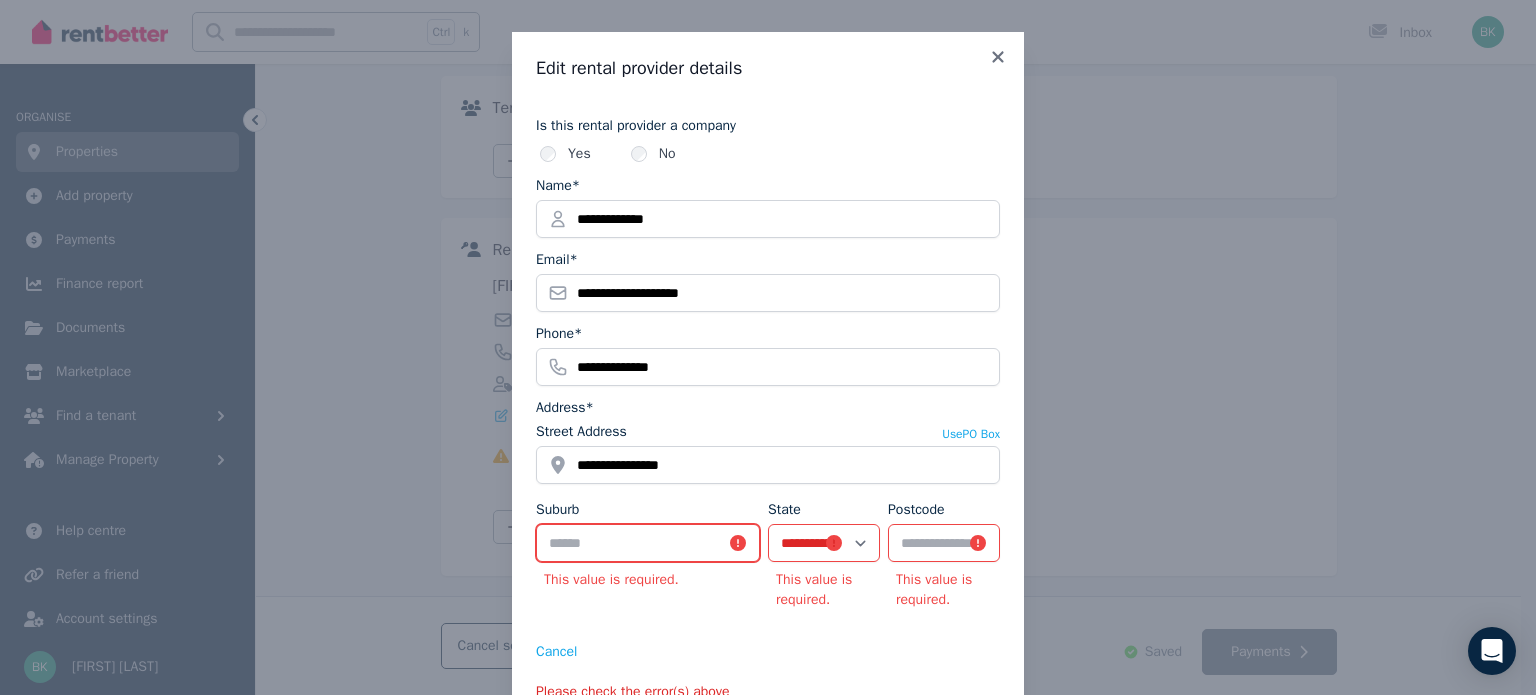 type on "**********" 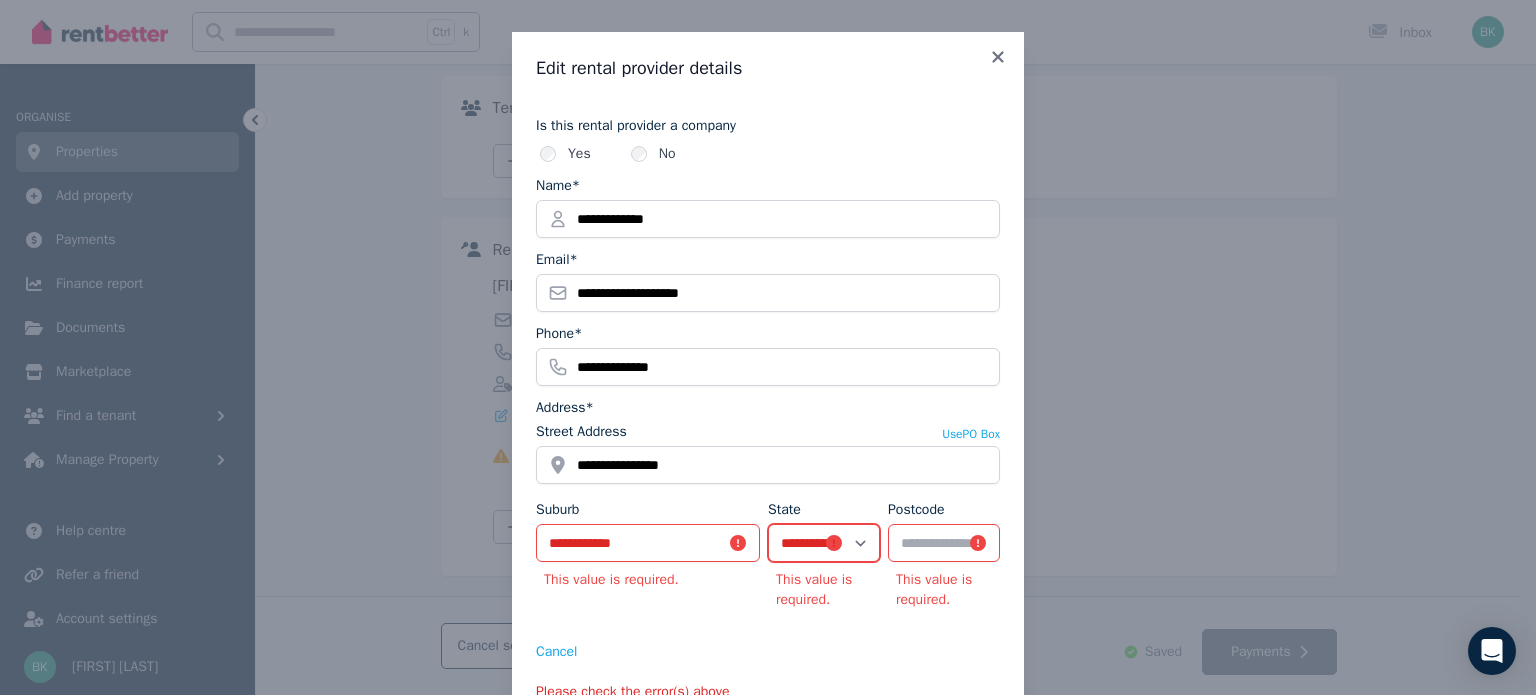select on "***" 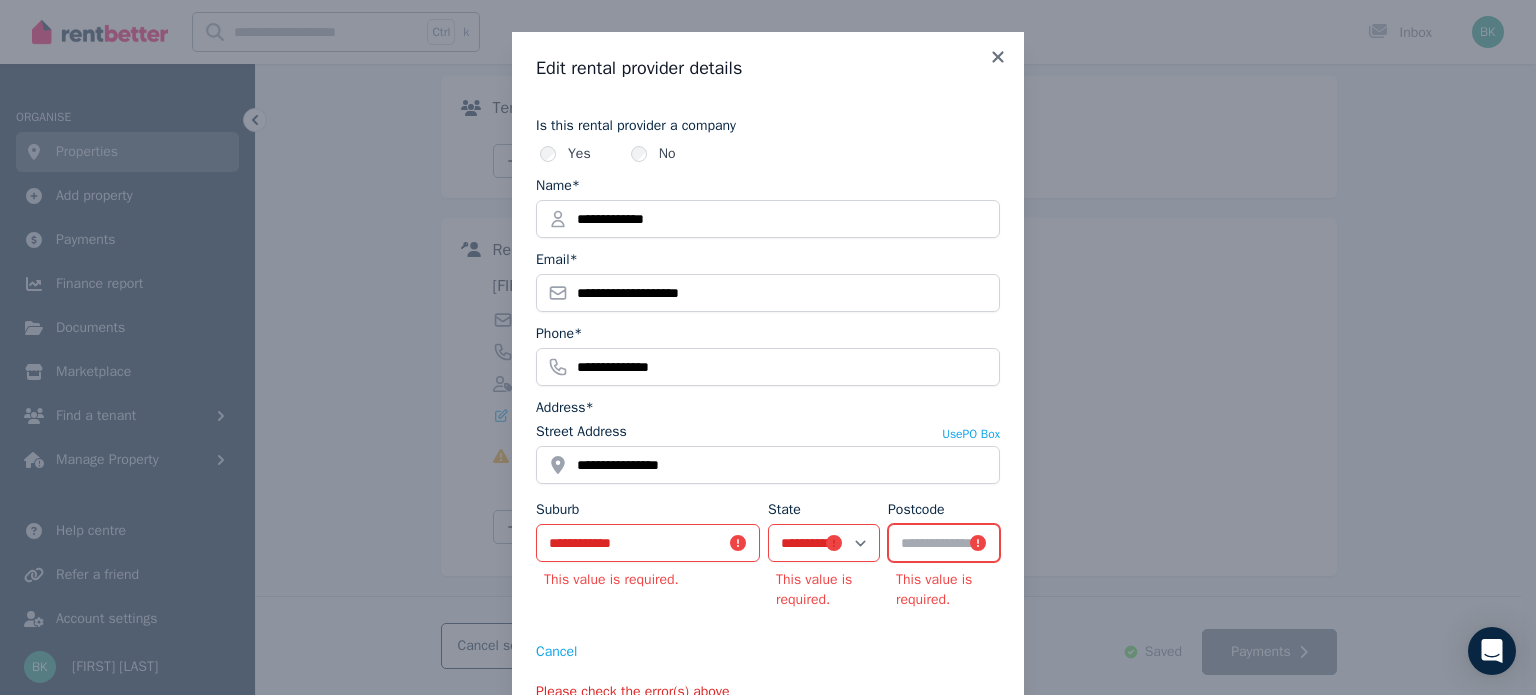 type on "****" 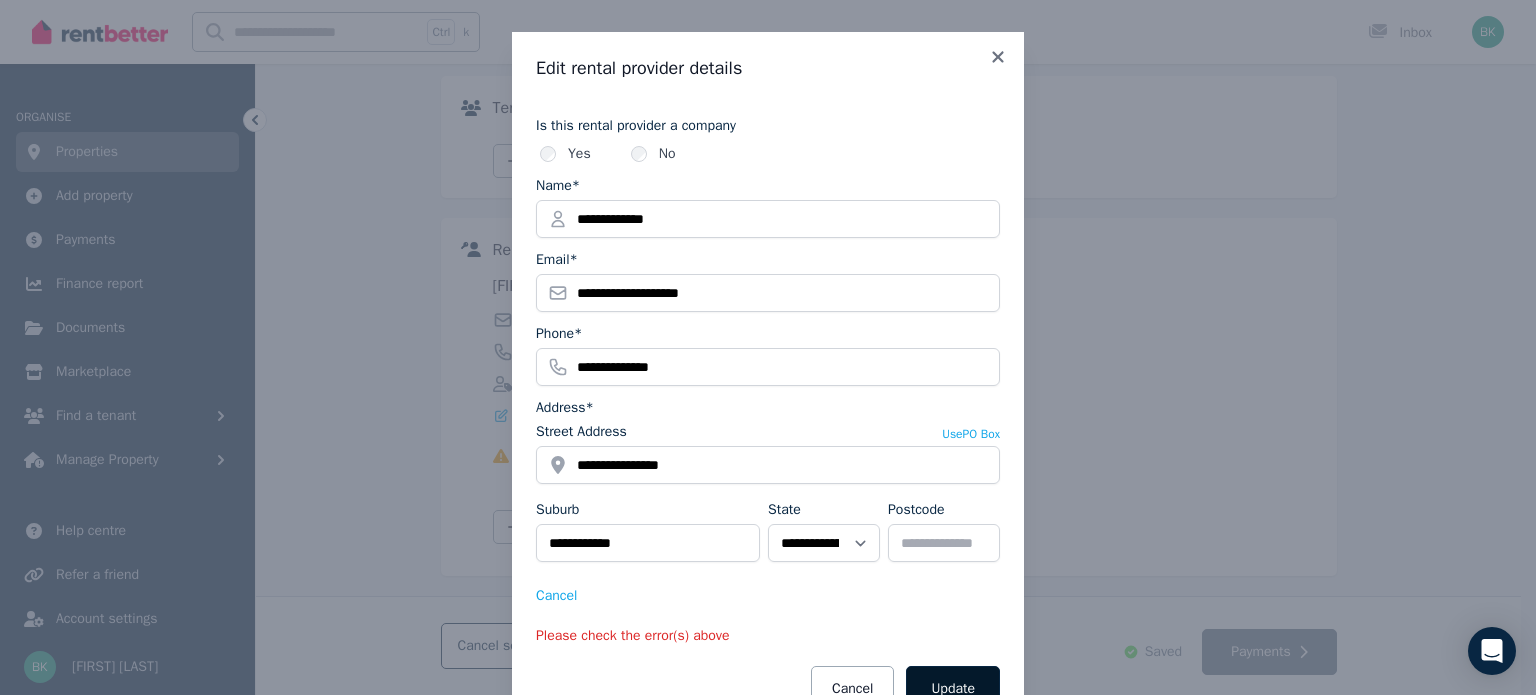 click on "Update" at bounding box center [953, 689] 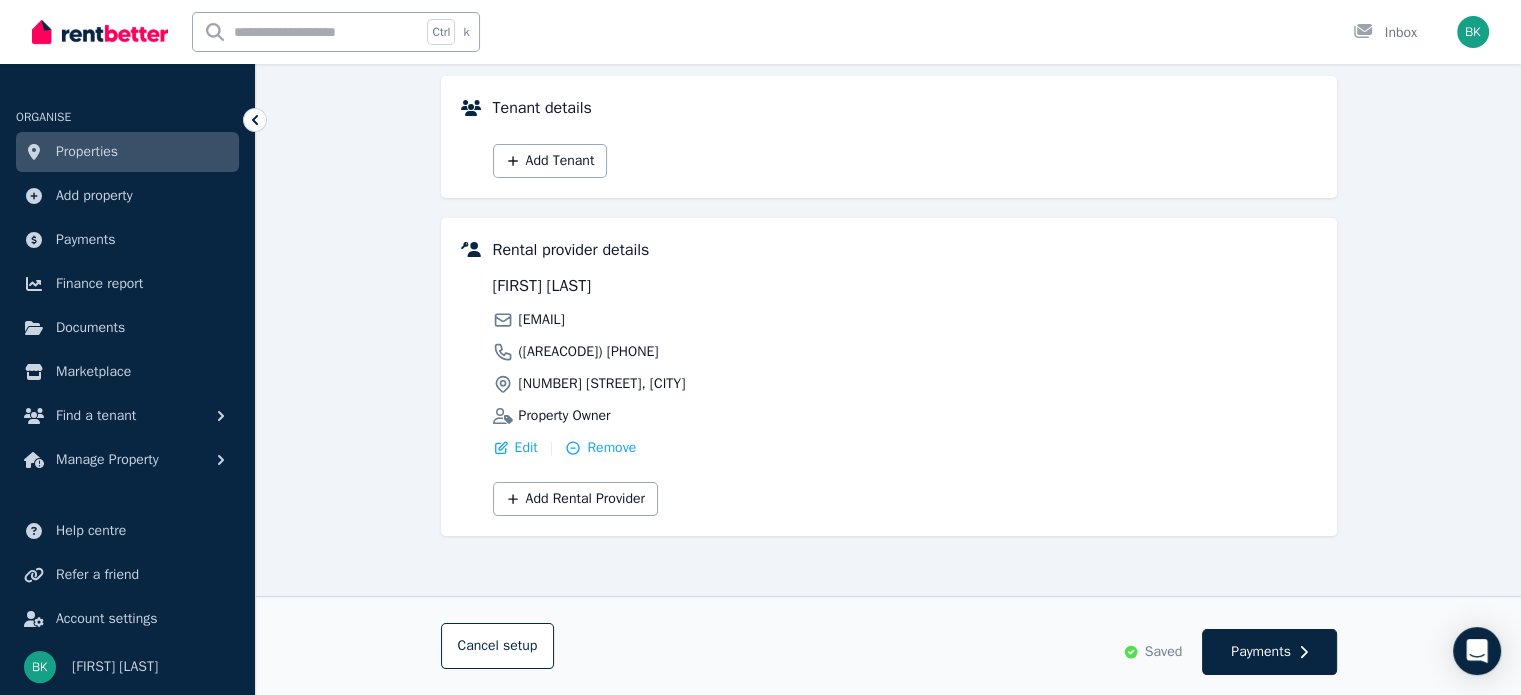 click on "Cancel setup Saved Payments" at bounding box center [889, 646] 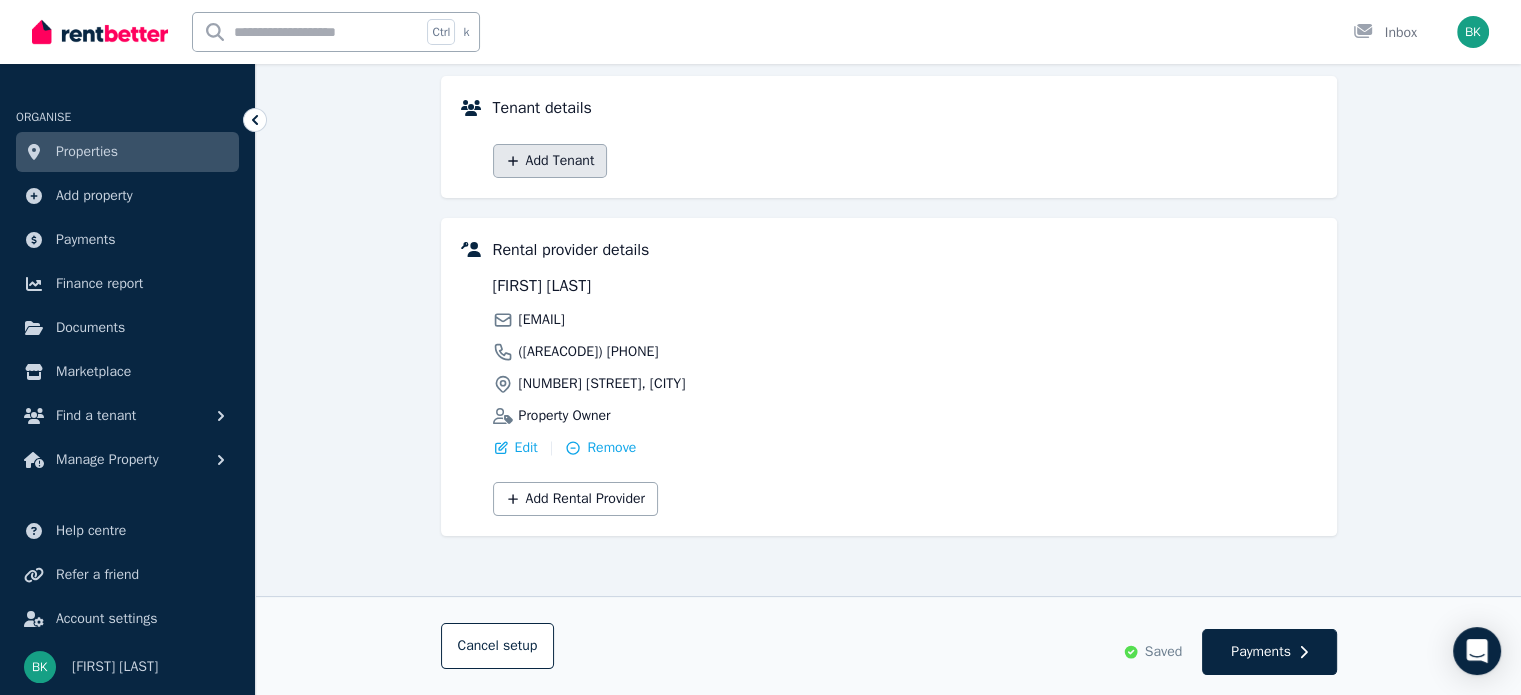 click on "Add Tenant" at bounding box center [550, 161] 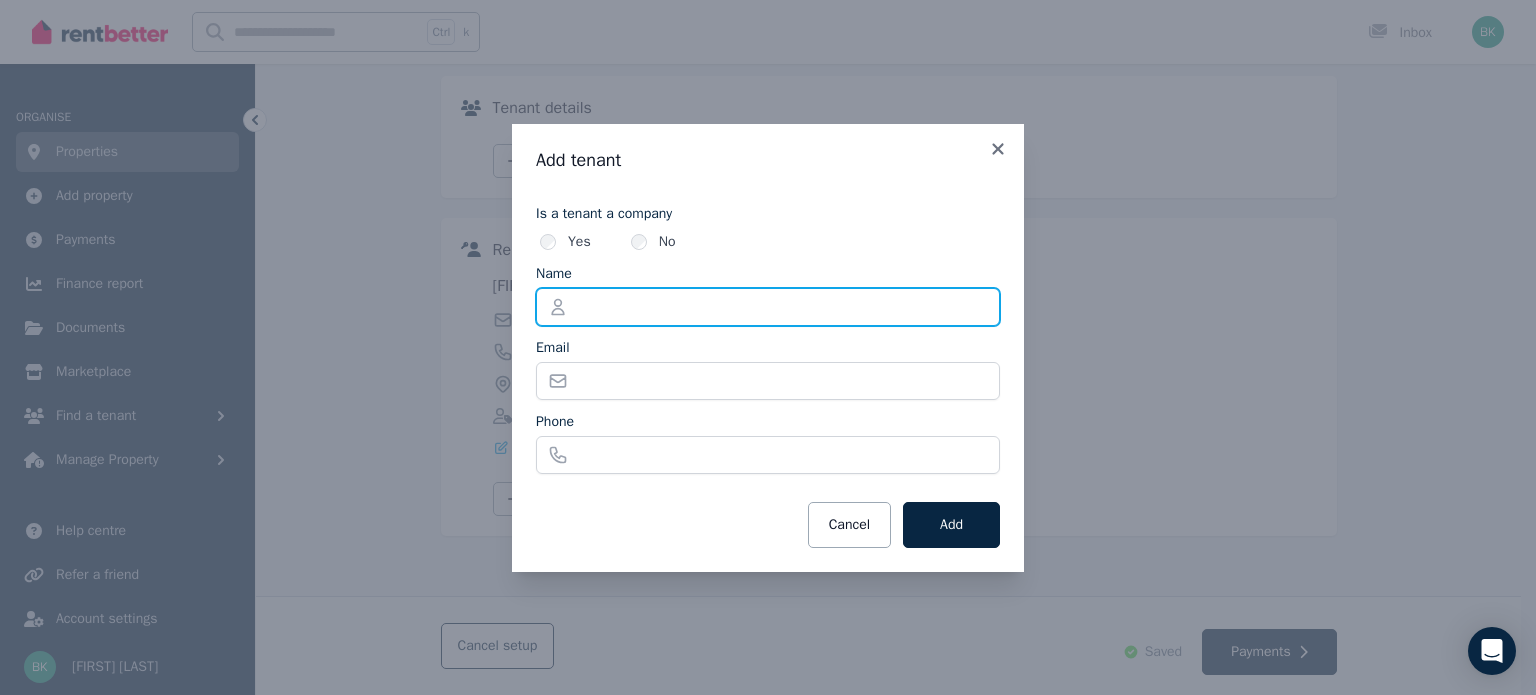 click on "Name" at bounding box center [768, 307] 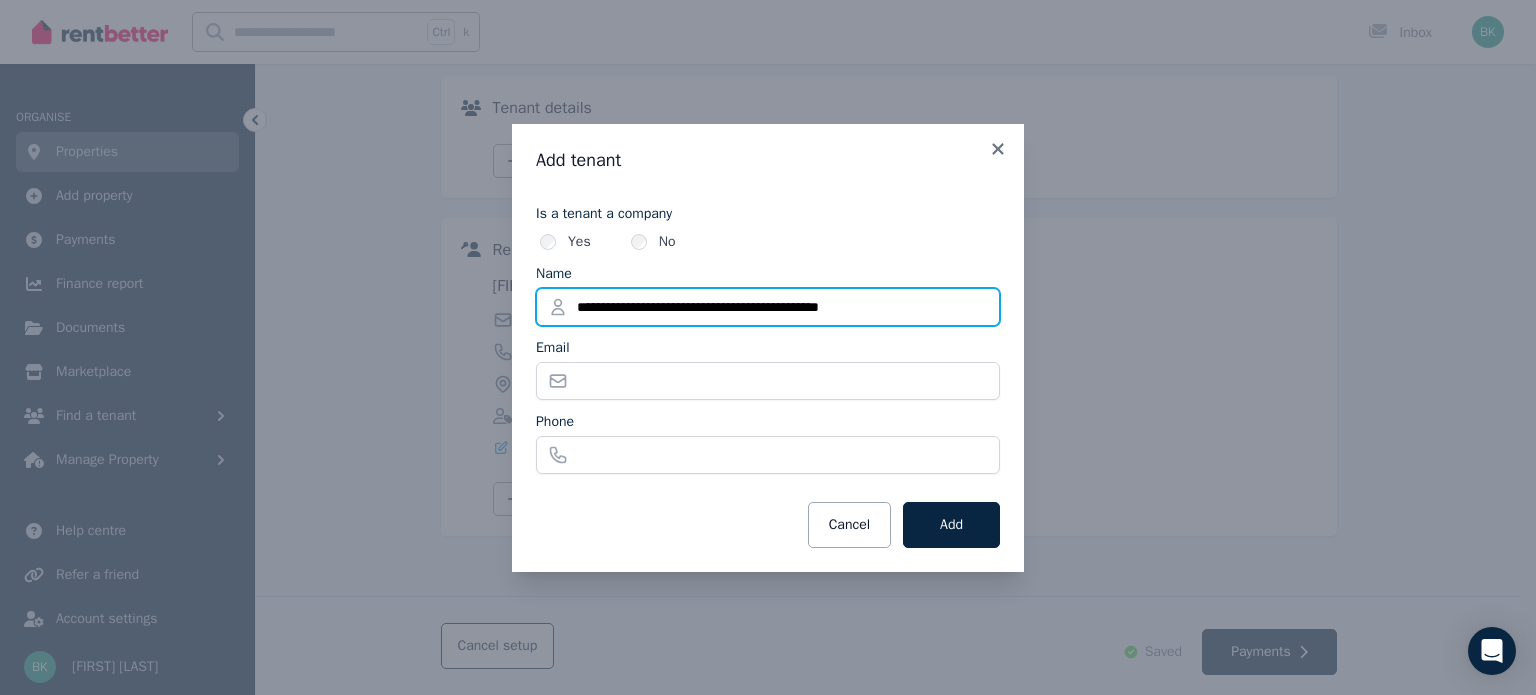 drag, startPoint x: 907, startPoint y: 313, endPoint x: 680, endPoint y: 301, distance: 227.31696 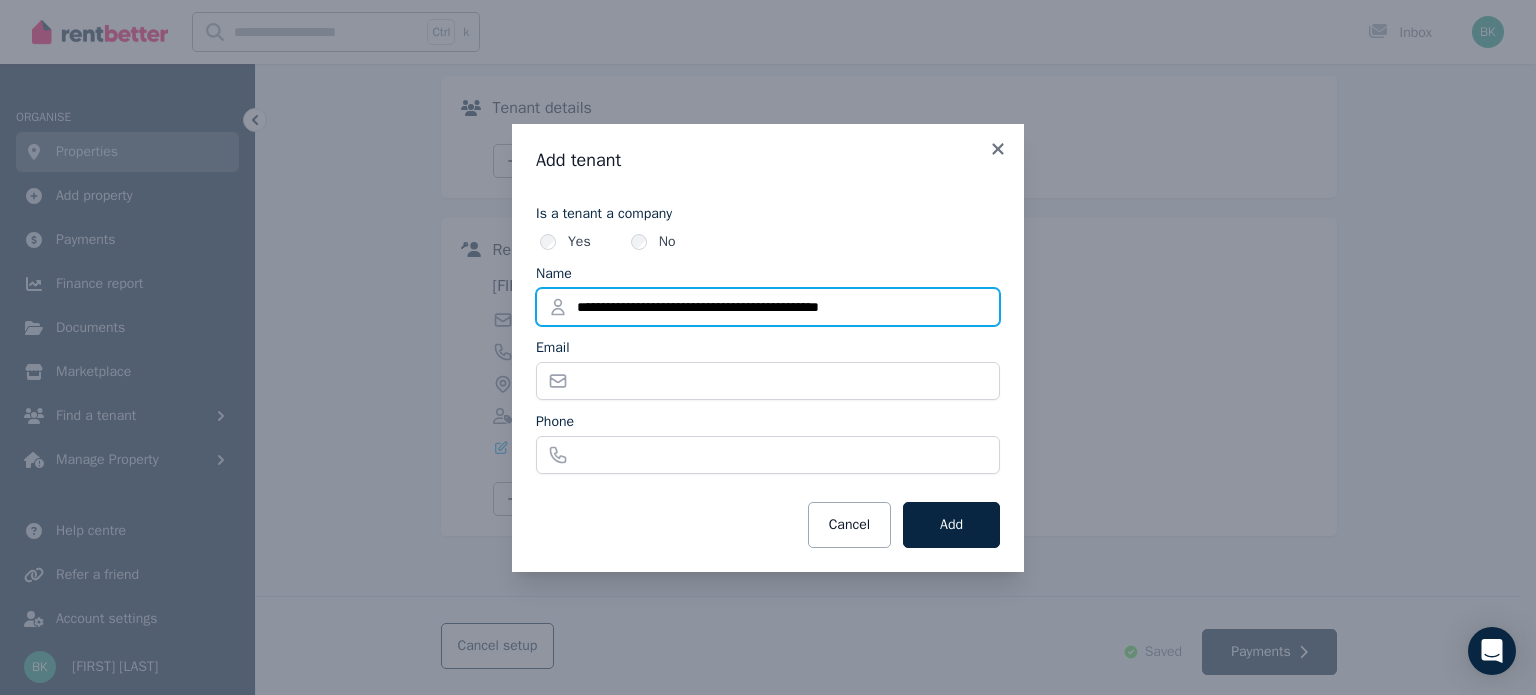 click on "**********" at bounding box center (768, 307) 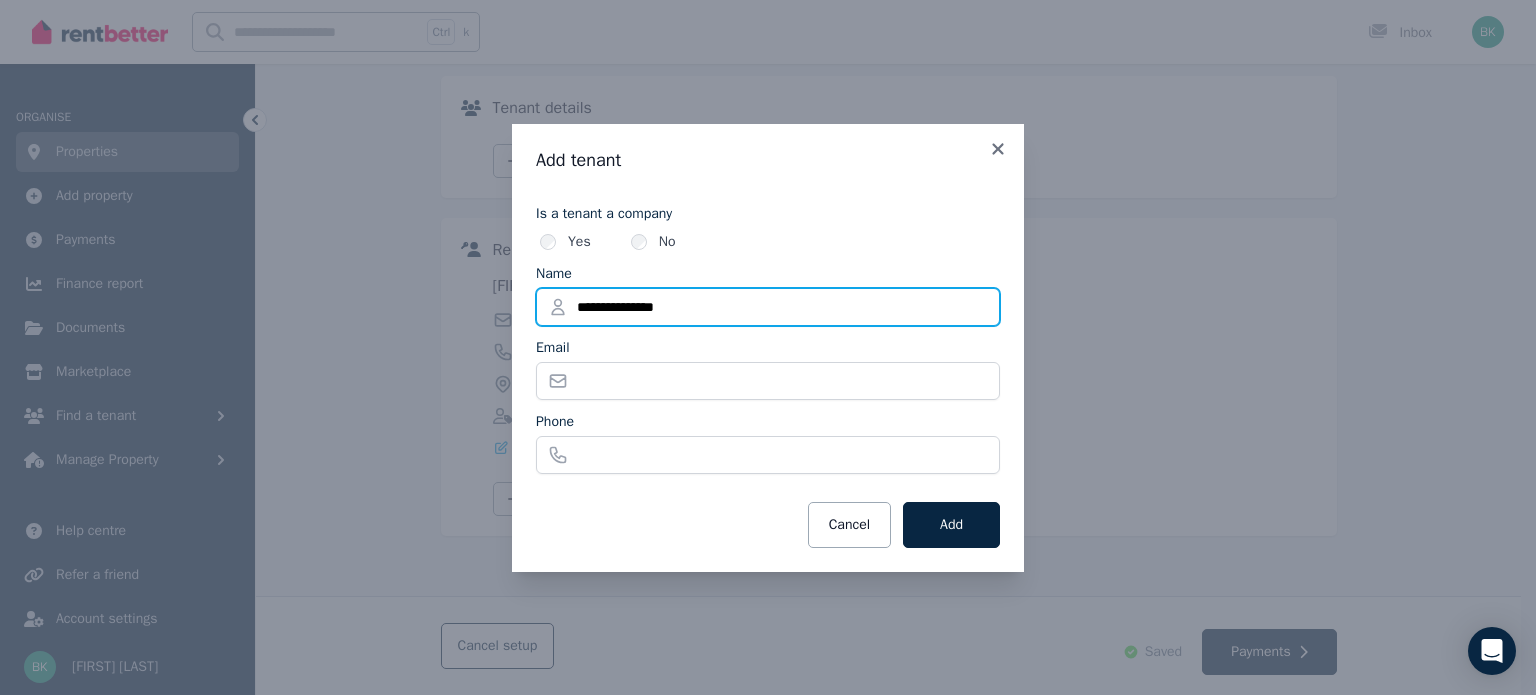 type on "**********" 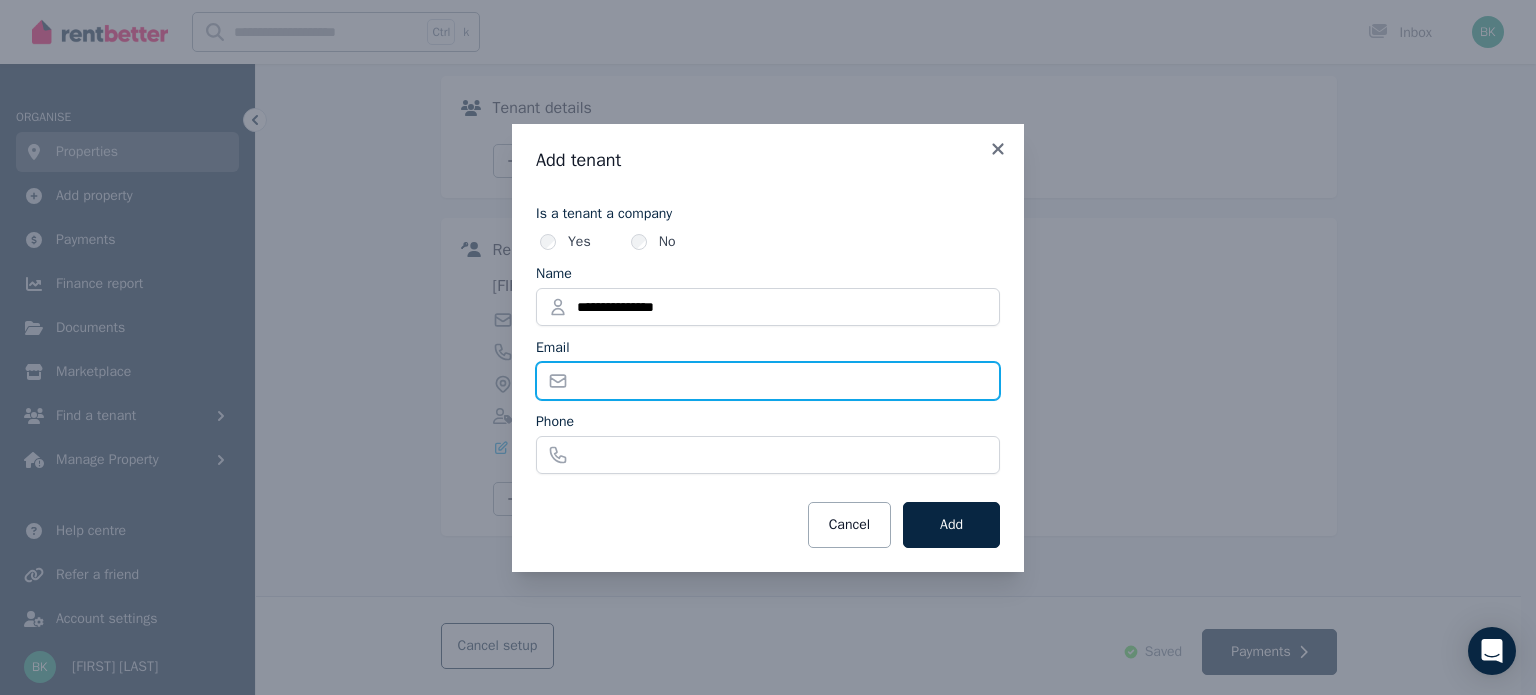 click on "Email" at bounding box center [768, 381] 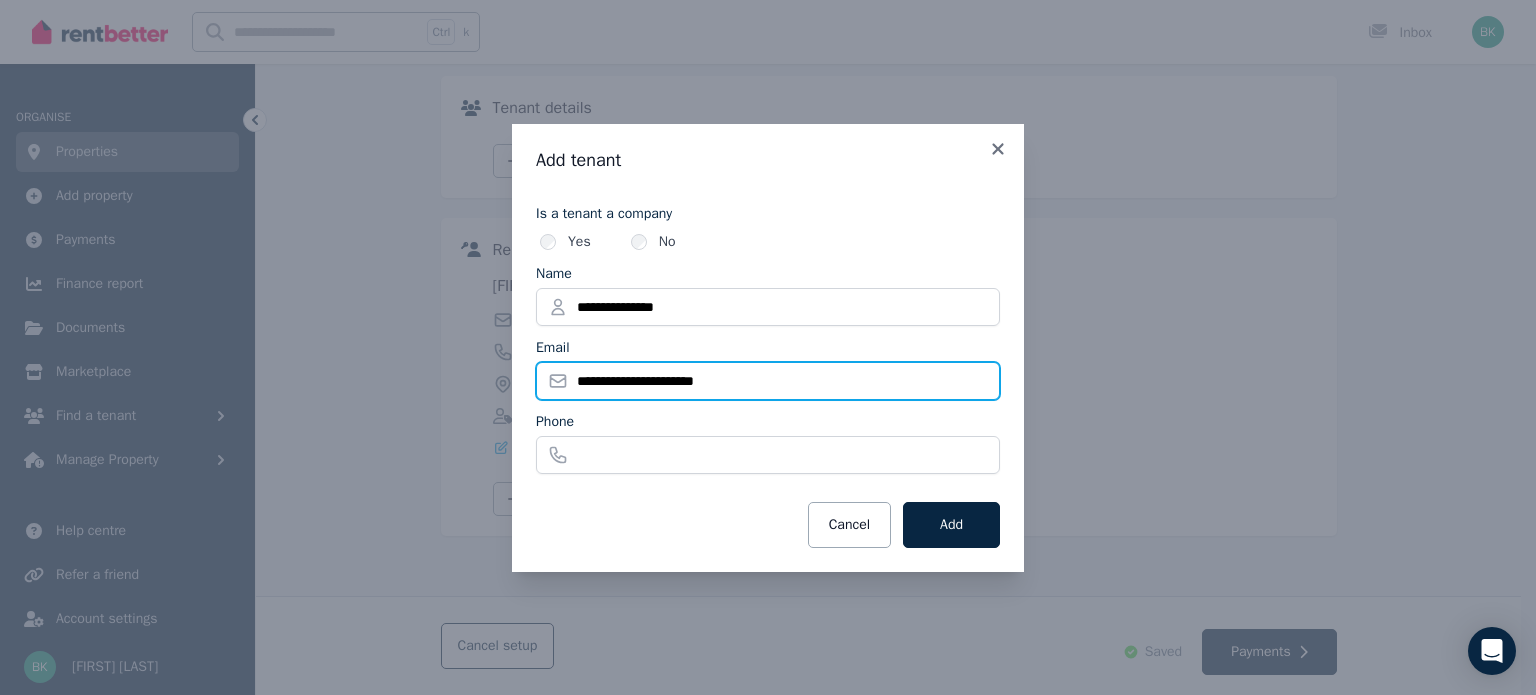 type on "**********" 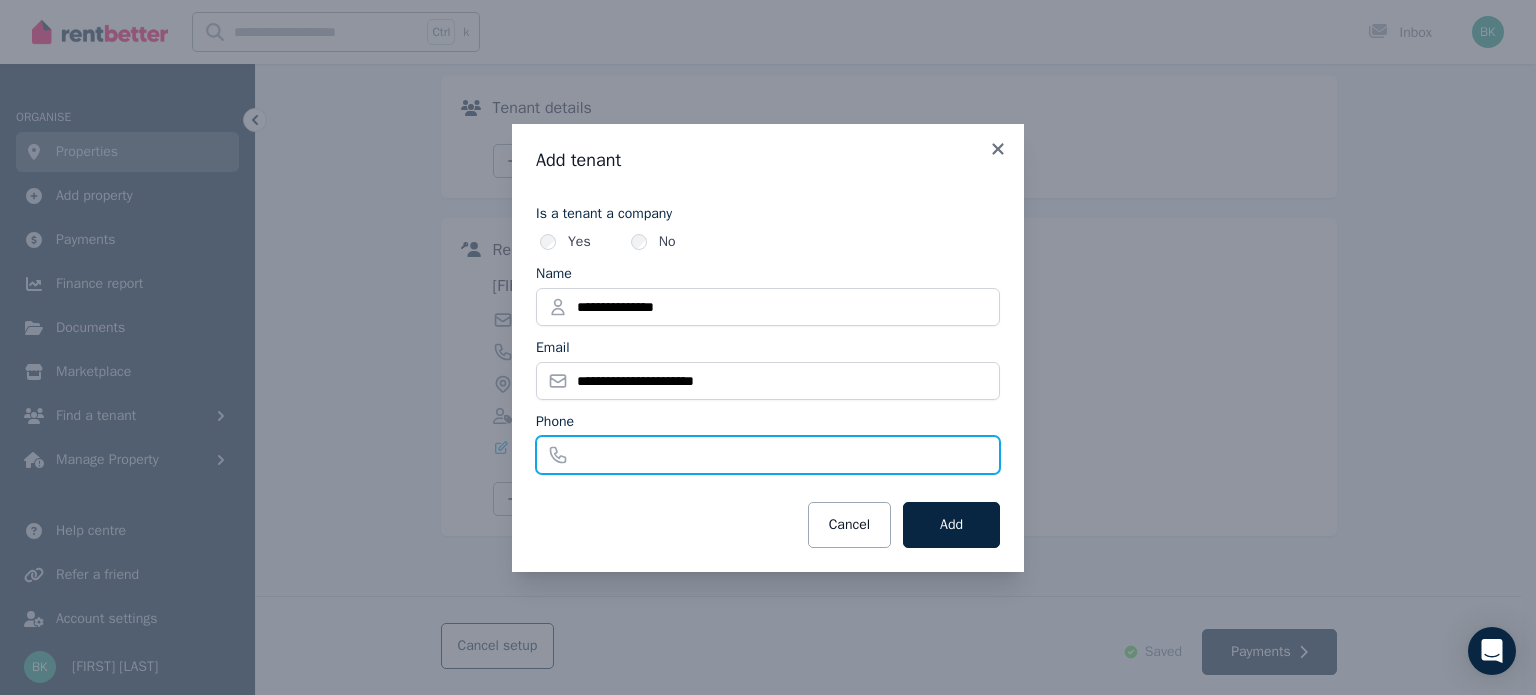 click on "Phone" at bounding box center (768, 455) 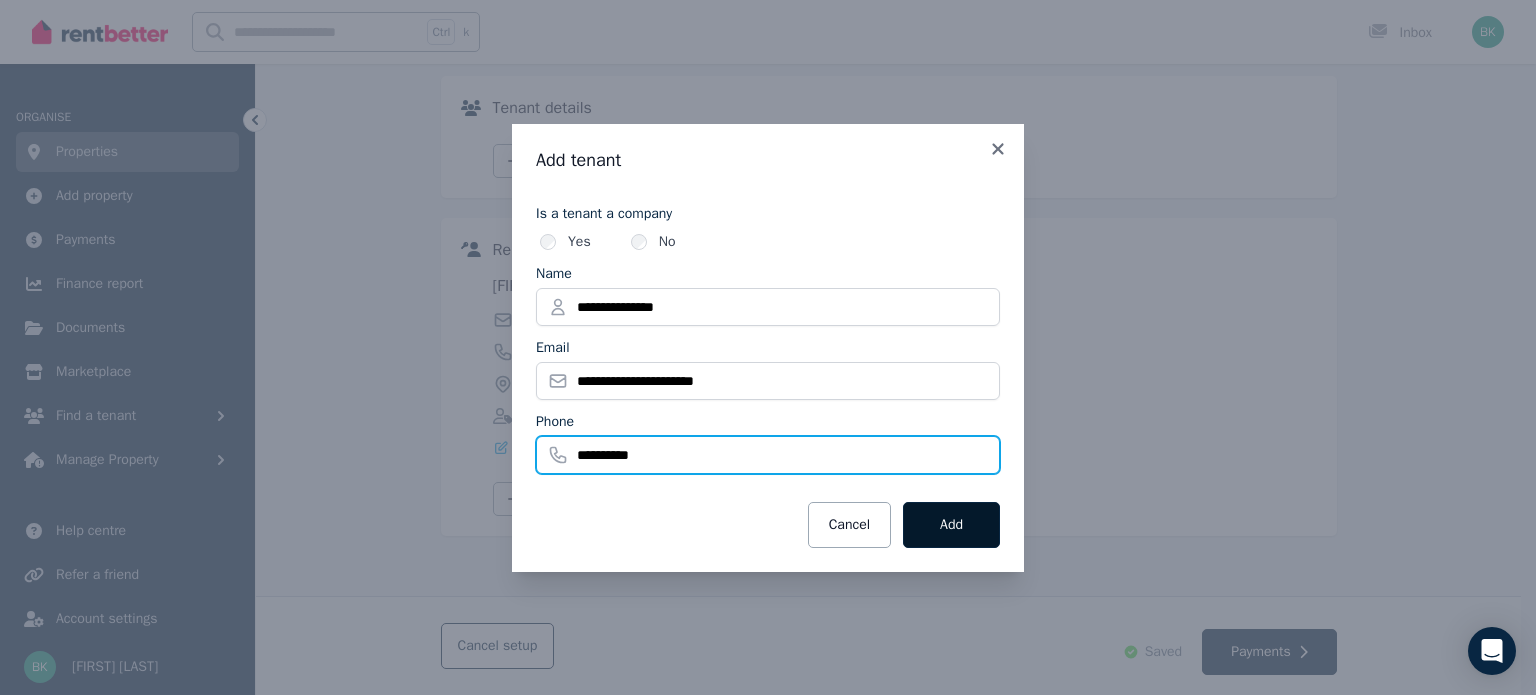 type on "**********" 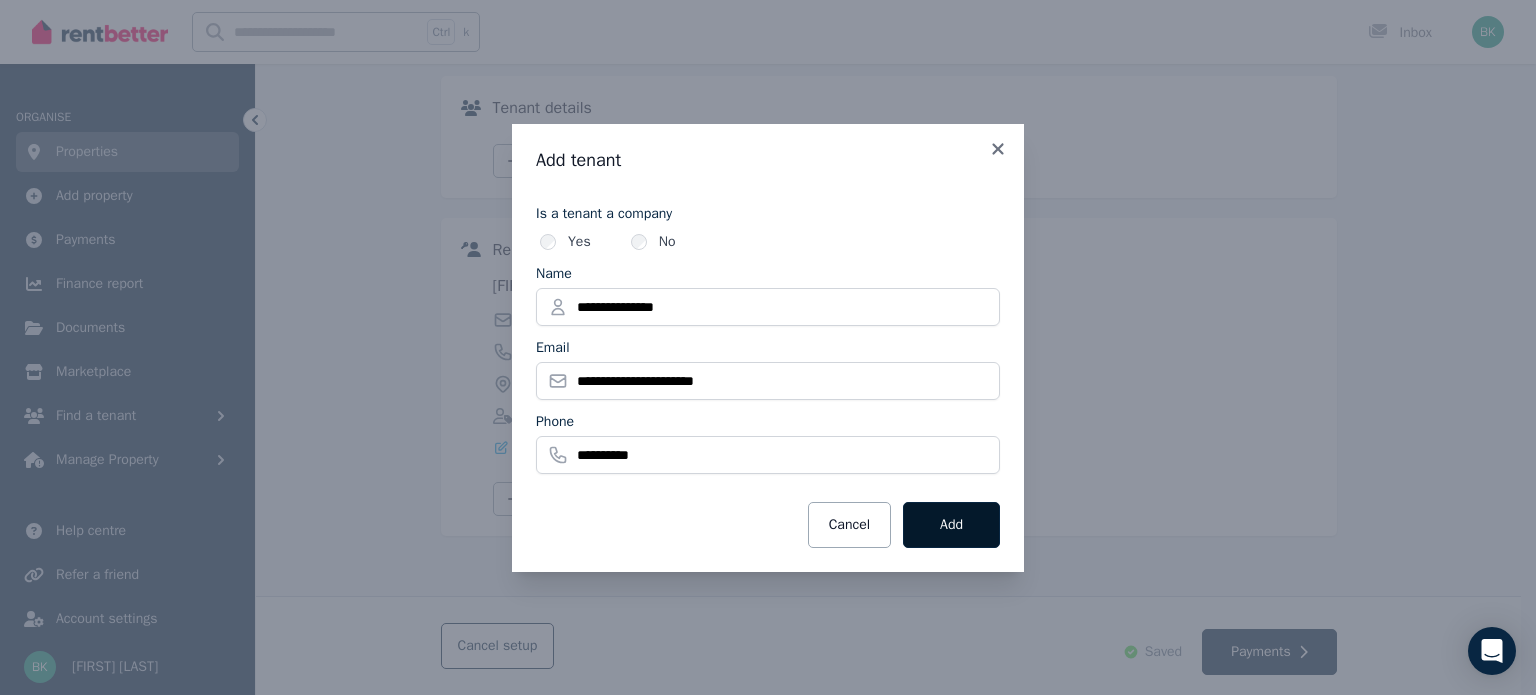 click on "Add" at bounding box center [951, 525] 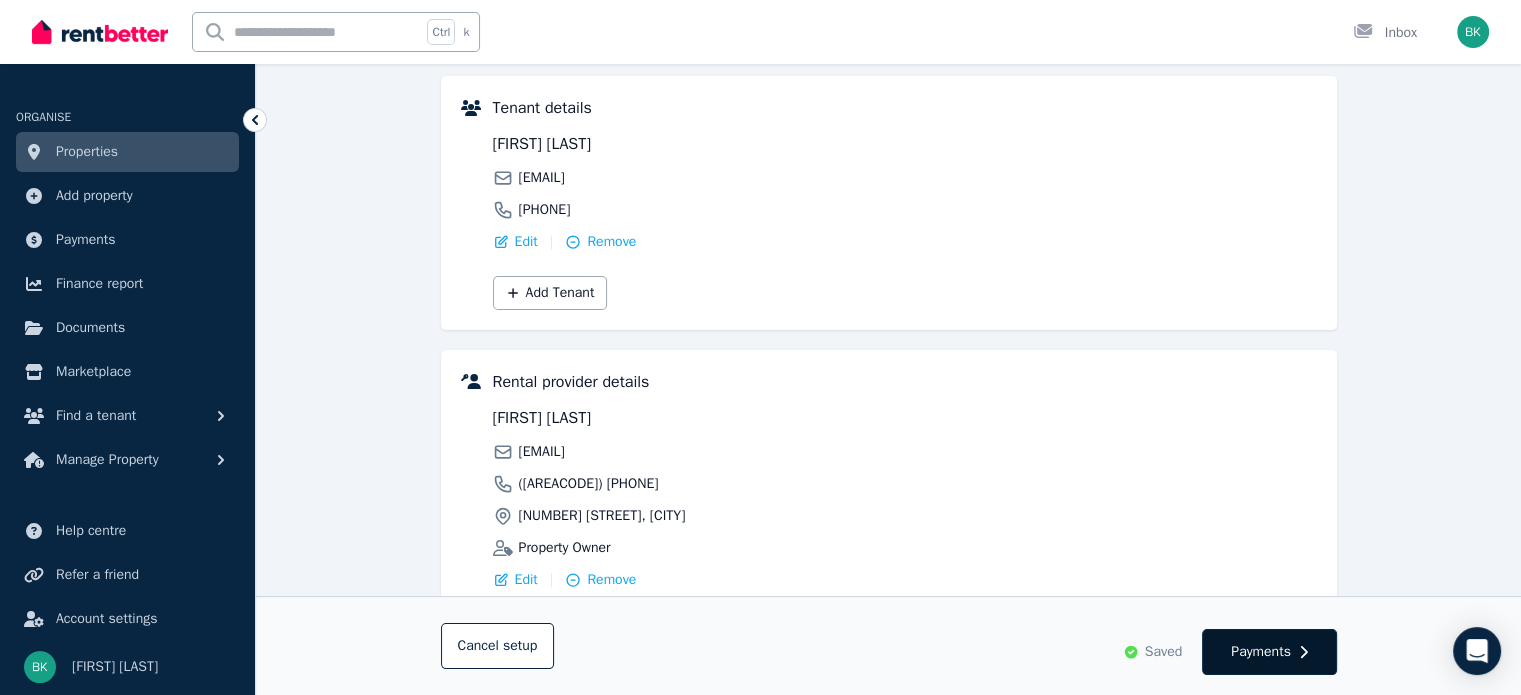 click on "Payments" at bounding box center [1261, 652] 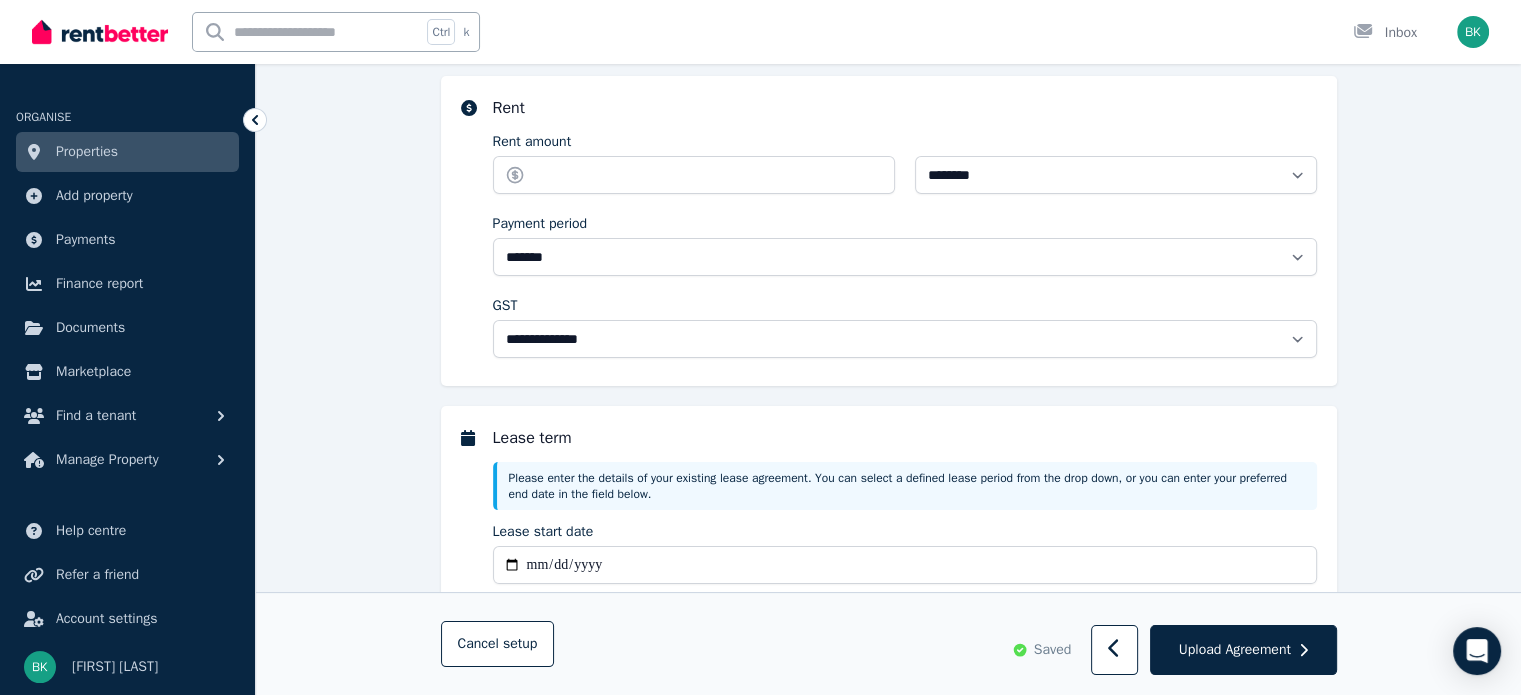 scroll, scrollTop: 0, scrollLeft: 0, axis: both 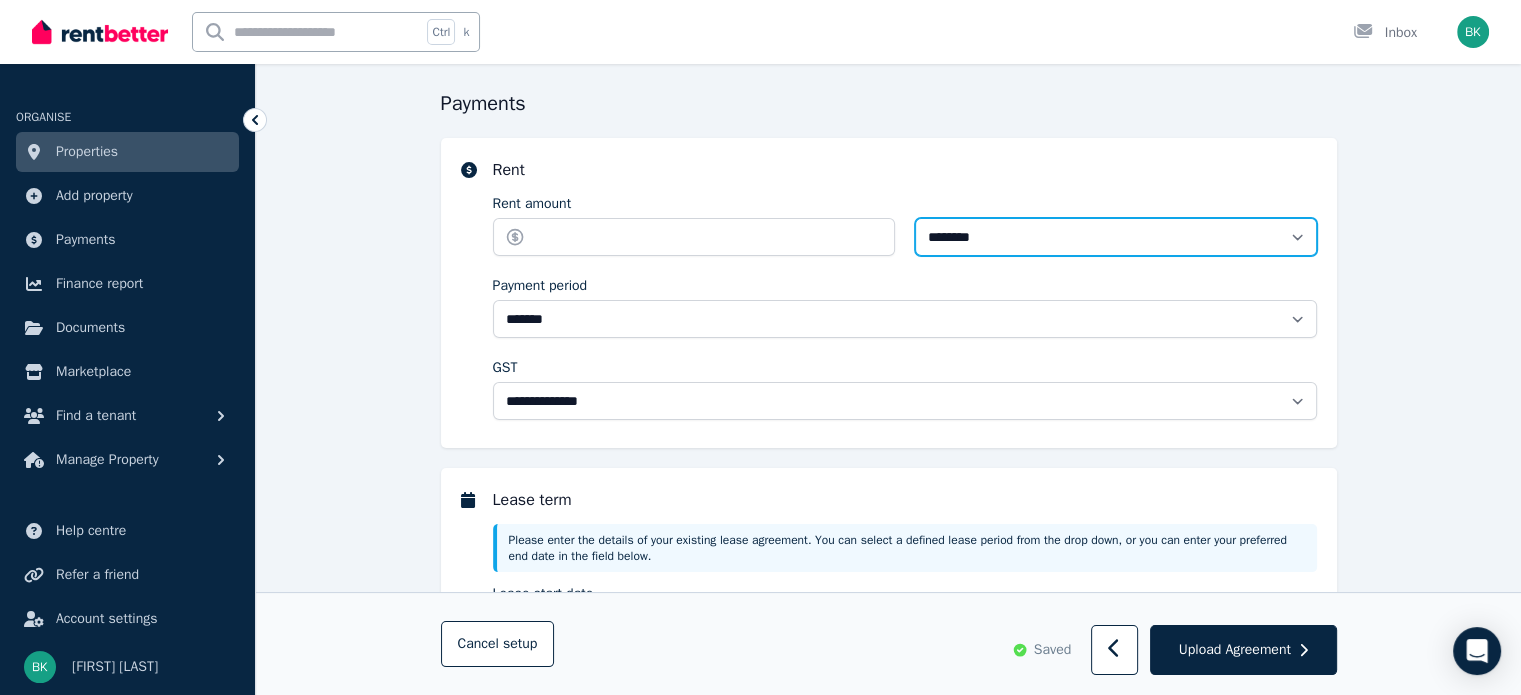 click on "**********" at bounding box center (1116, 237) 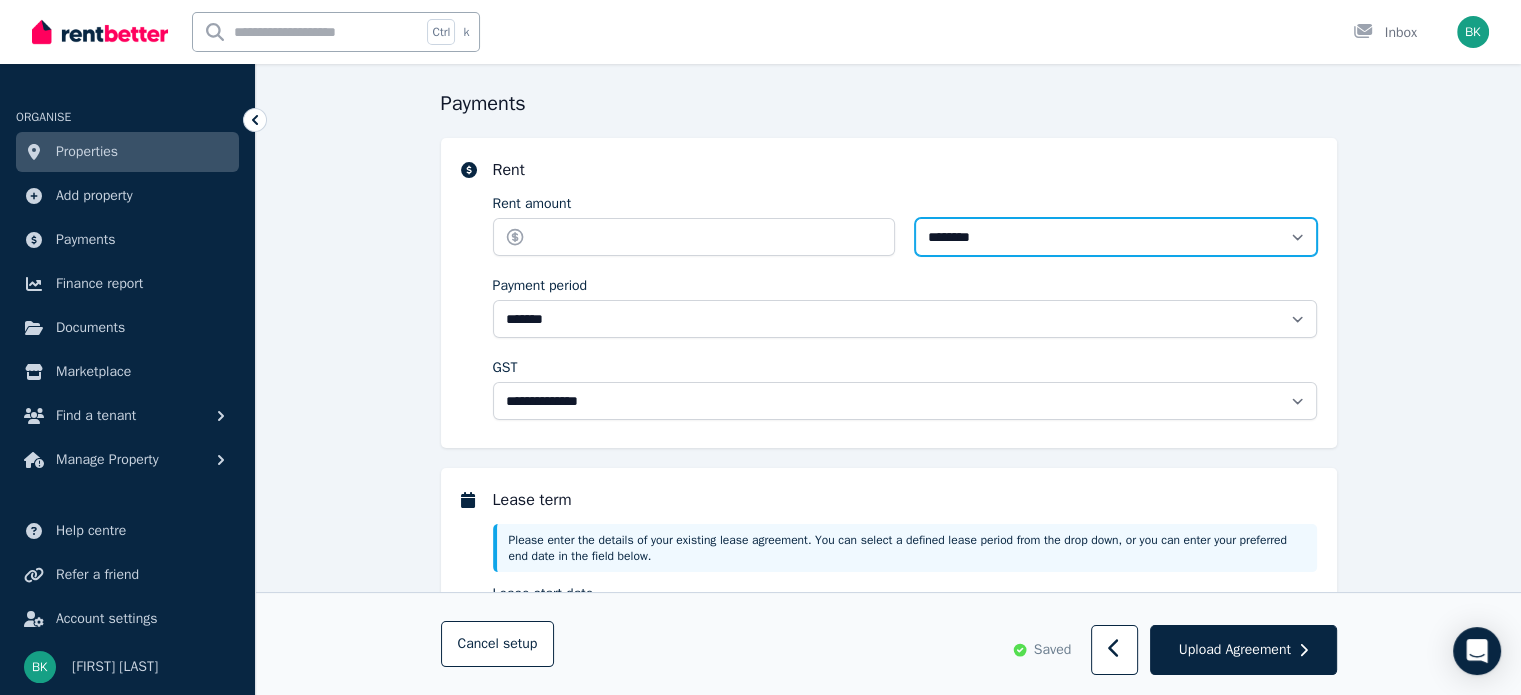 select on "*******" 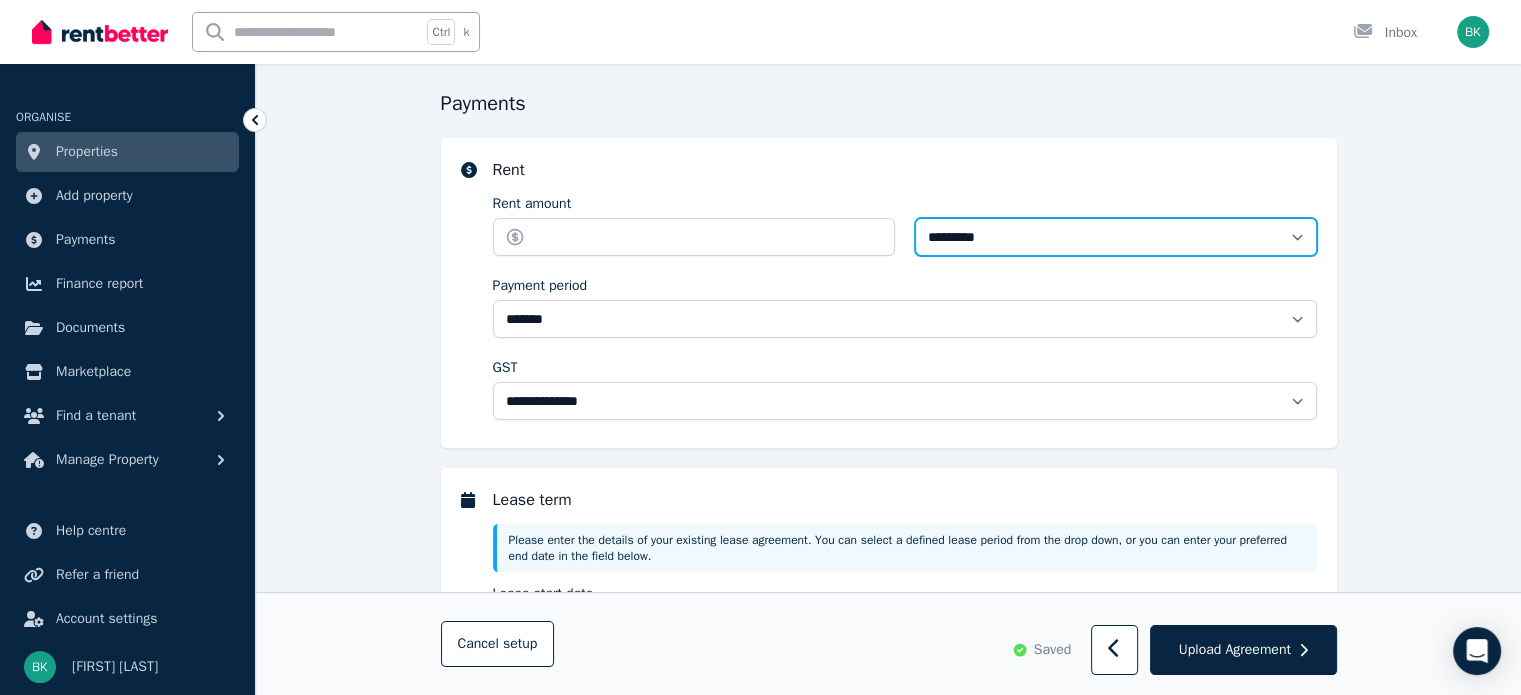 click on "**********" at bounding box center [1116, 237] 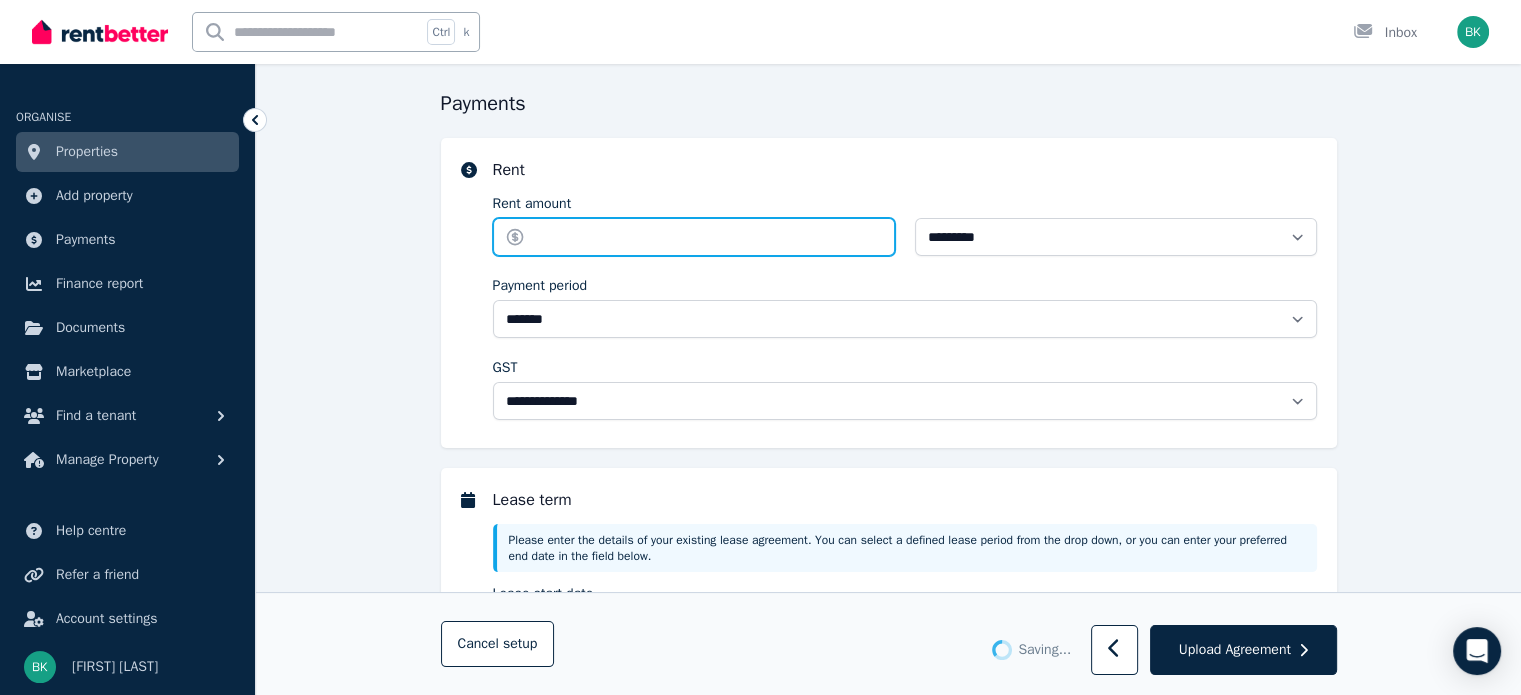 click on "Rent amount" at bounding box center [694, 237] 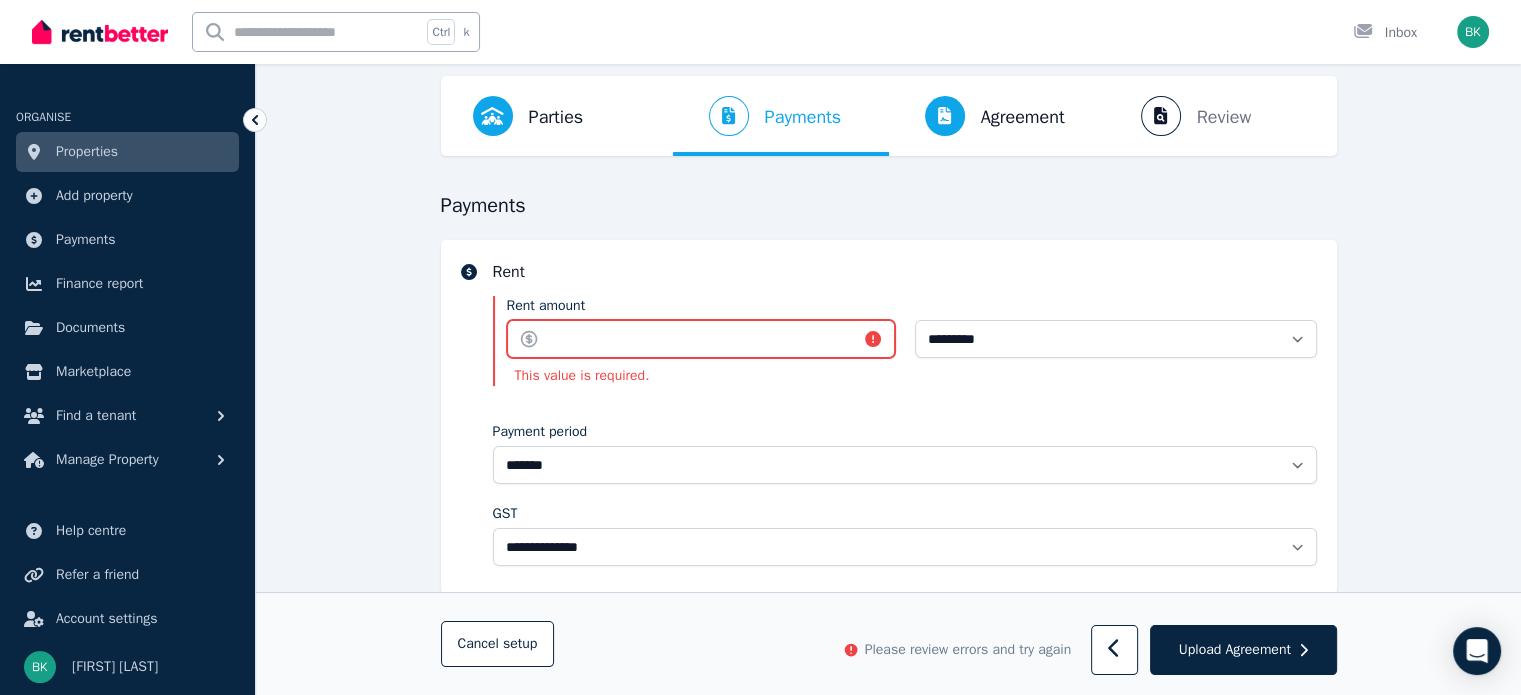 scroll, scrollTop: 67, scrollLeft: 0, axis: vertical 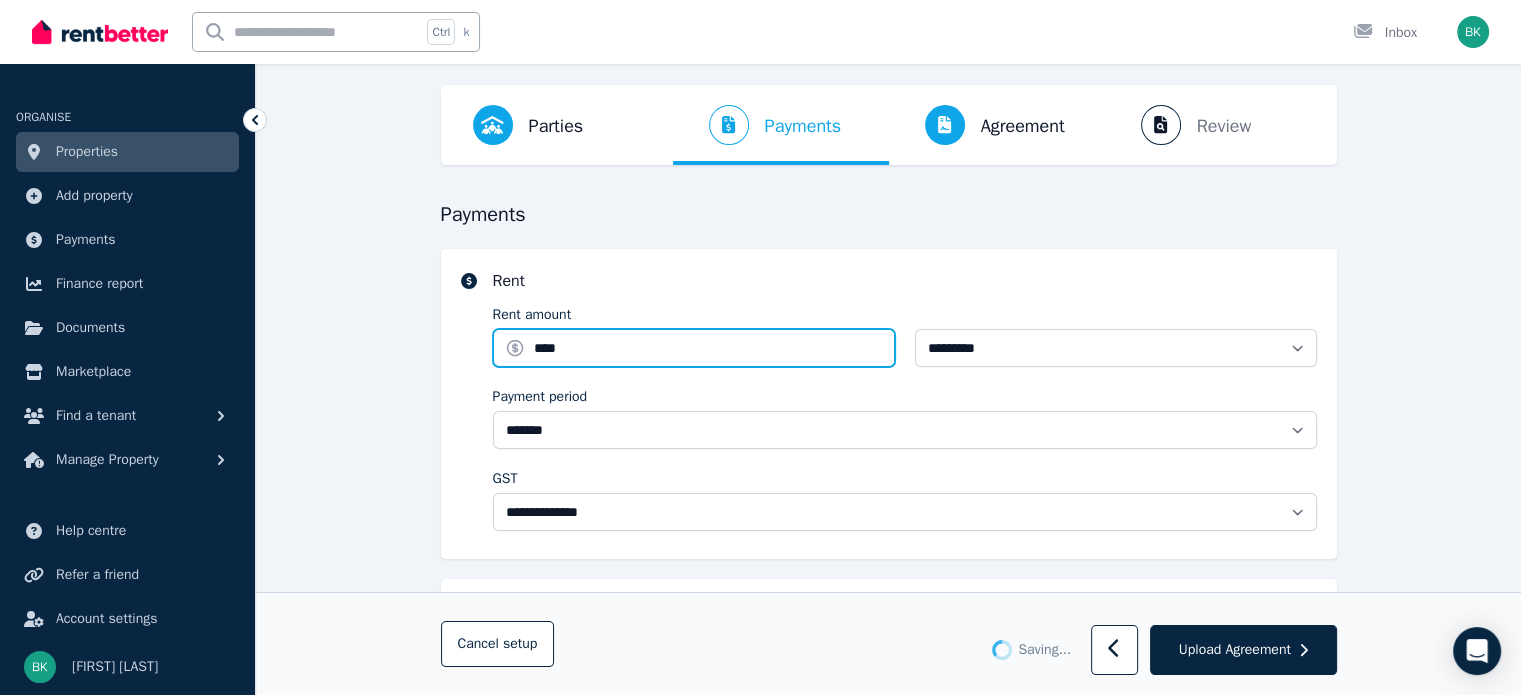 type on "****" 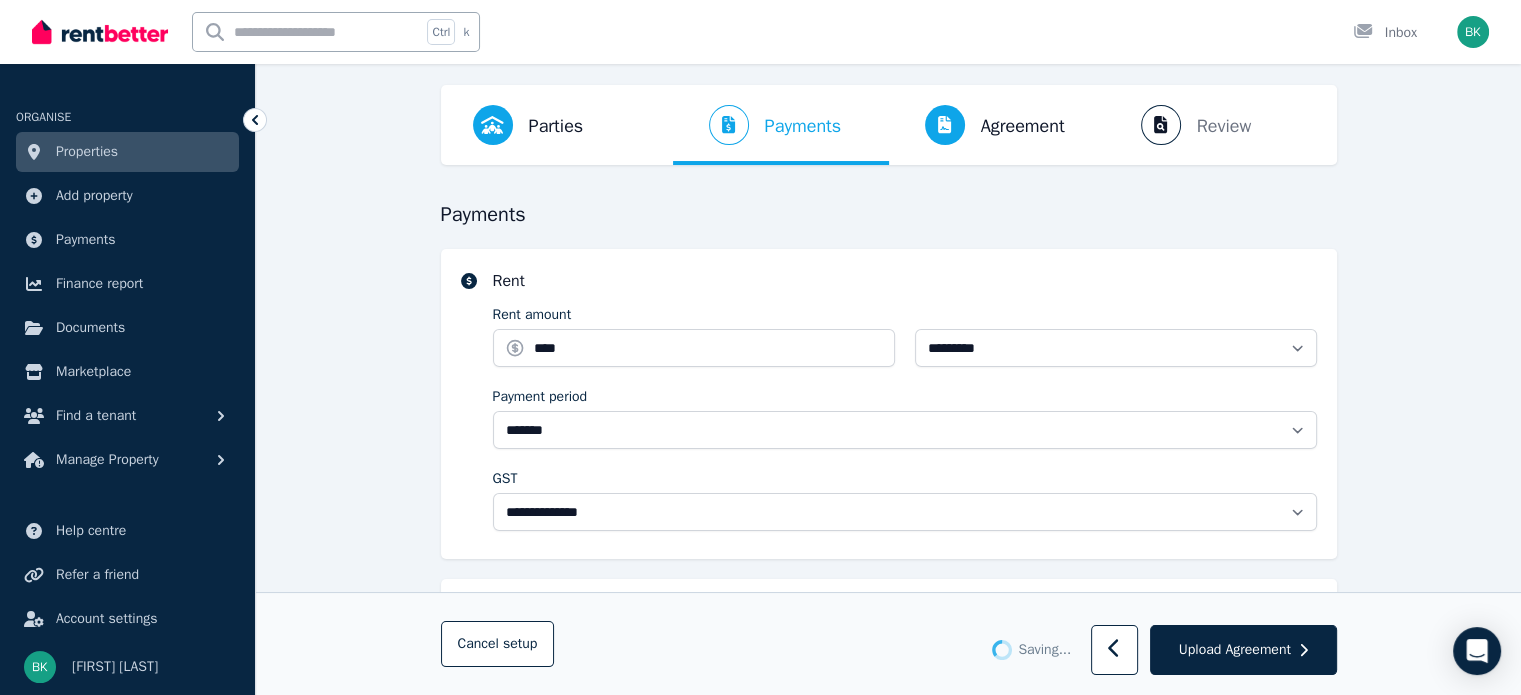 click on "**********" at bounding box center [889, 404] 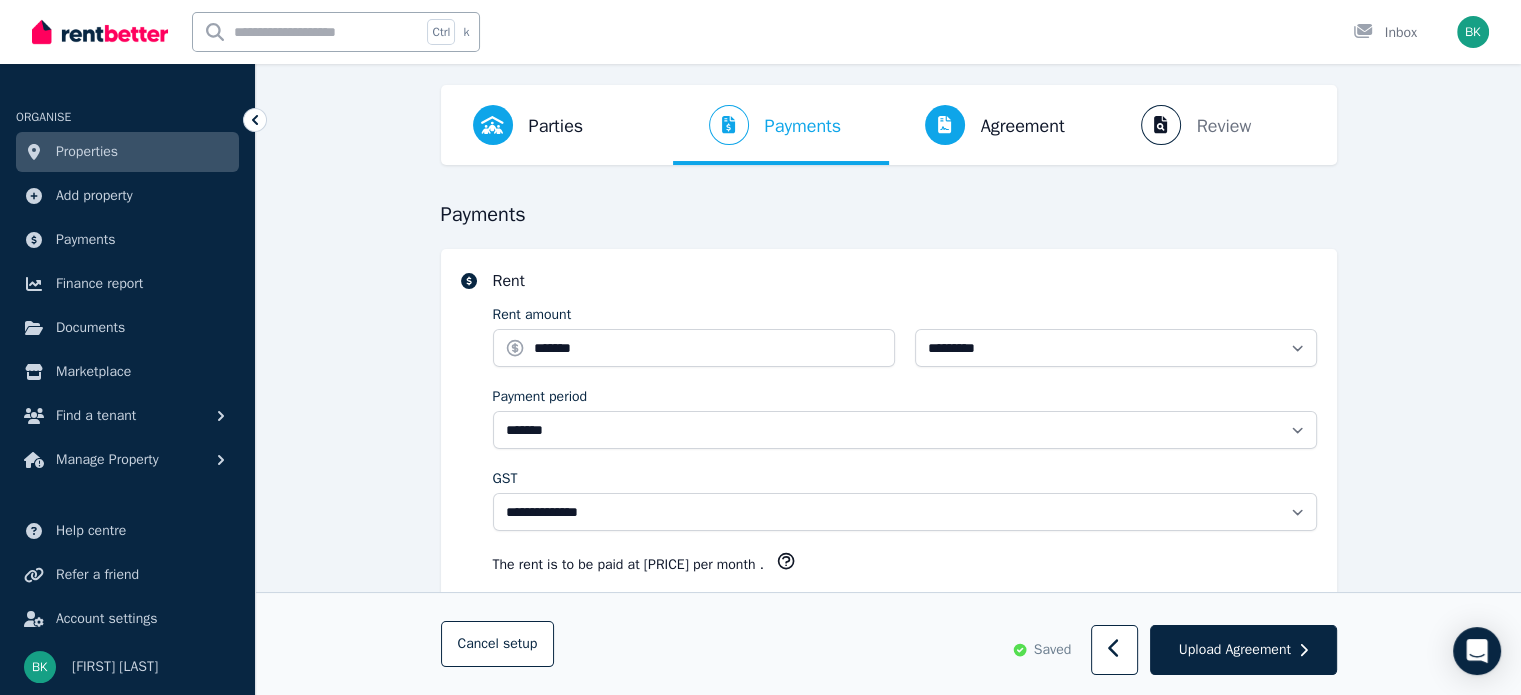 scroll, scrollTop: 204, scrollLeft: 0, axis: vertical 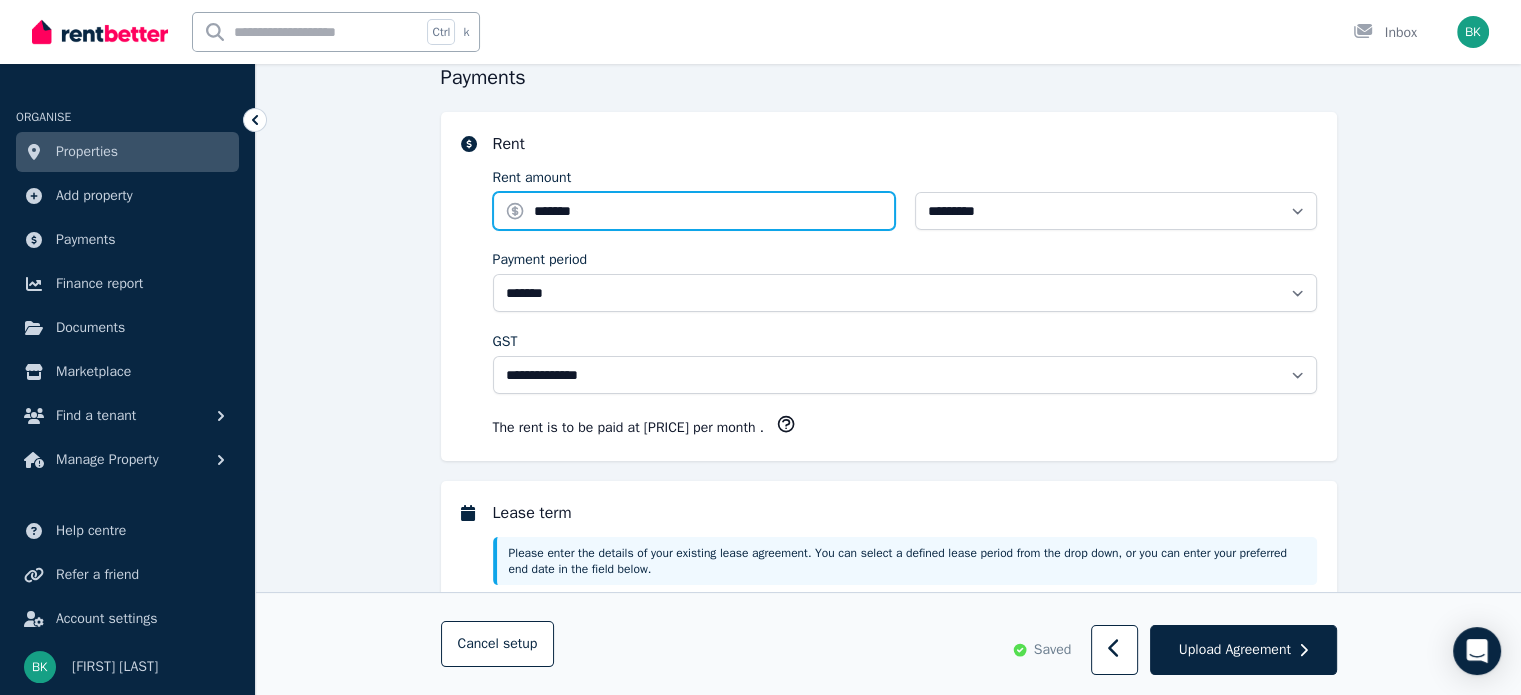 drag, startPoint x: 644, startPoint y: 206, endPoint x: 498, endPoint y: 190, distance: 146.8741 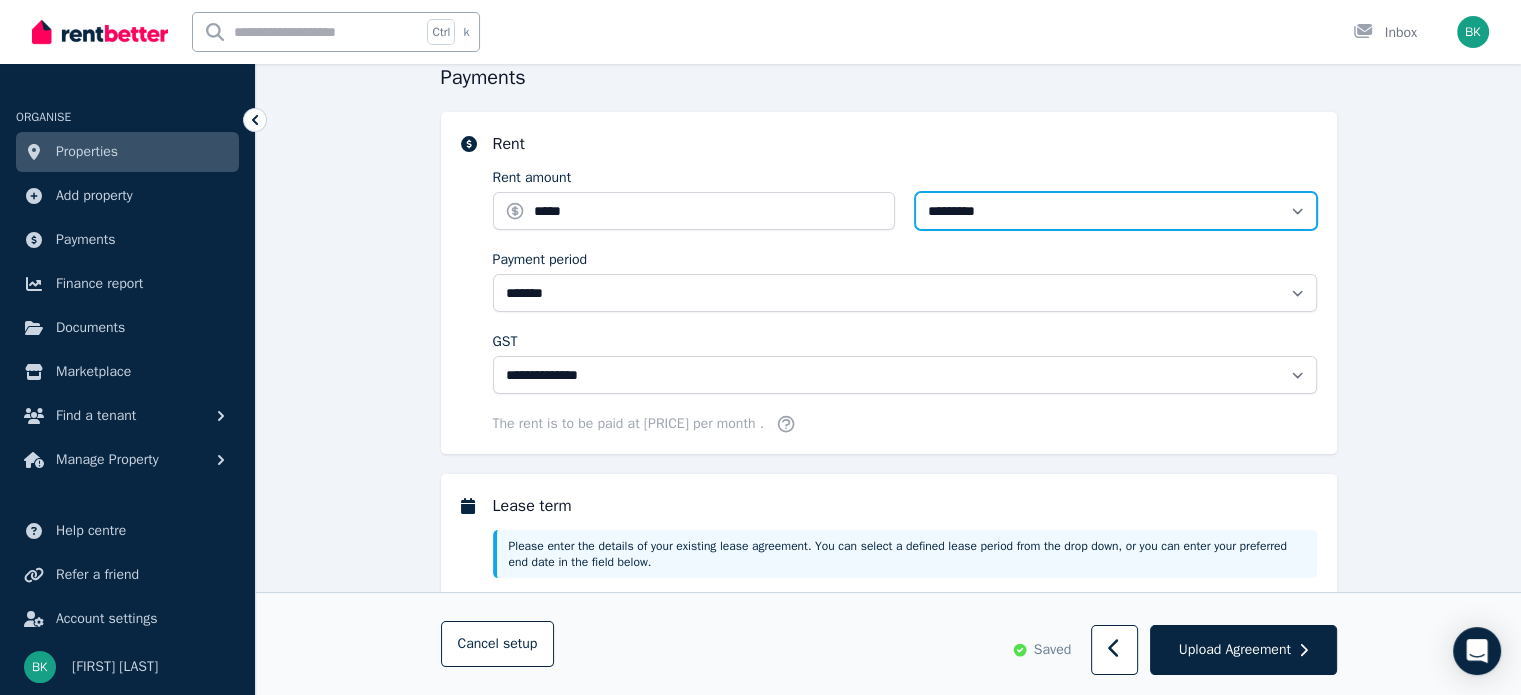 click on "**********" at bounding box center [1116, 211] 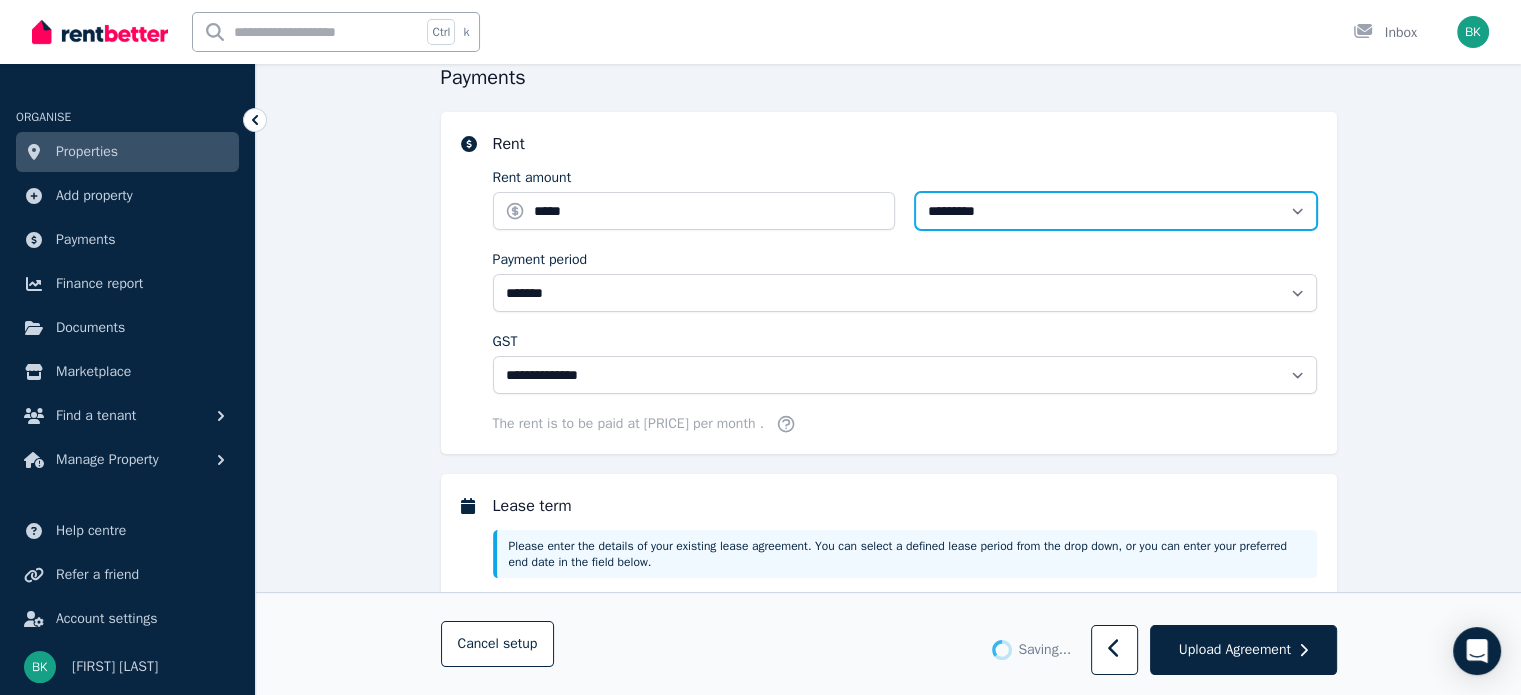 type on "********" 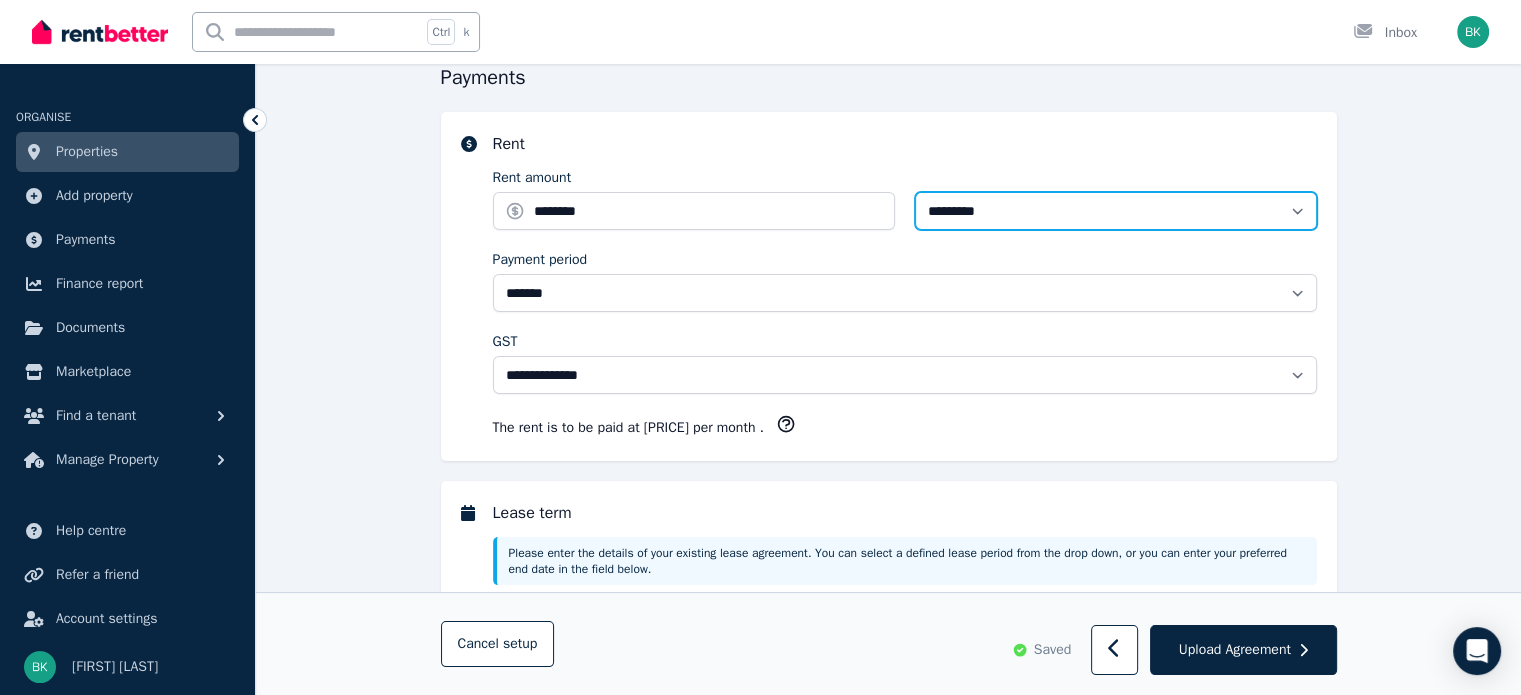 select on "********" 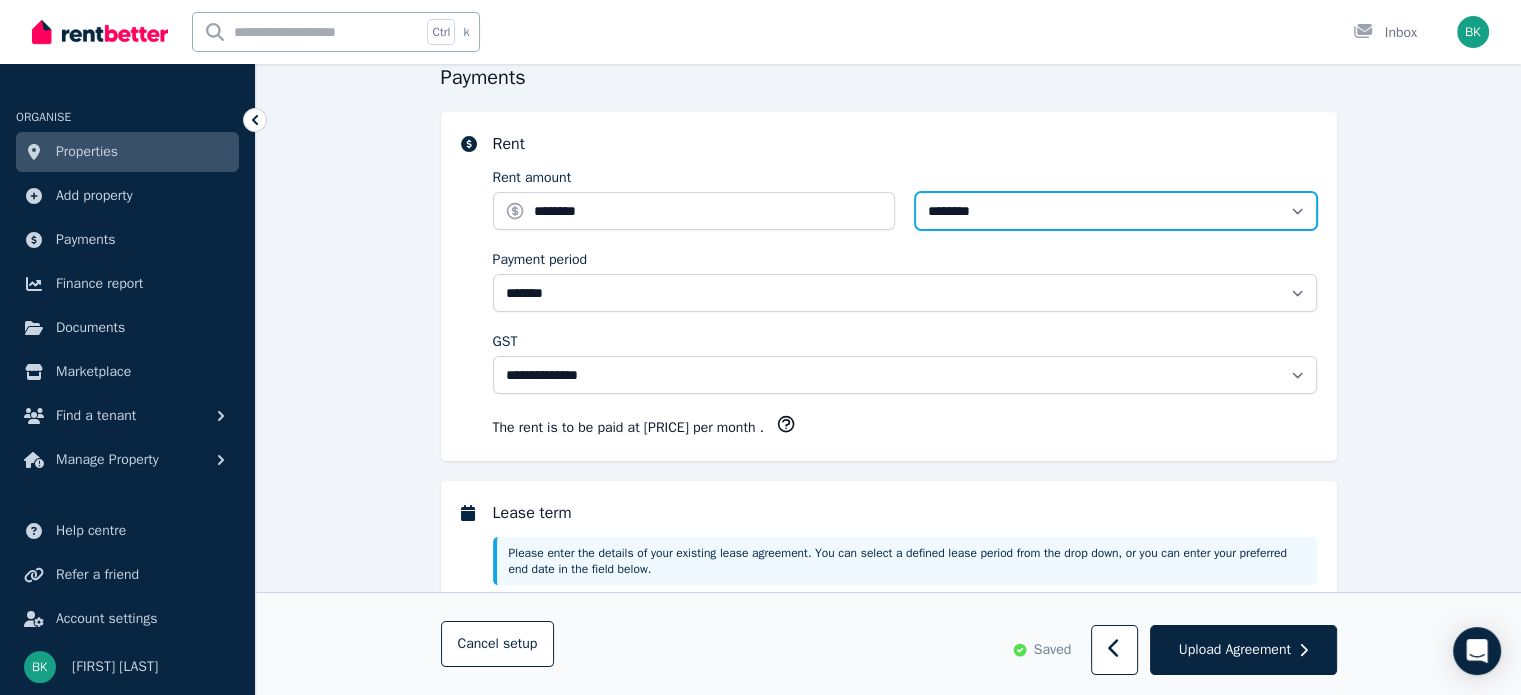 click on "**********" at bounding box center (1116, 211) 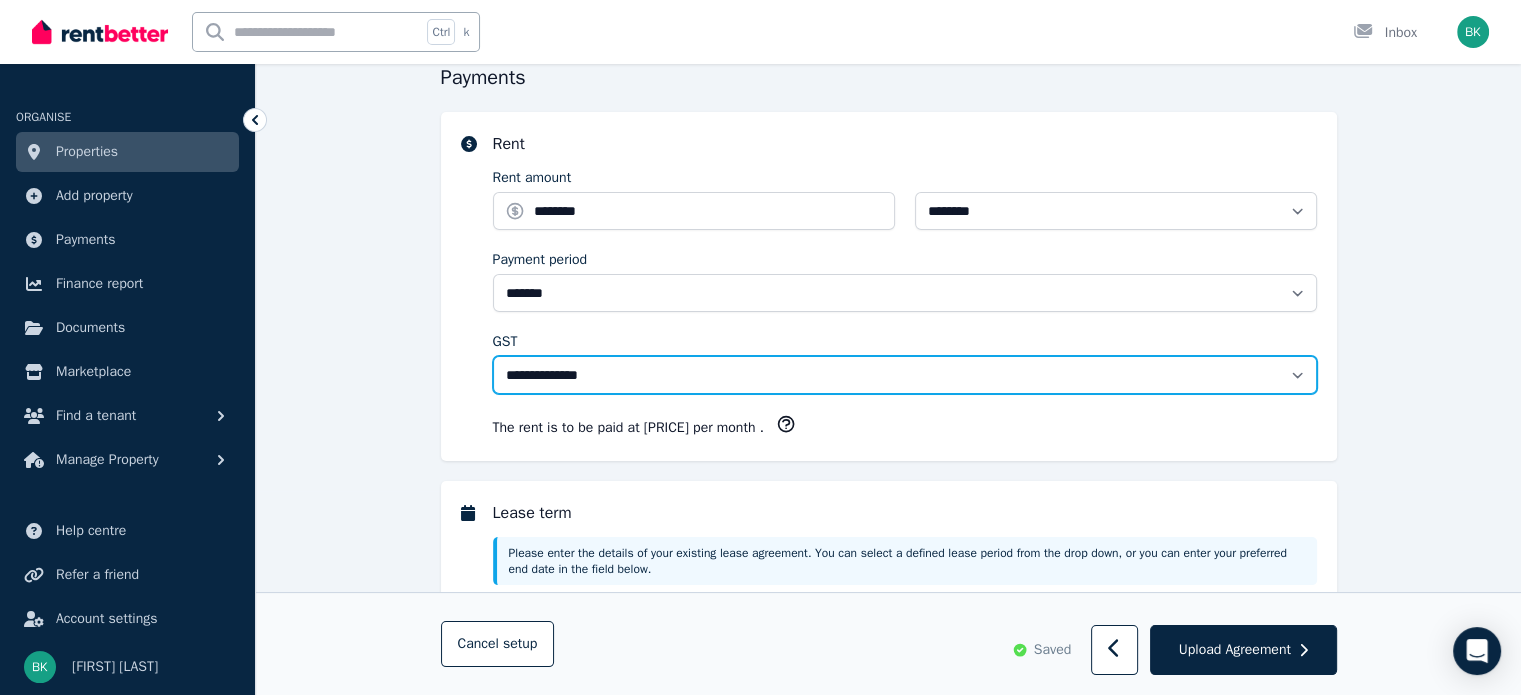 click on "**********" at bounding box center [905, 375] 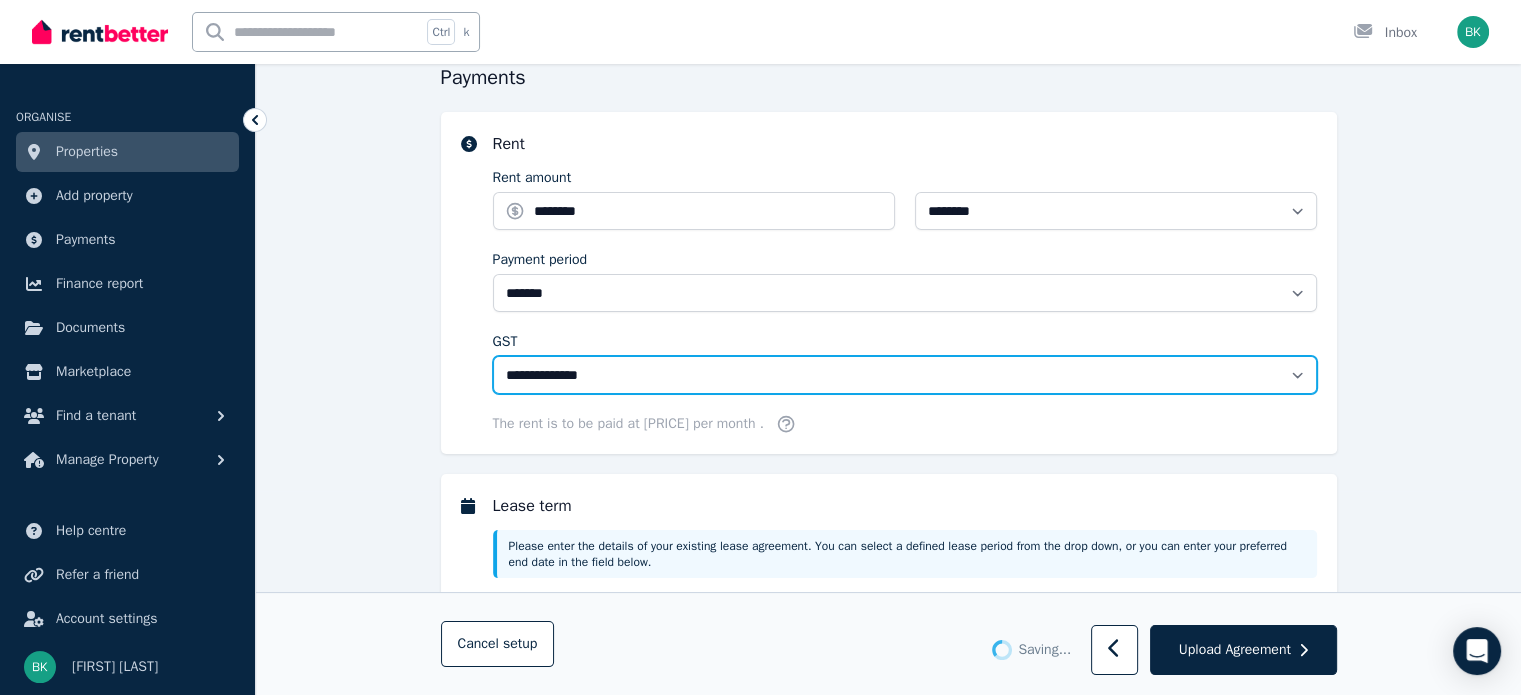 select on "*********" 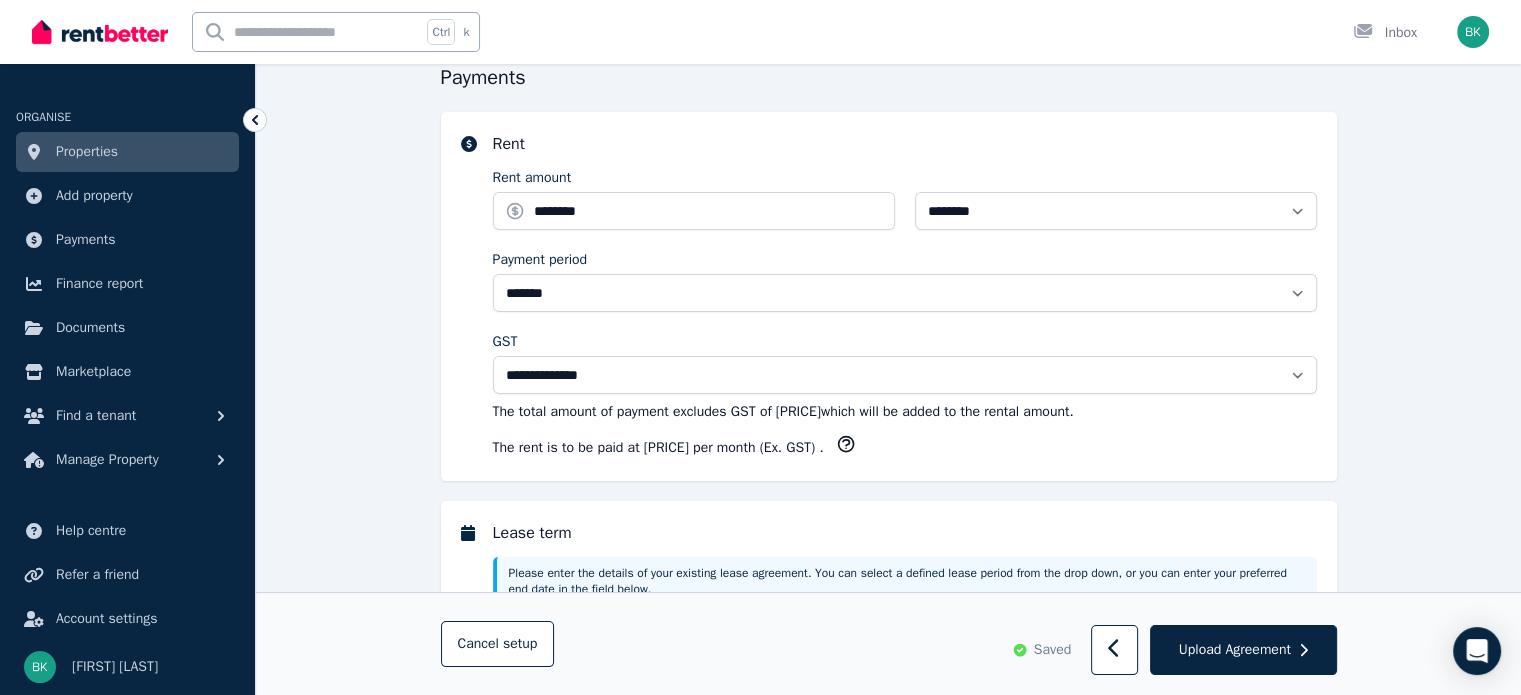 click on "**********" at bounding box center (888, 1109) 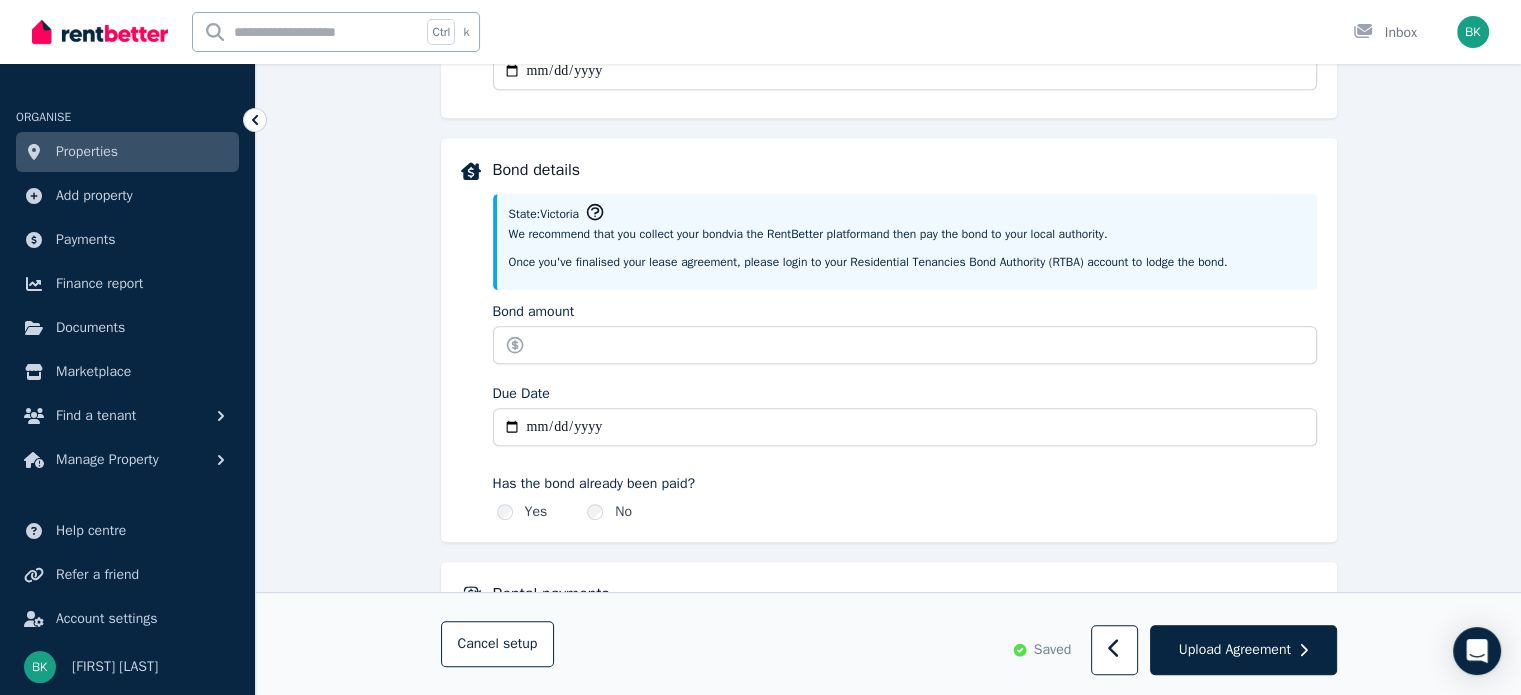 scroll, scrollTop: 1004, scrollLeft: 0, axis: vertical 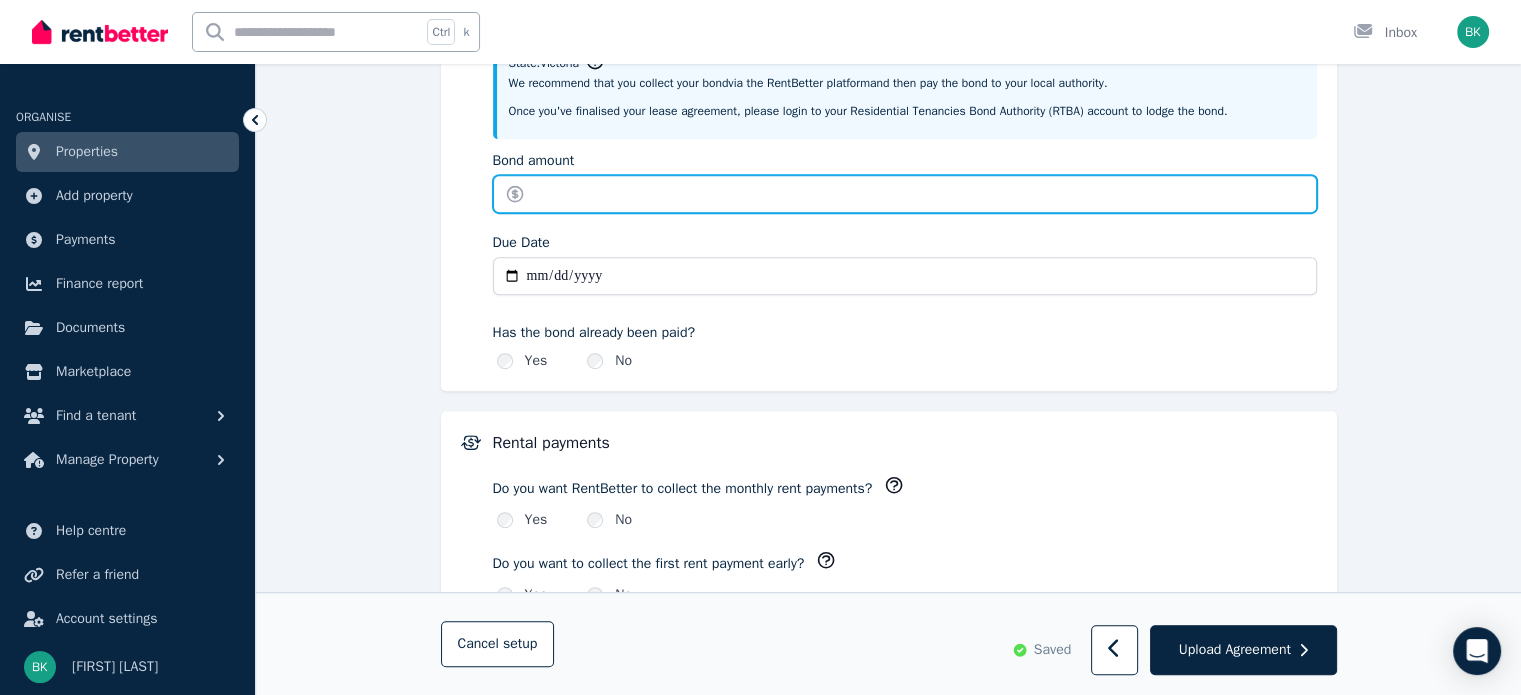click on "Bond amount" at bounding box center (905, 194) 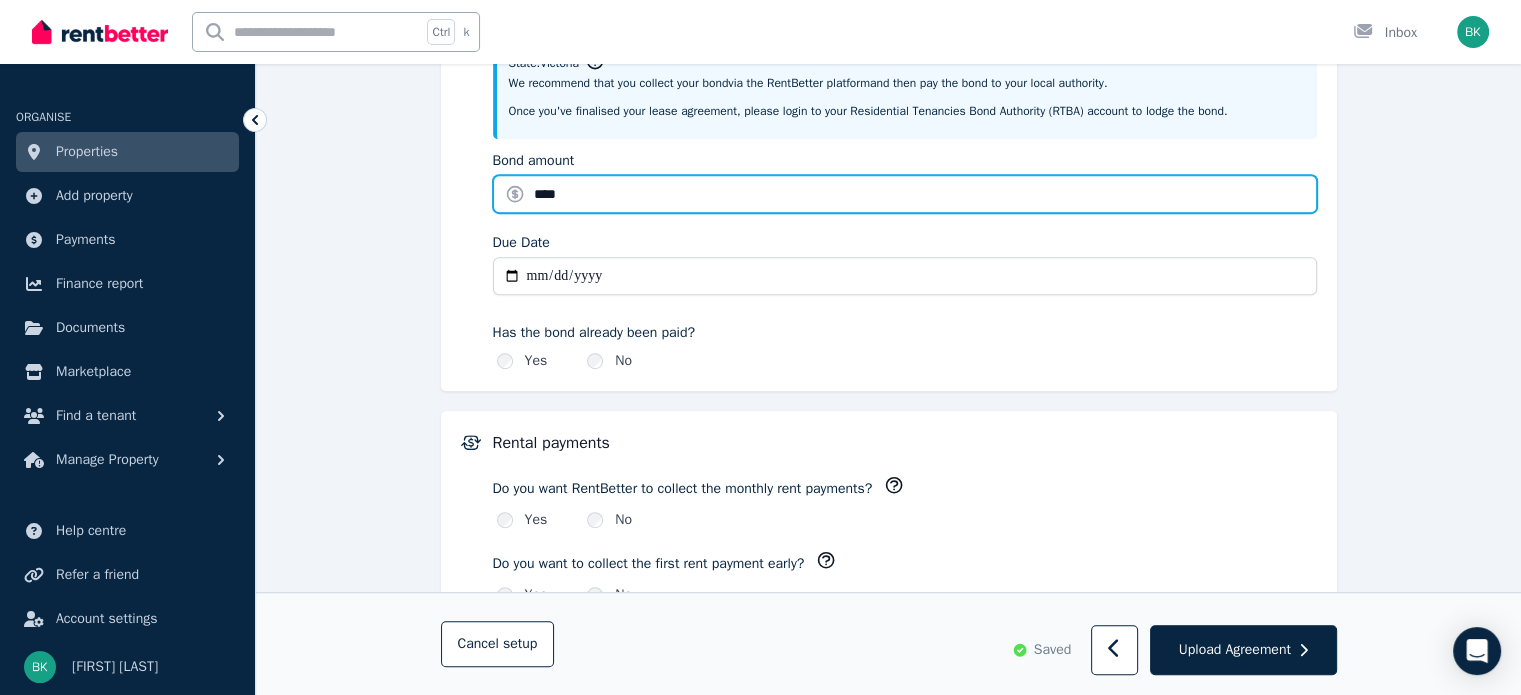 type on "****" 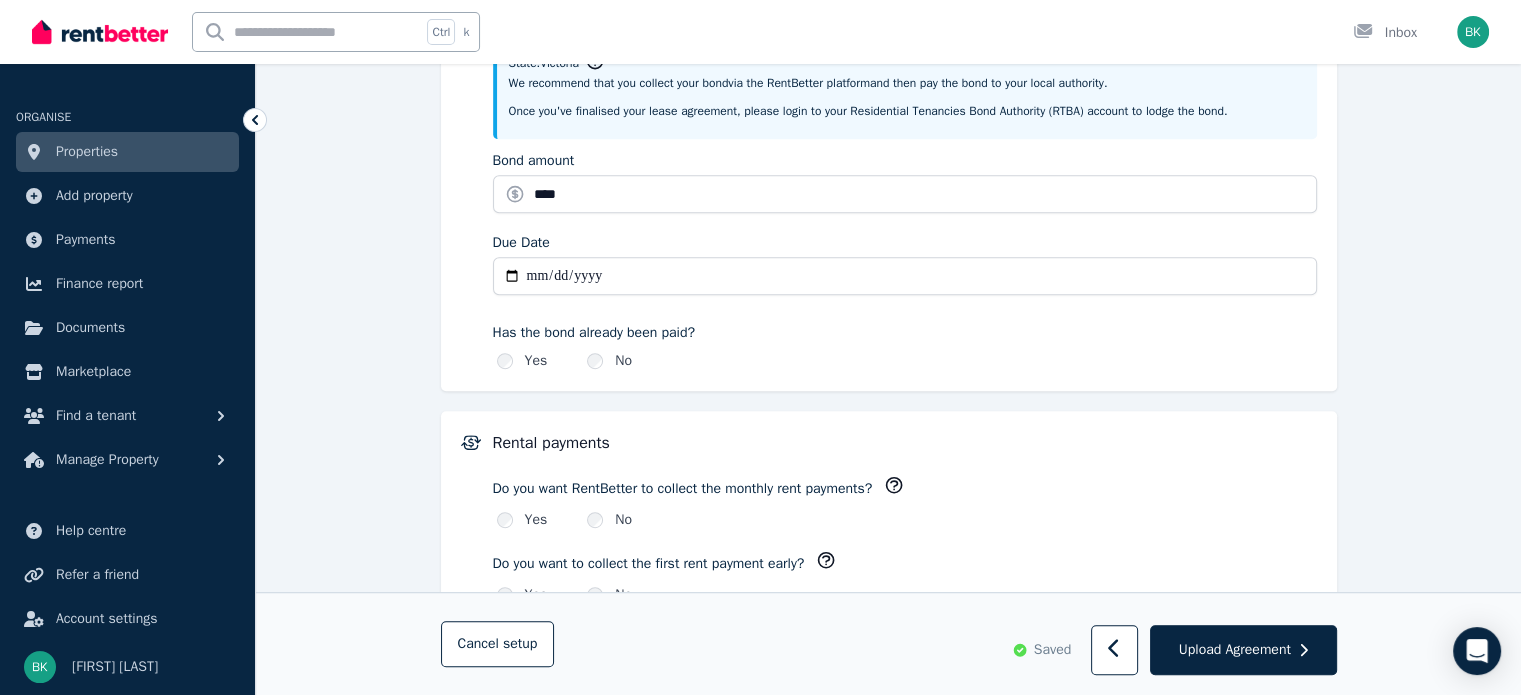 click on "Due Date" at bounding box center [905, 276] 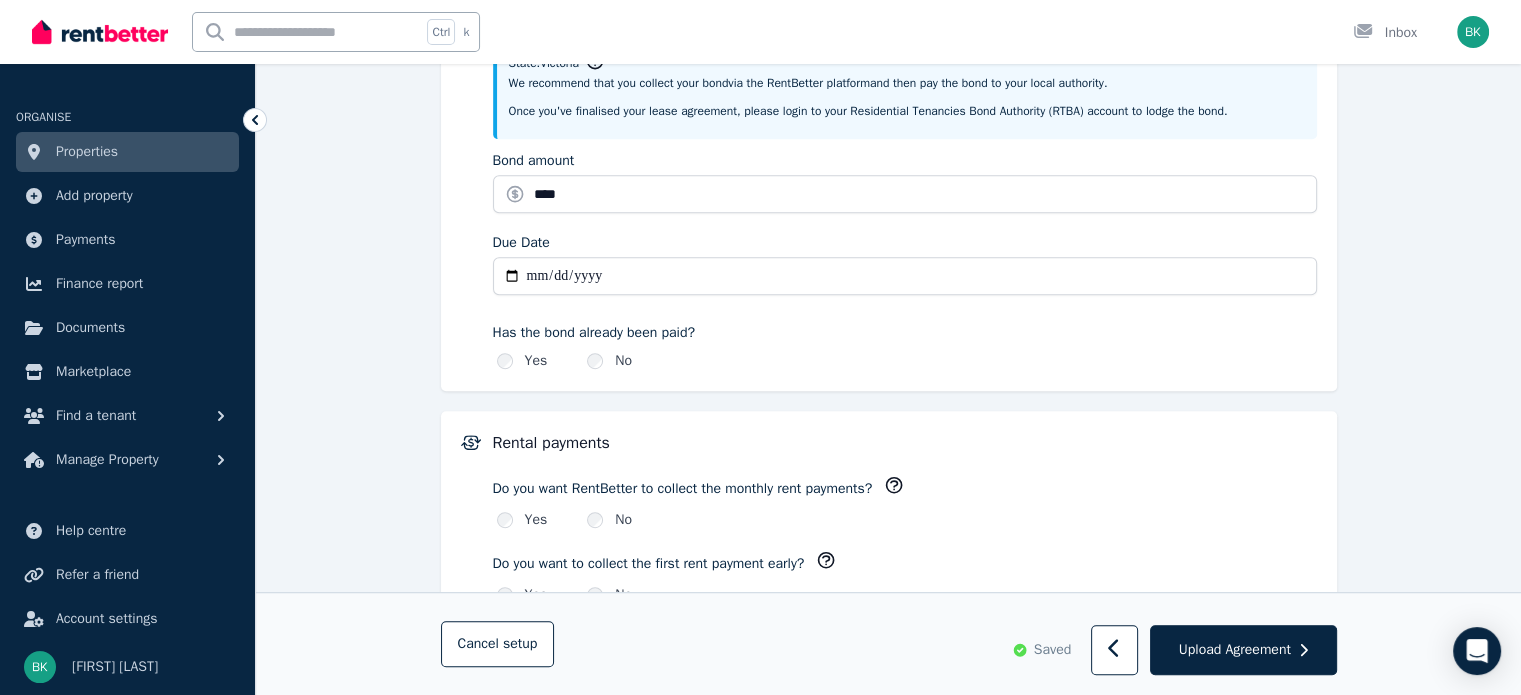 type on "**********" 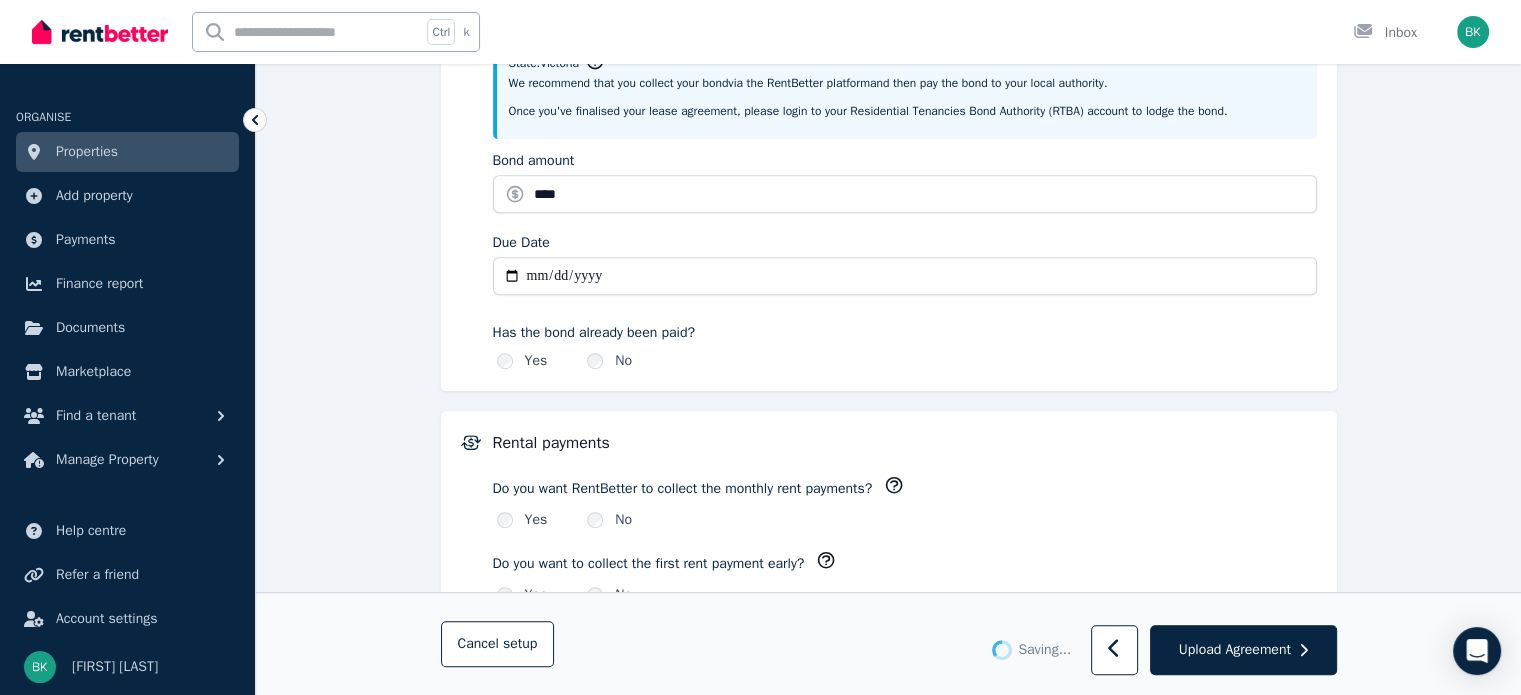 type 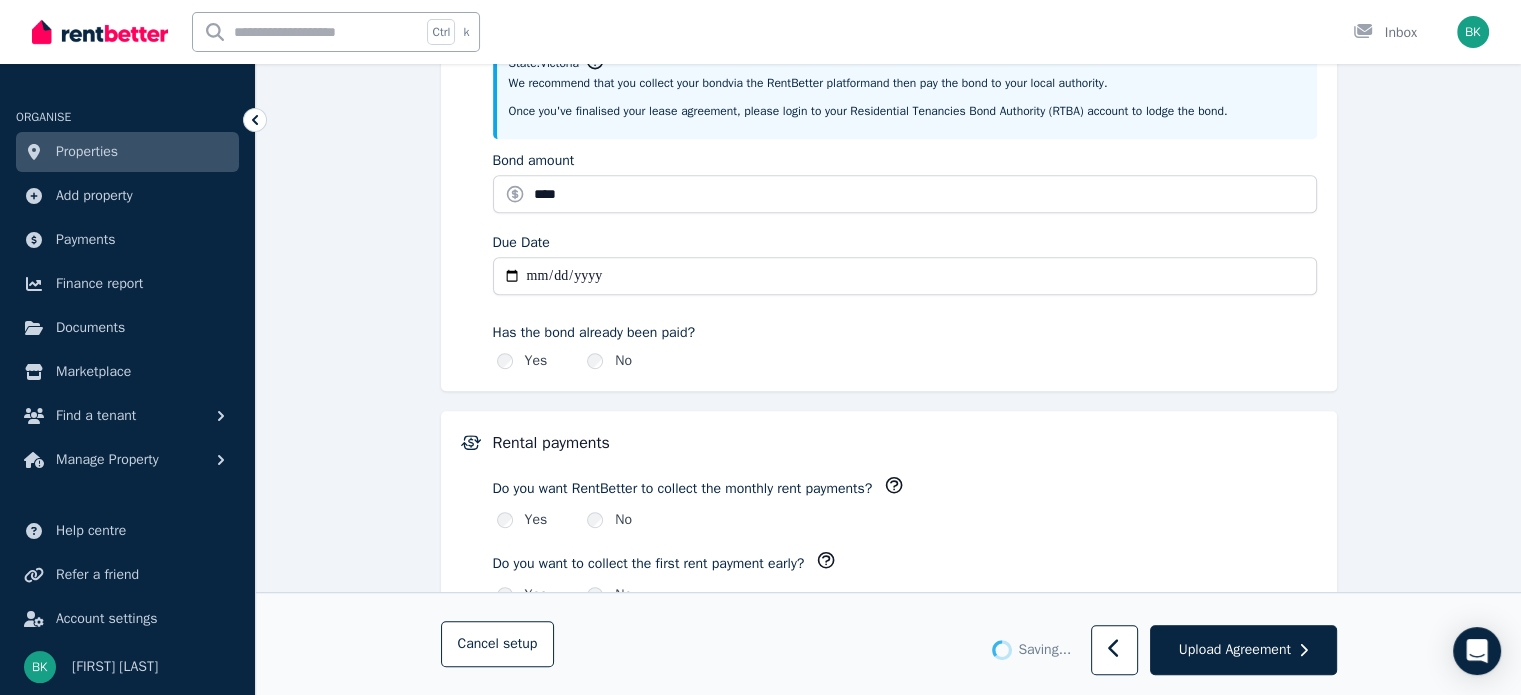 type 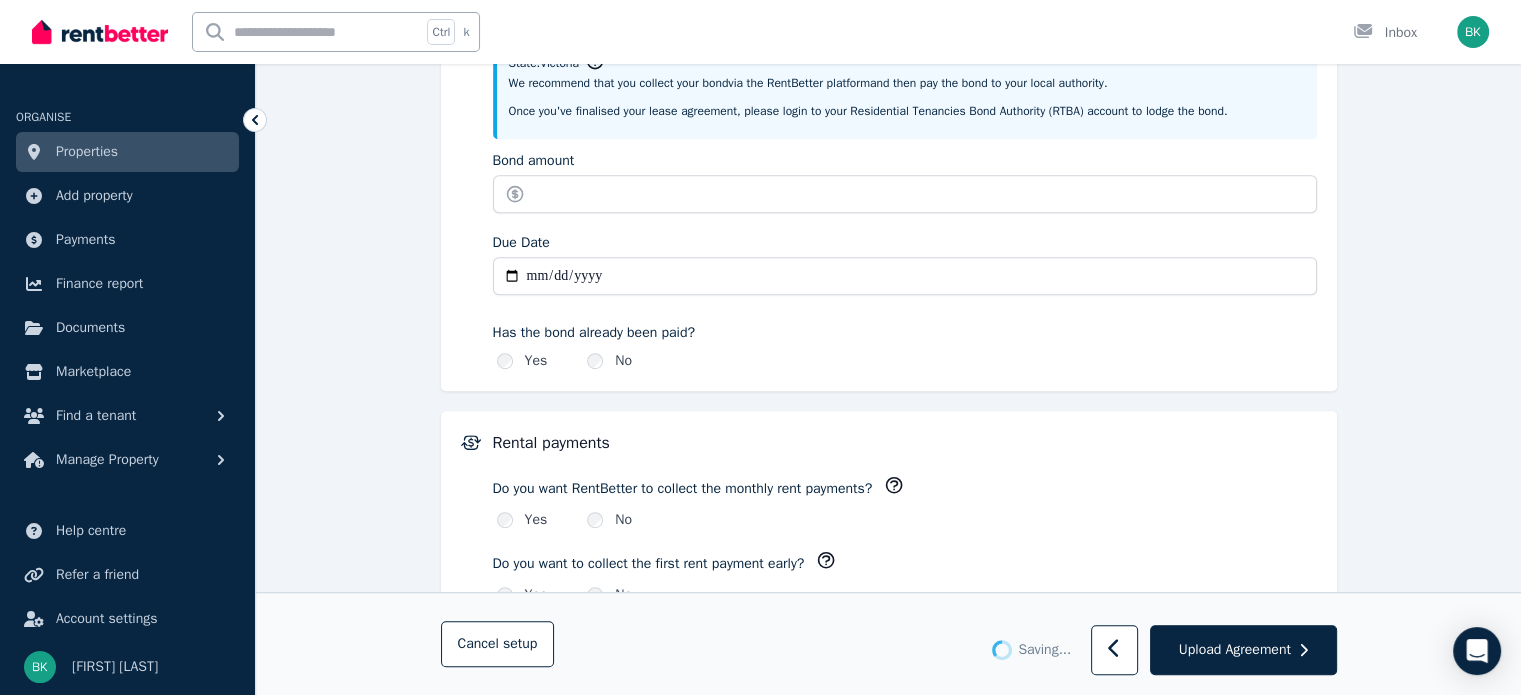 type on "*******" 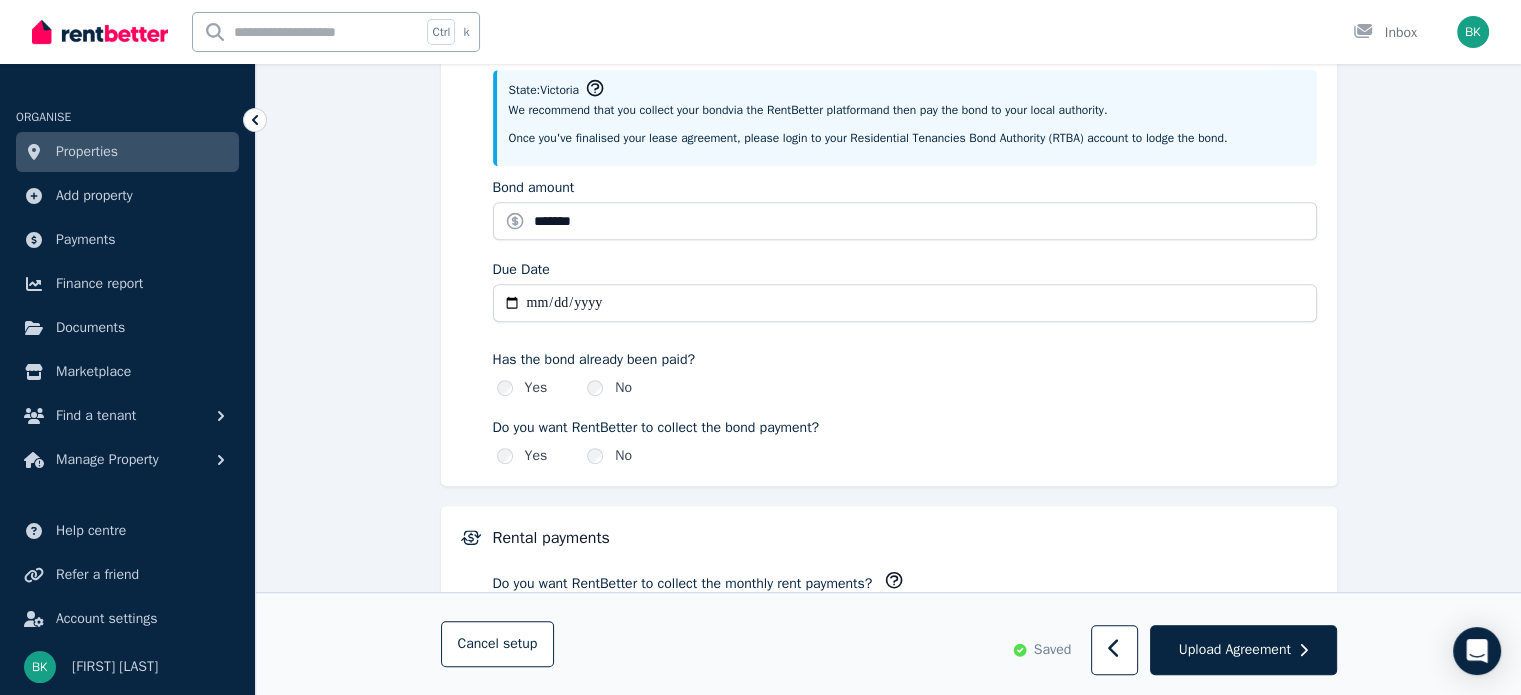 scroll, scrollTop: 1116, scrollLeft: 0, axis: vertical 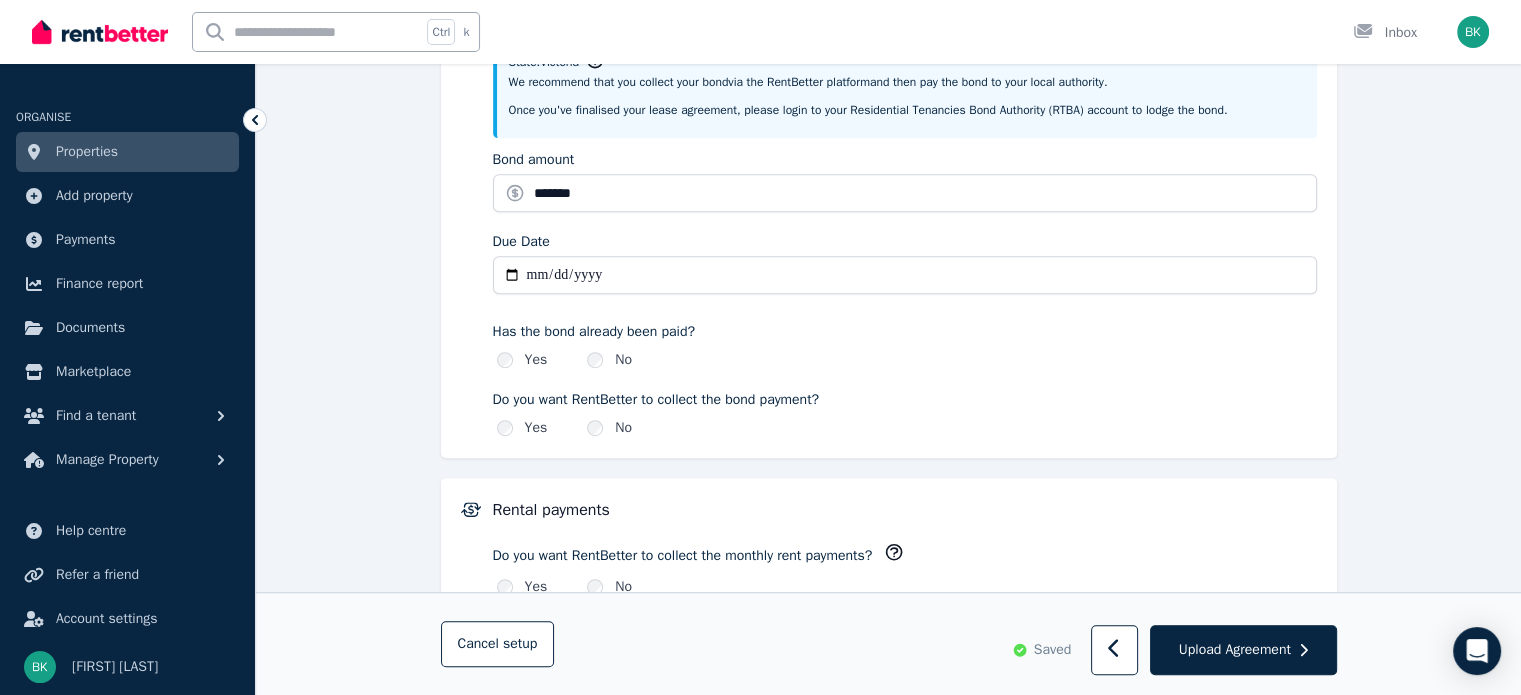 click on "Yes" at bounding box center (536, 428) 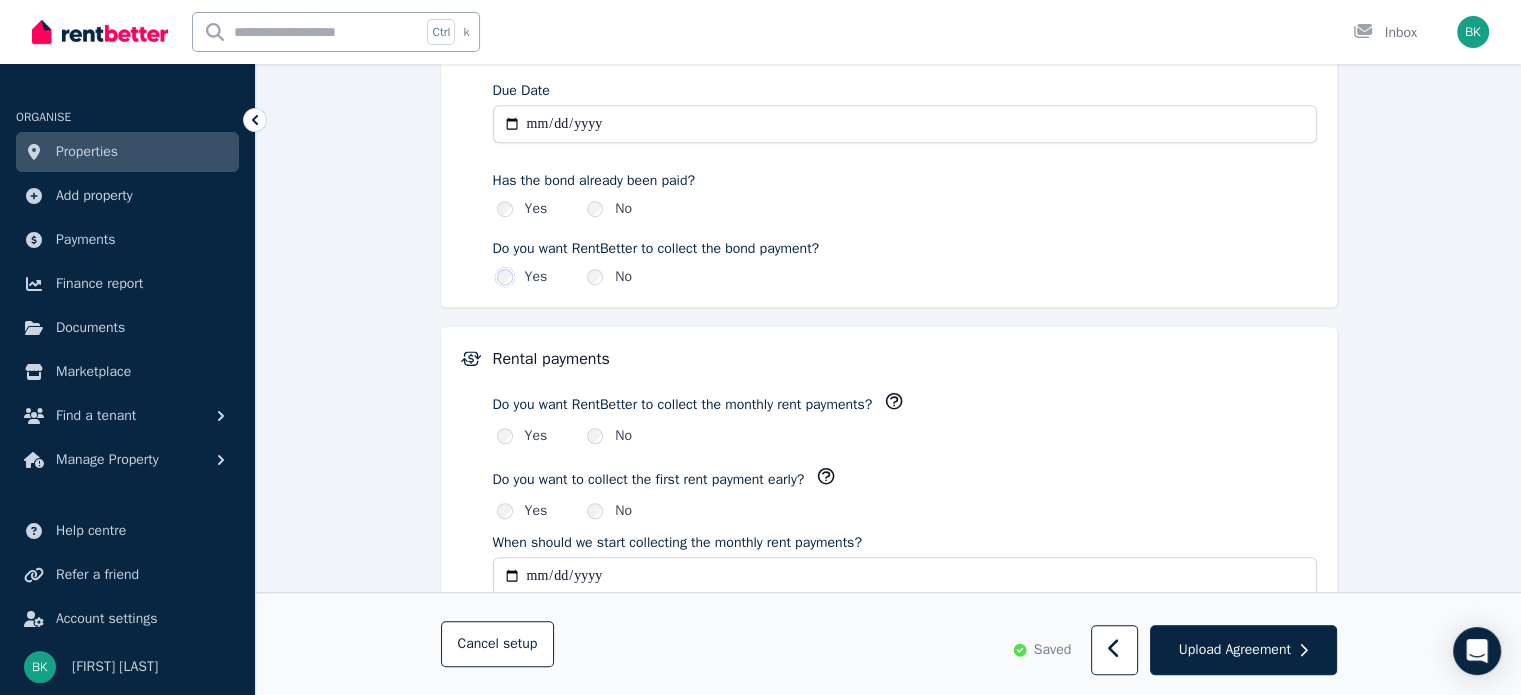 scroll, scrollTop: 1319, scrollLeft: 0, axis: vertical 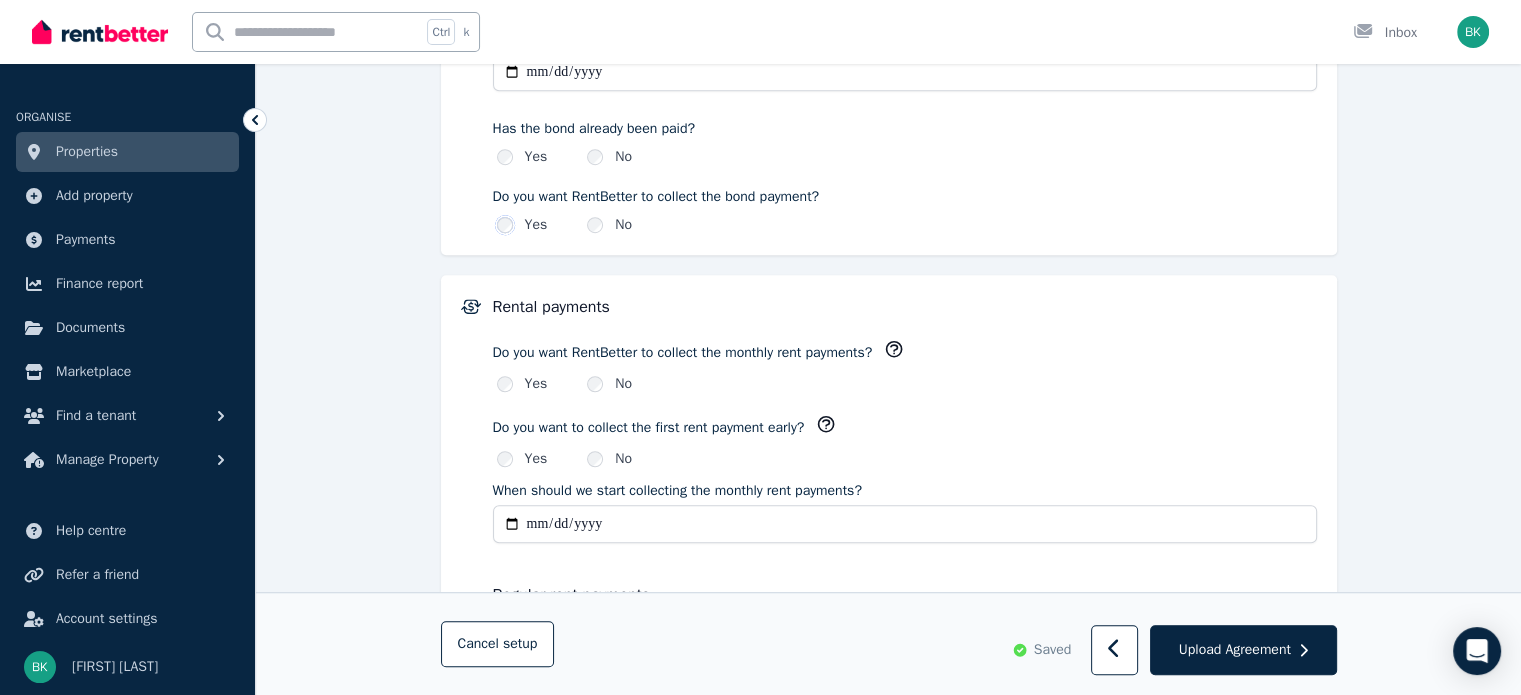 click 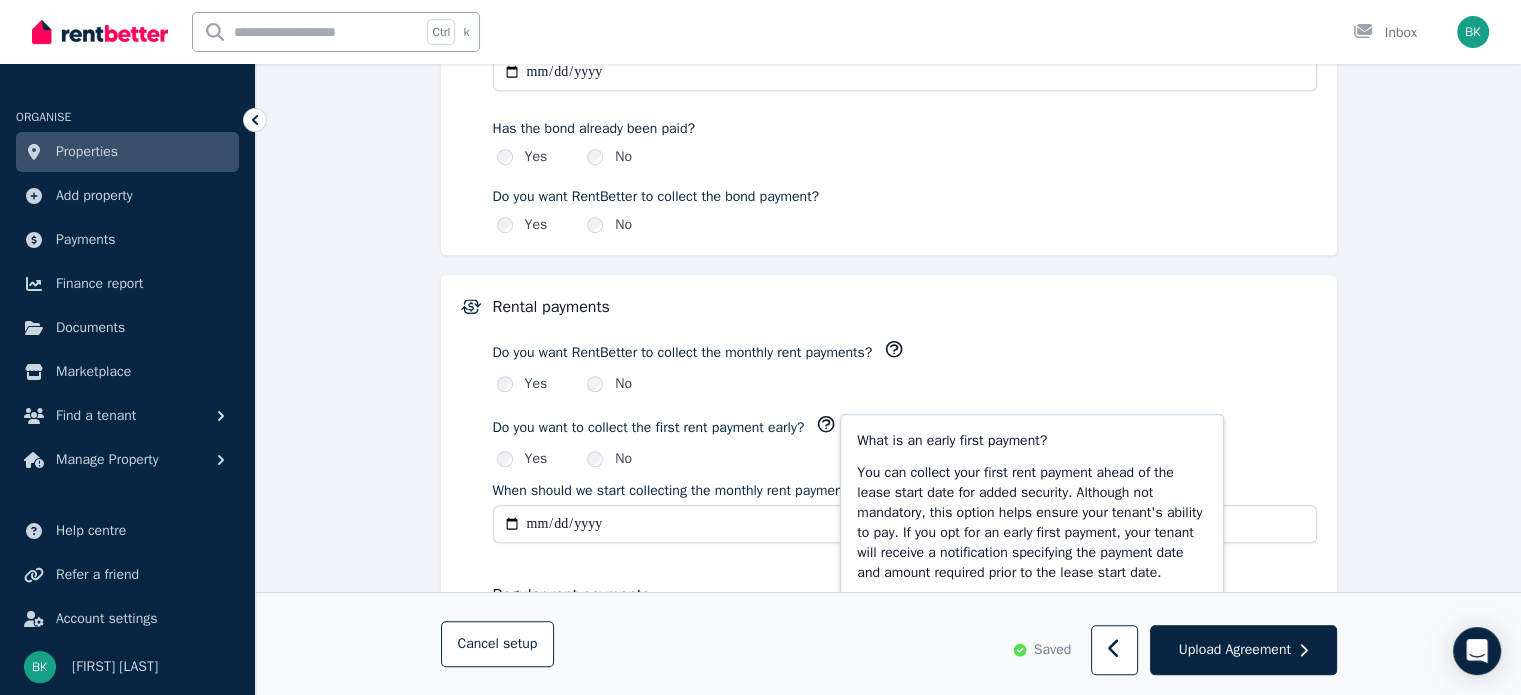 click on "**********" at bounding box center (888, 28) 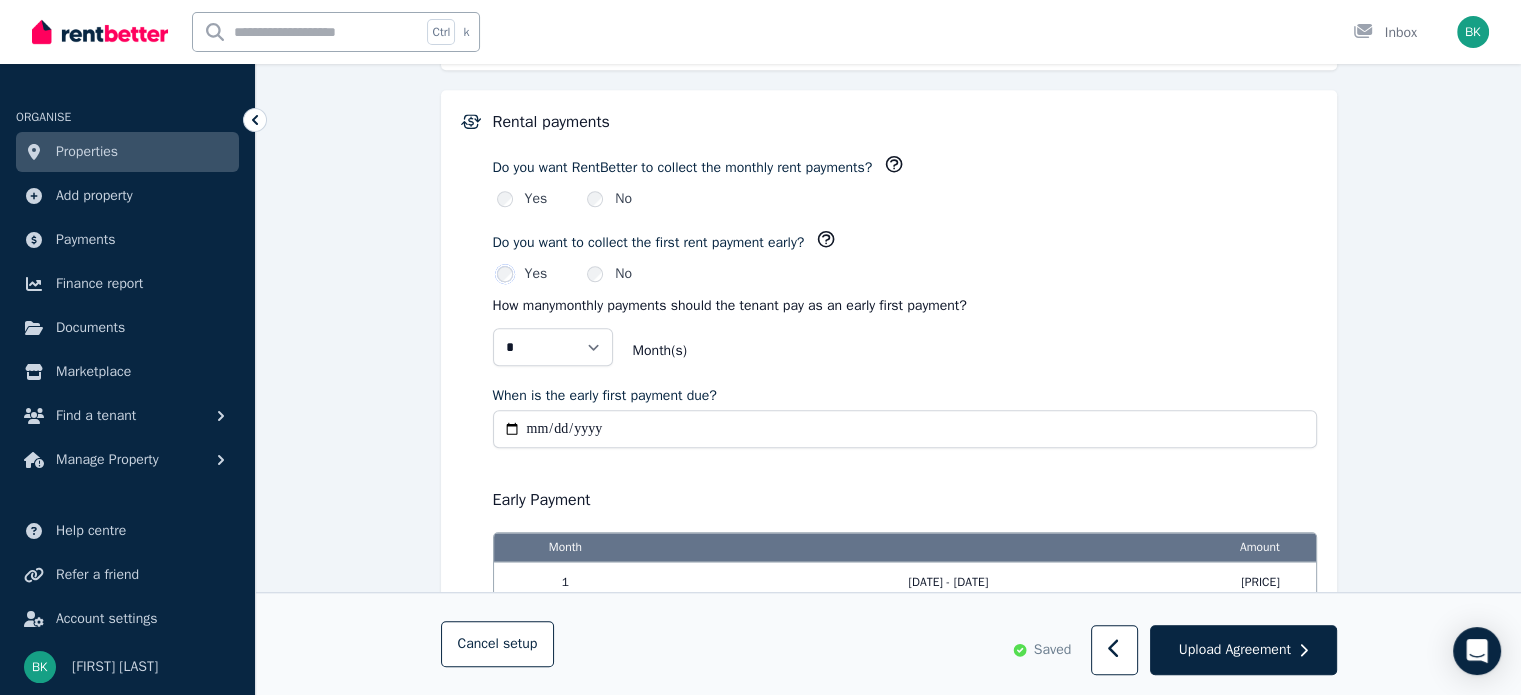 scroll, scrollTop: 1470, scrollLeft: 0, axis: vertical 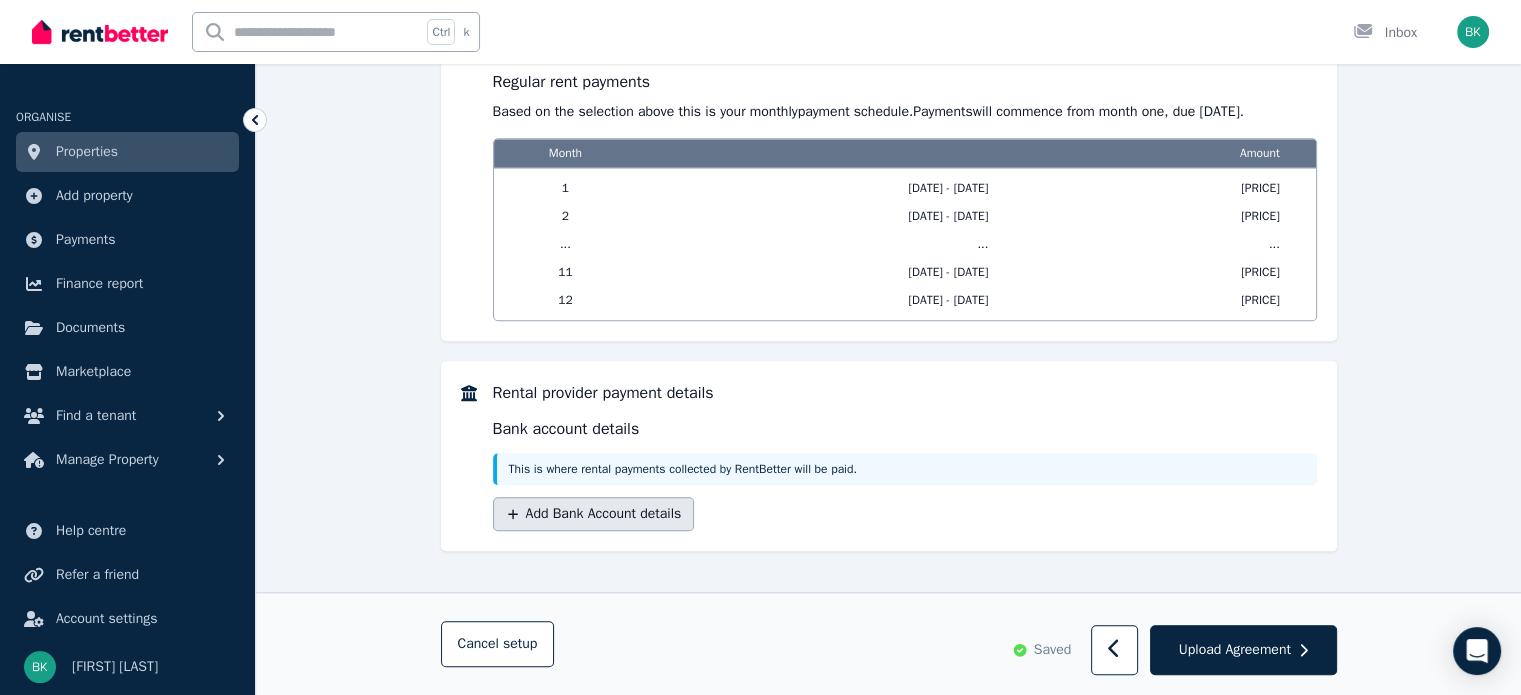 click on "Add Bank Account details" at bounding box center [594, 514] 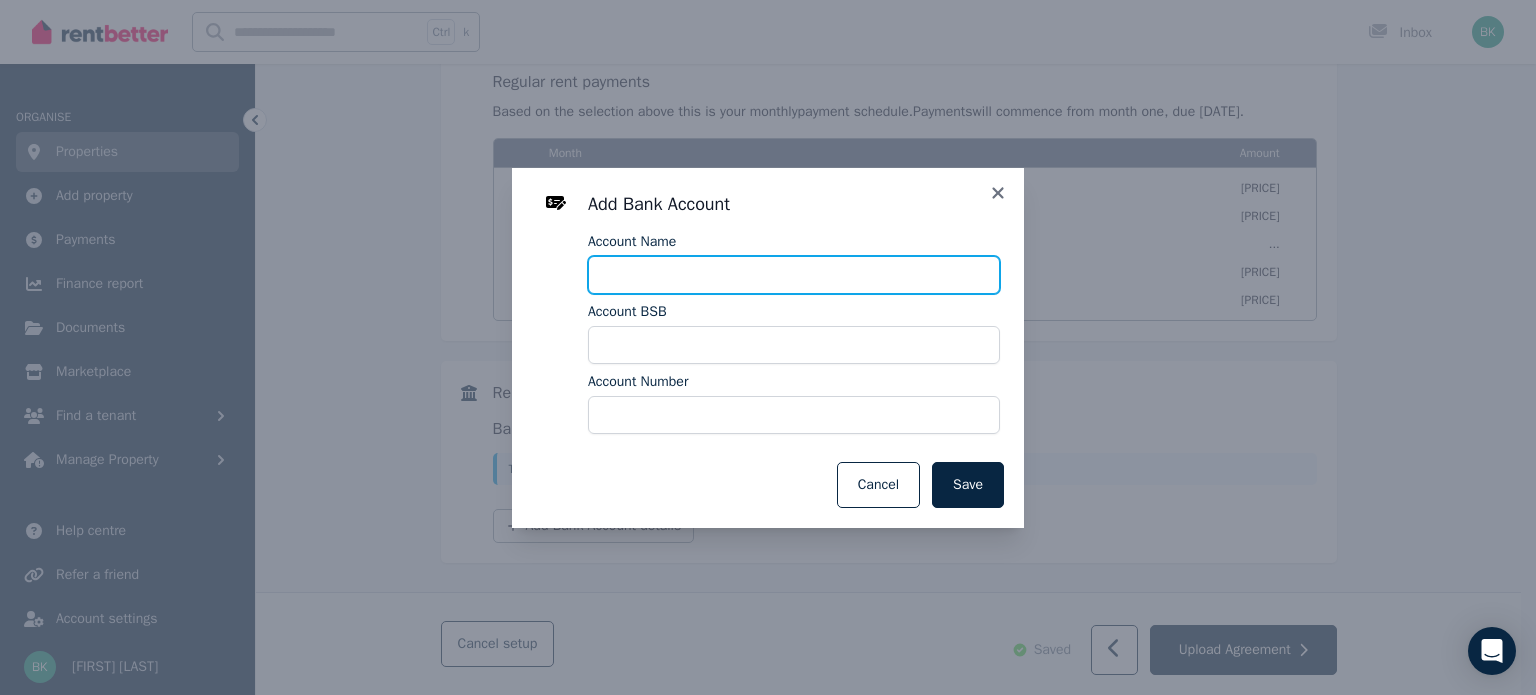 click on "Account Name" at bounding box center [794, 275] 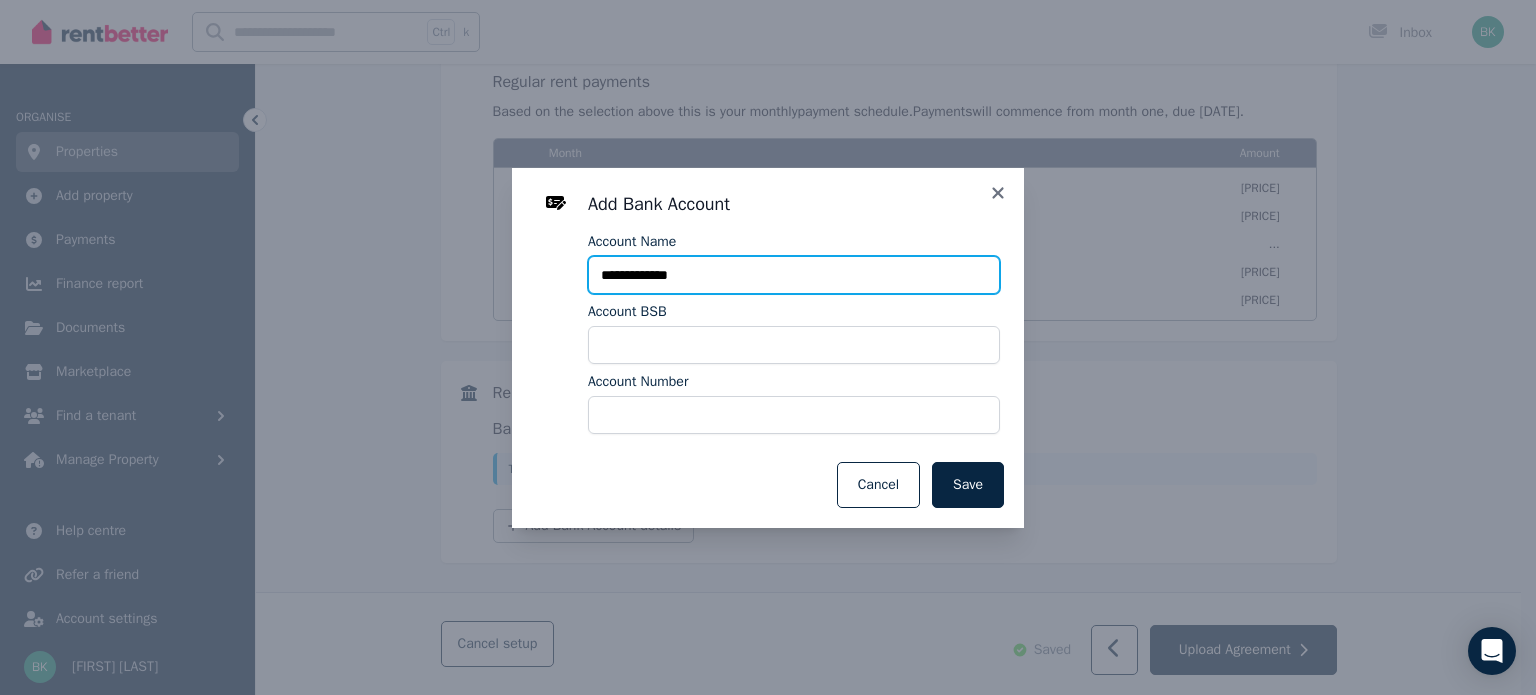 type on "**********" 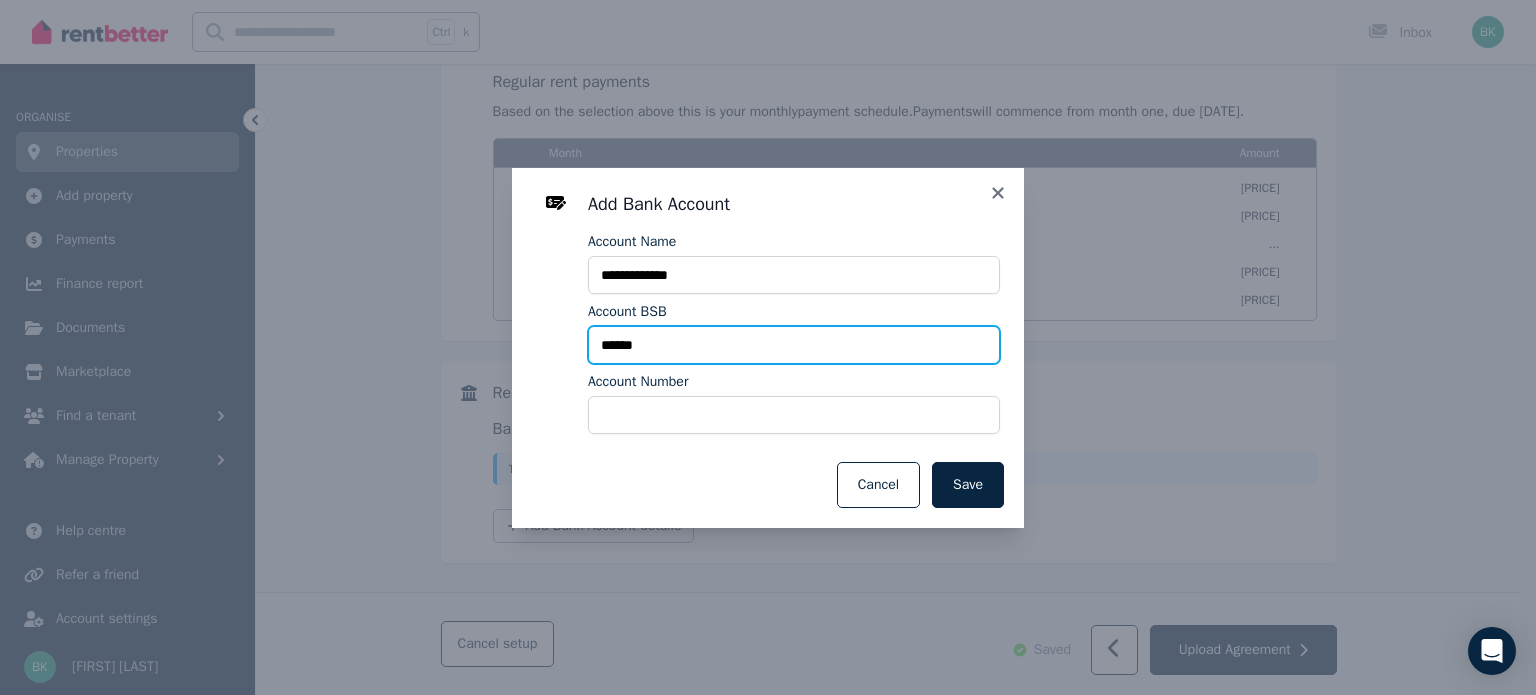 type on "******" 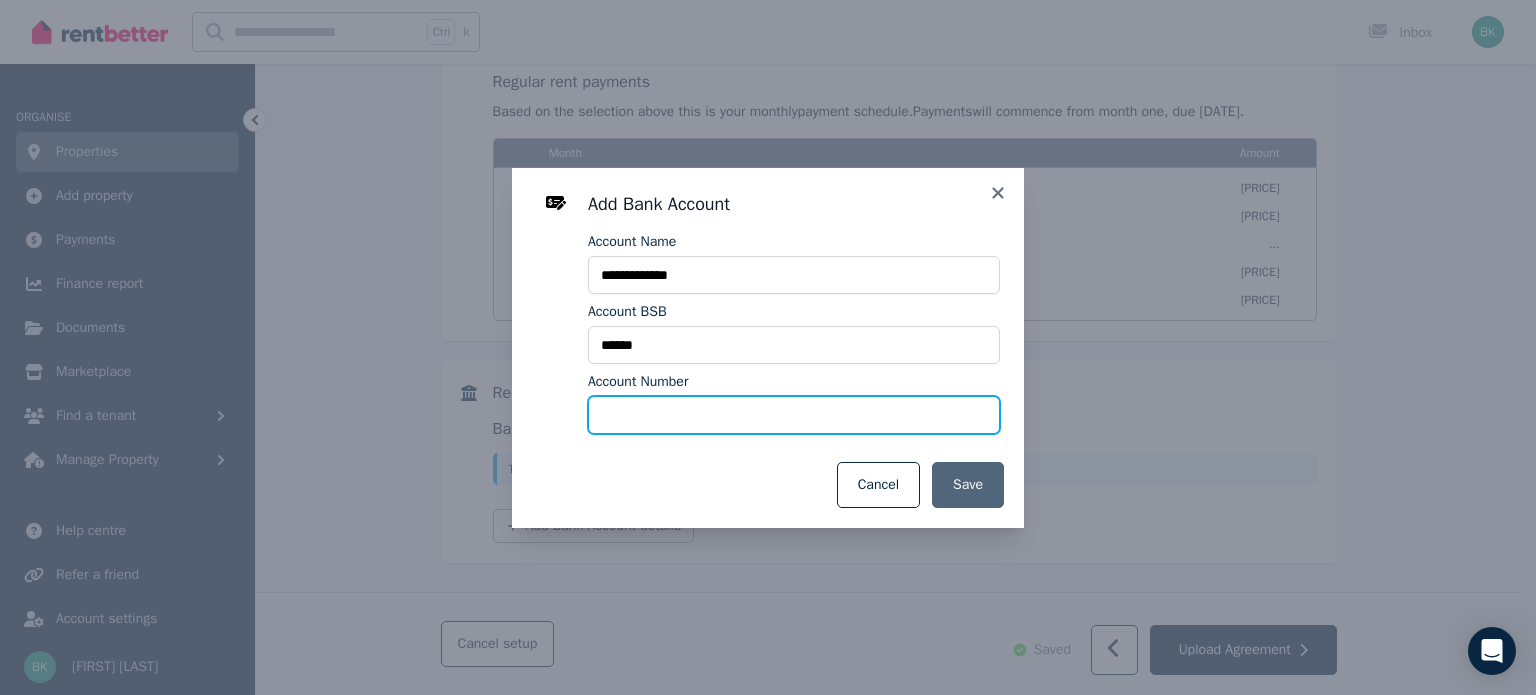type on "********" 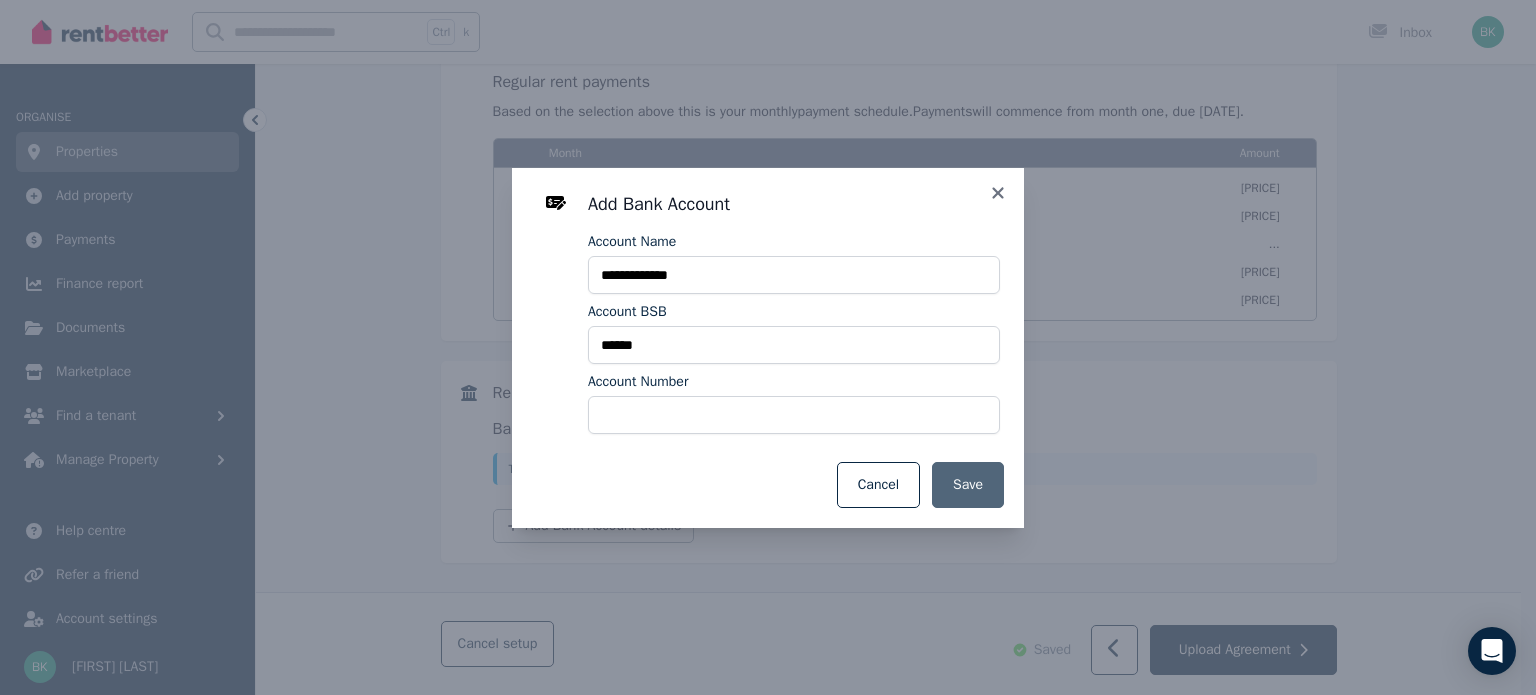 click on "Save" at bounding box center [968, 485] 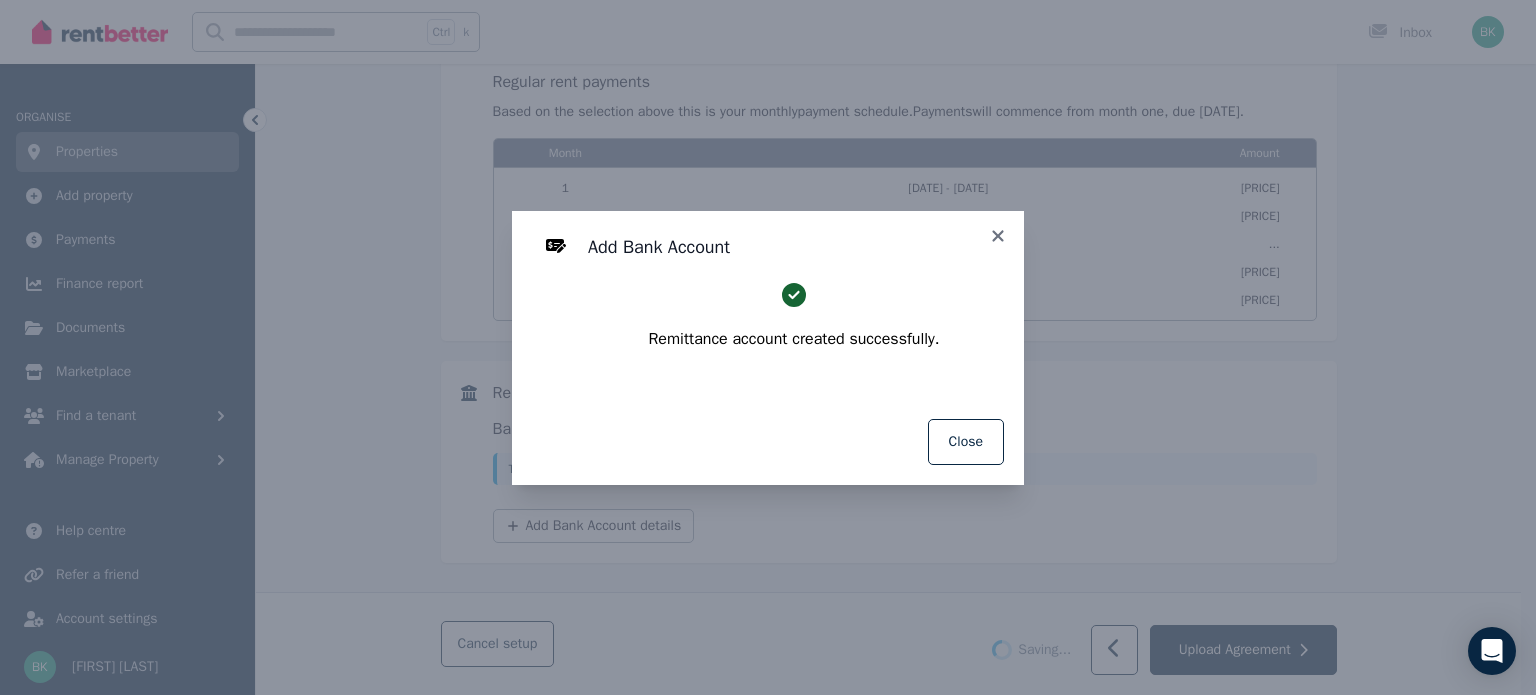 select on "**********" 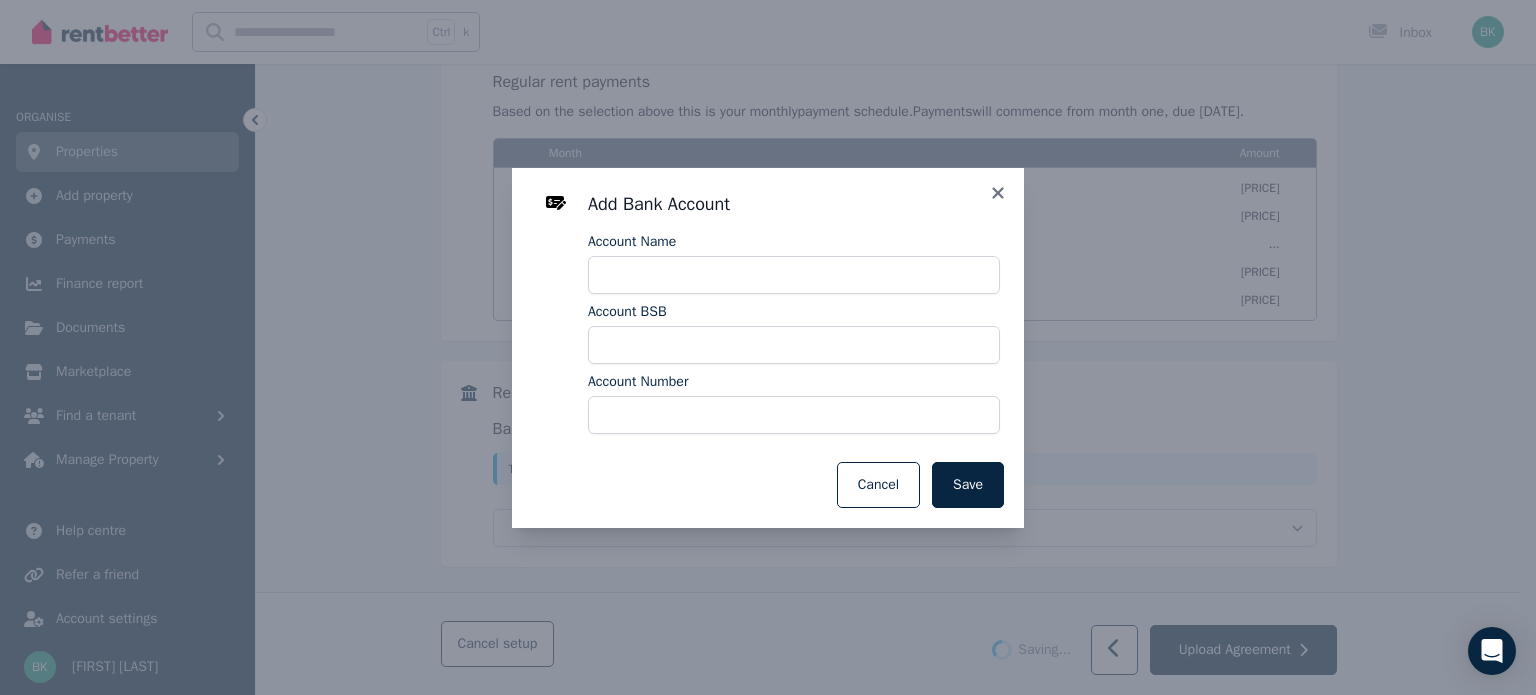 select on "**********" 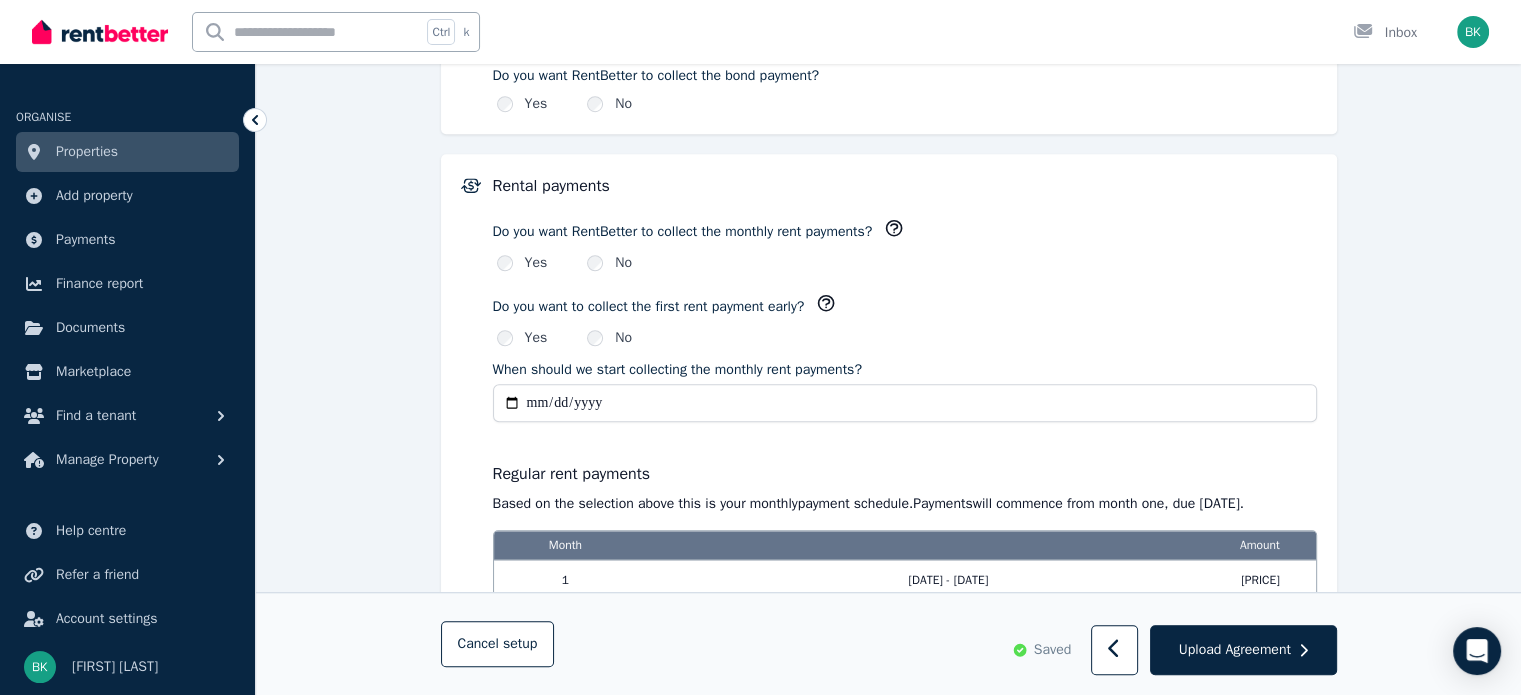 scroll, scrollTop: 1427, scrollLeft: 0, axis: vertical 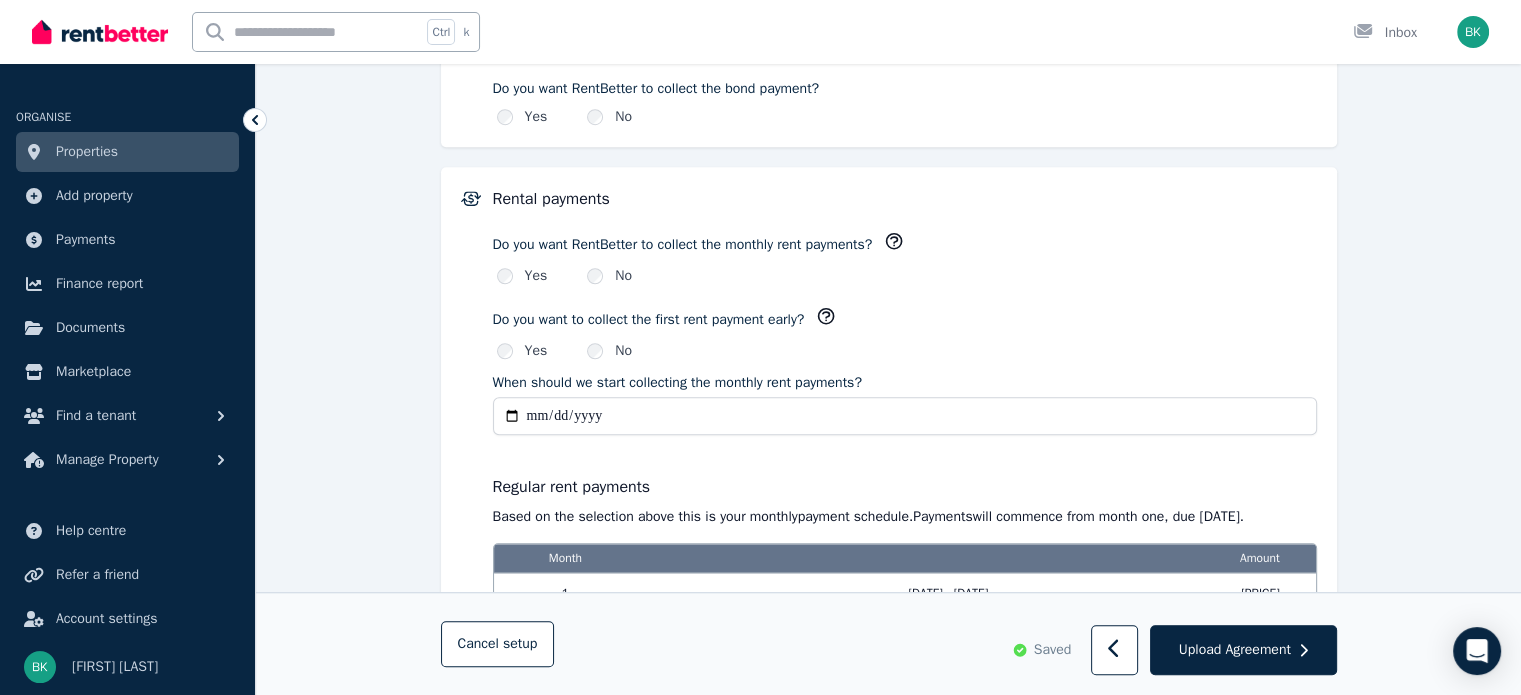 click 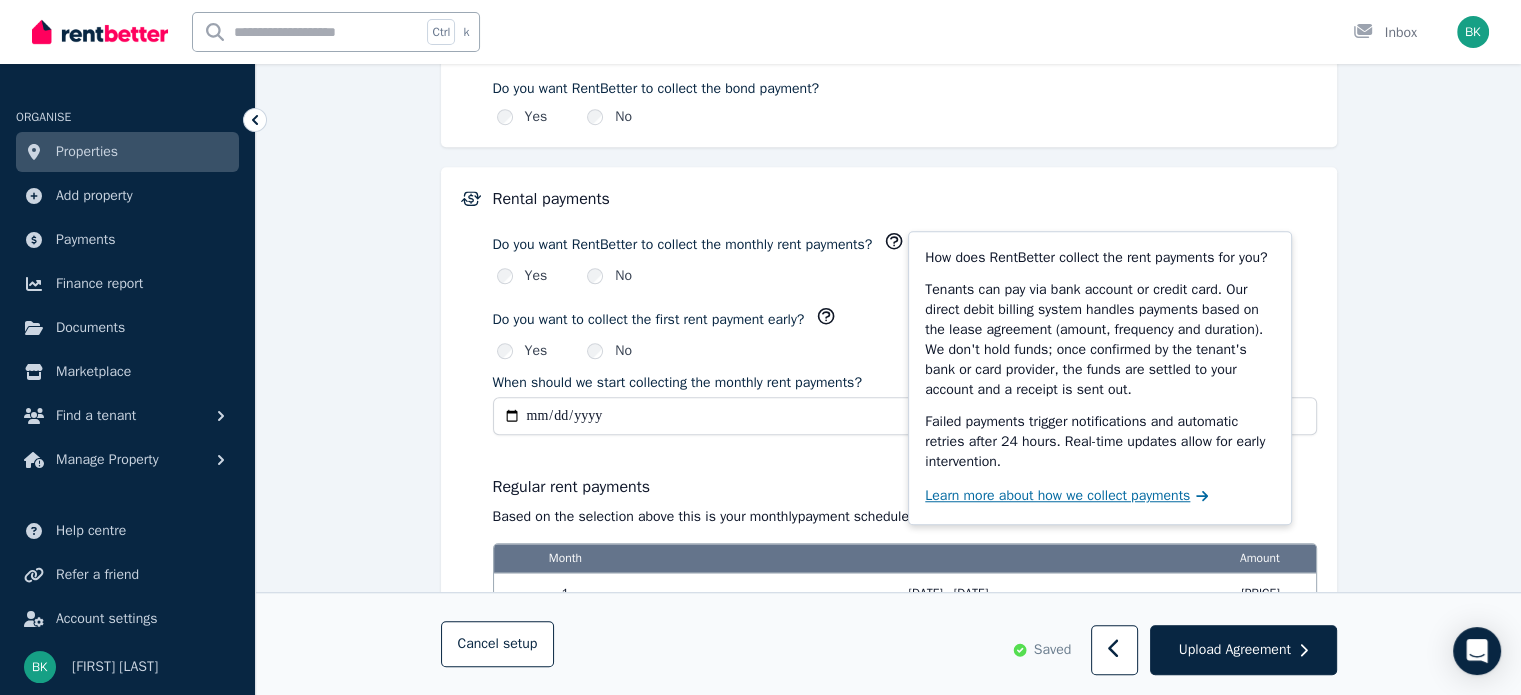 click on "Learn more about how we collect payments" at bounding box center (1057, 496) 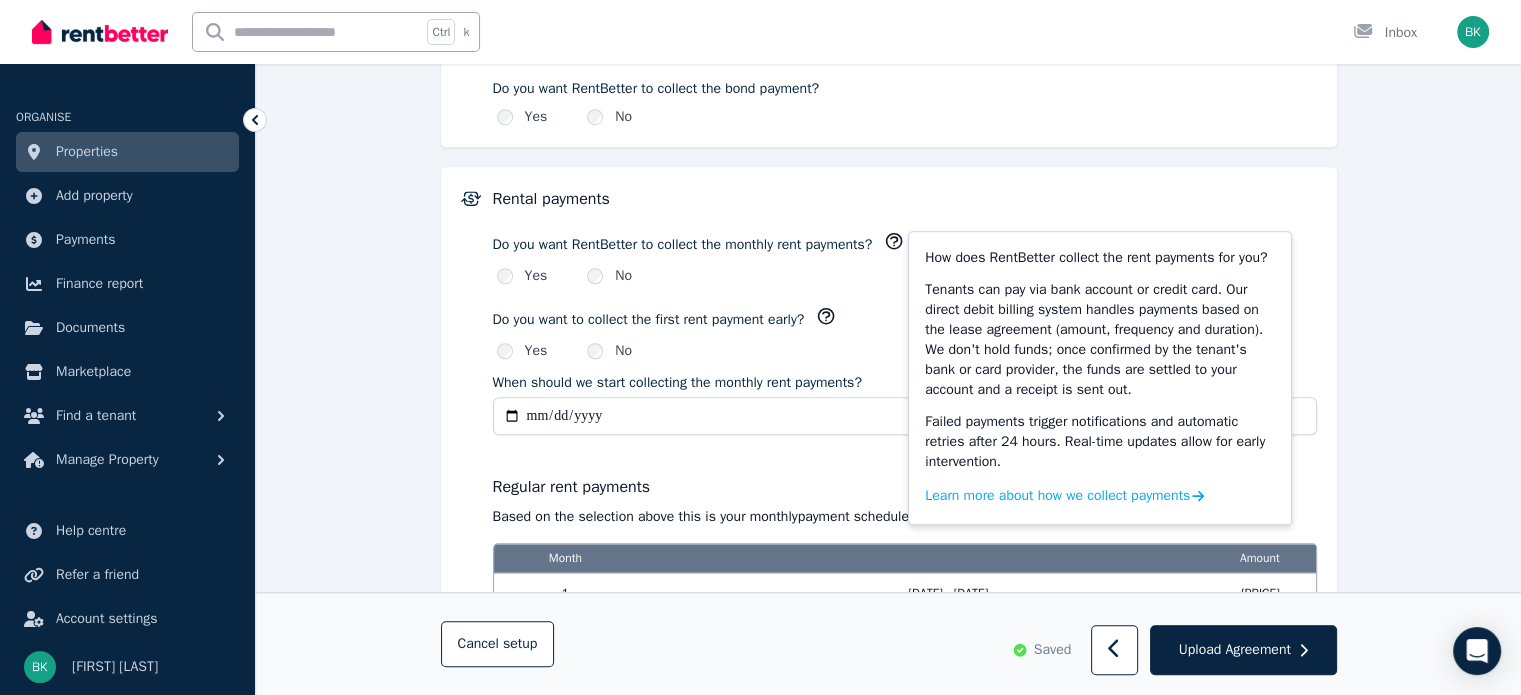 click on "Based on the selection above this is your monthly payment schedule. Payments will commence from month one , due [DATE] ." at bounding box center (905, 517) 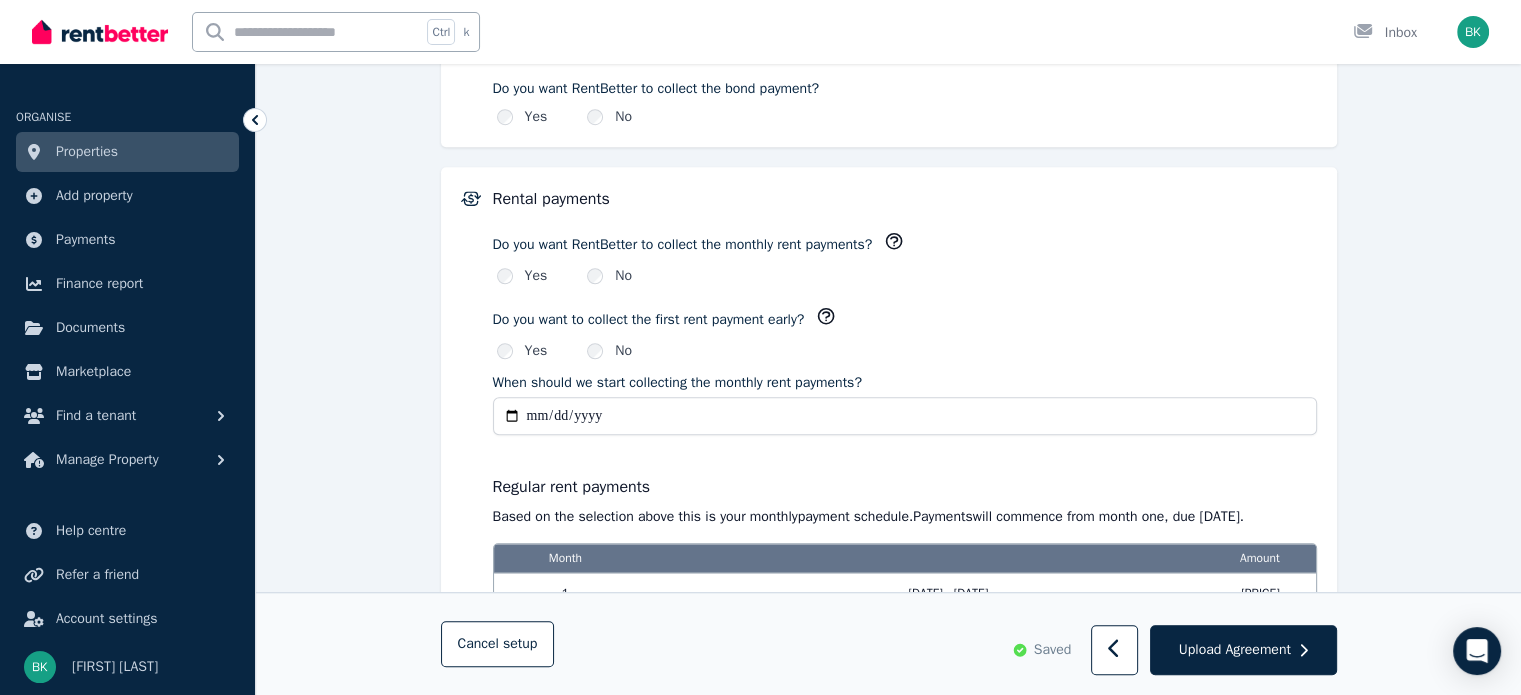 click on "**********" at bounding box center (905, 416) 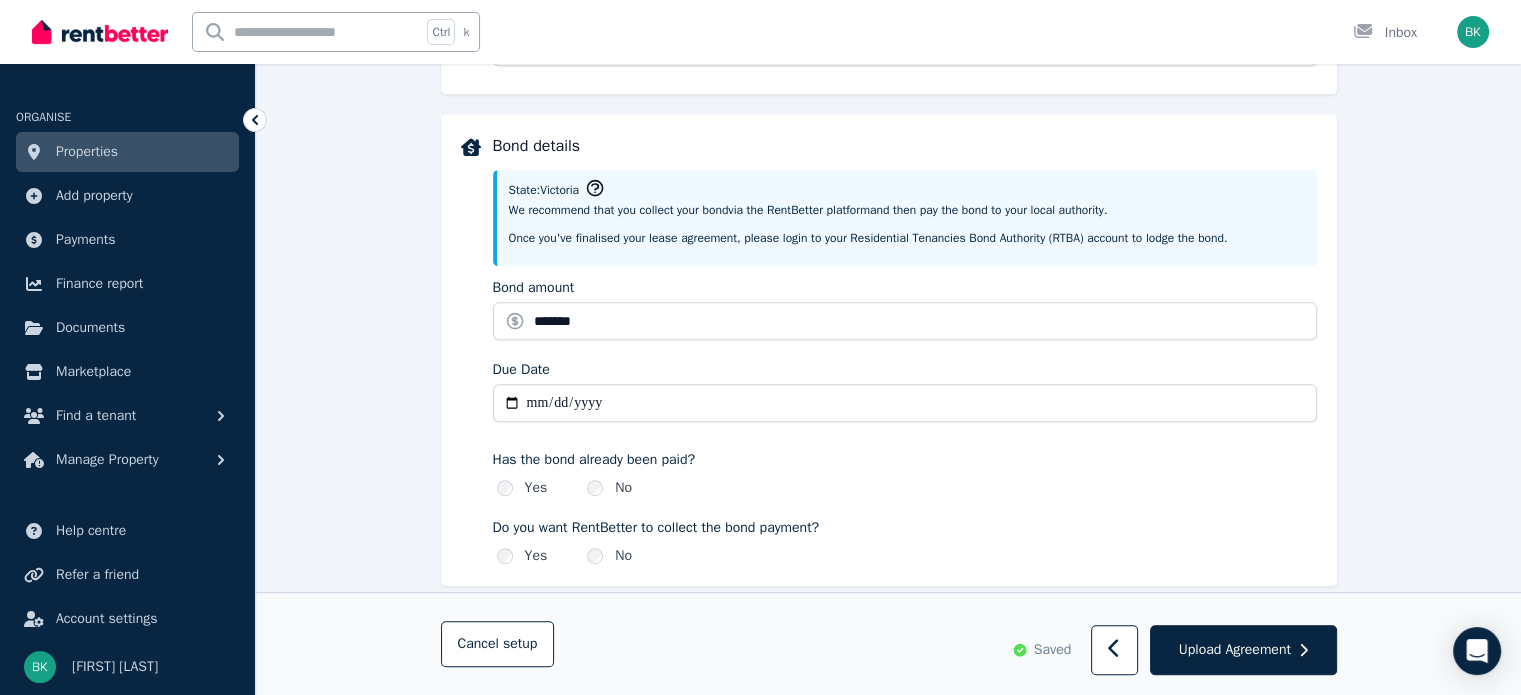 scroll, scrollTop: 987, scrollLeft: 0, axis: vertical 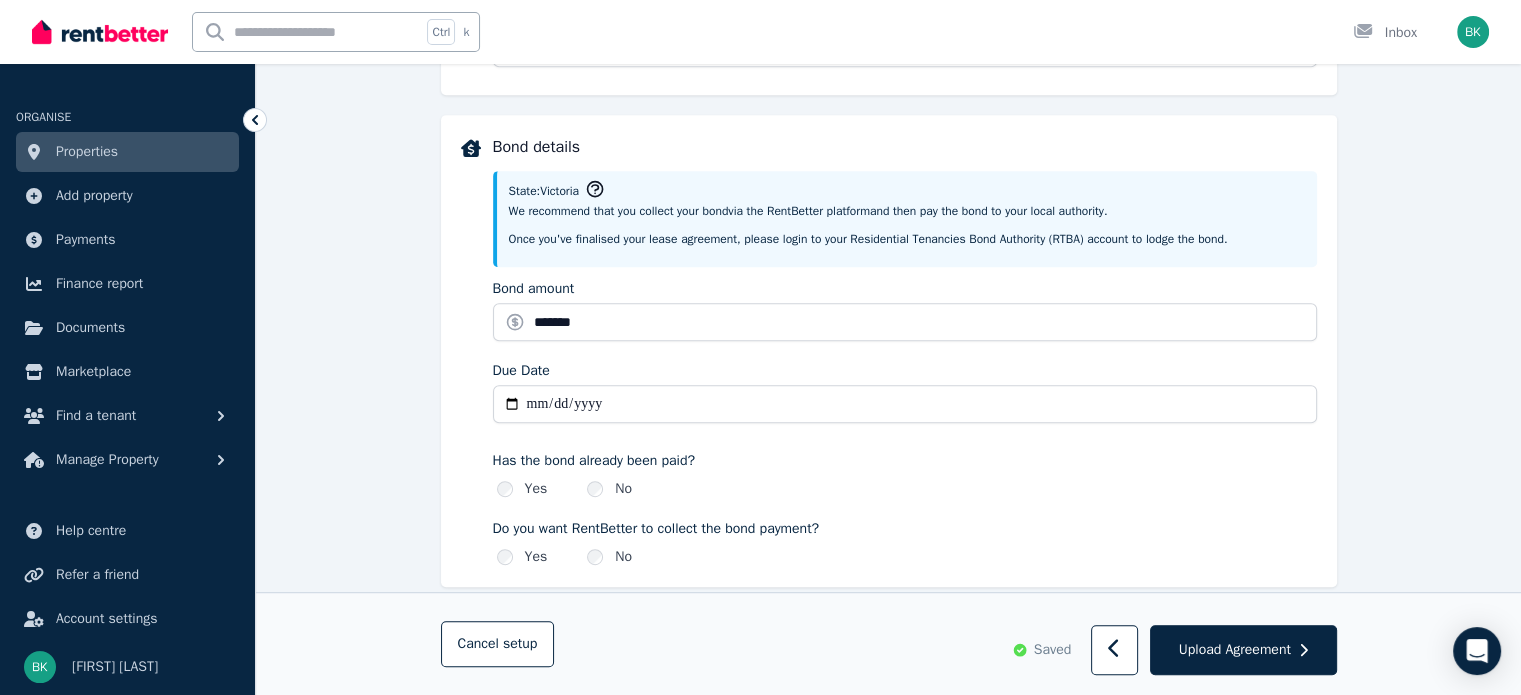 click on "**********" at bounding box center (905, 404) 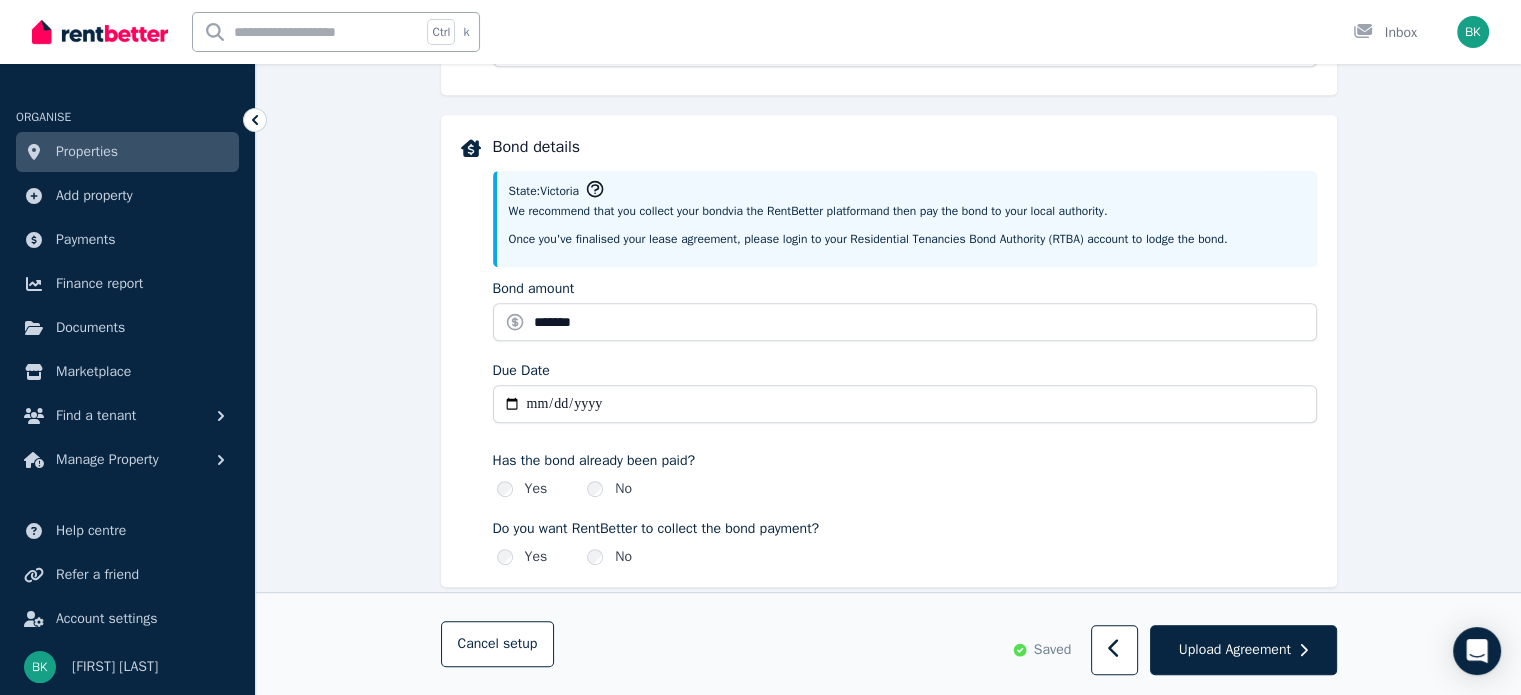 type on "**********" 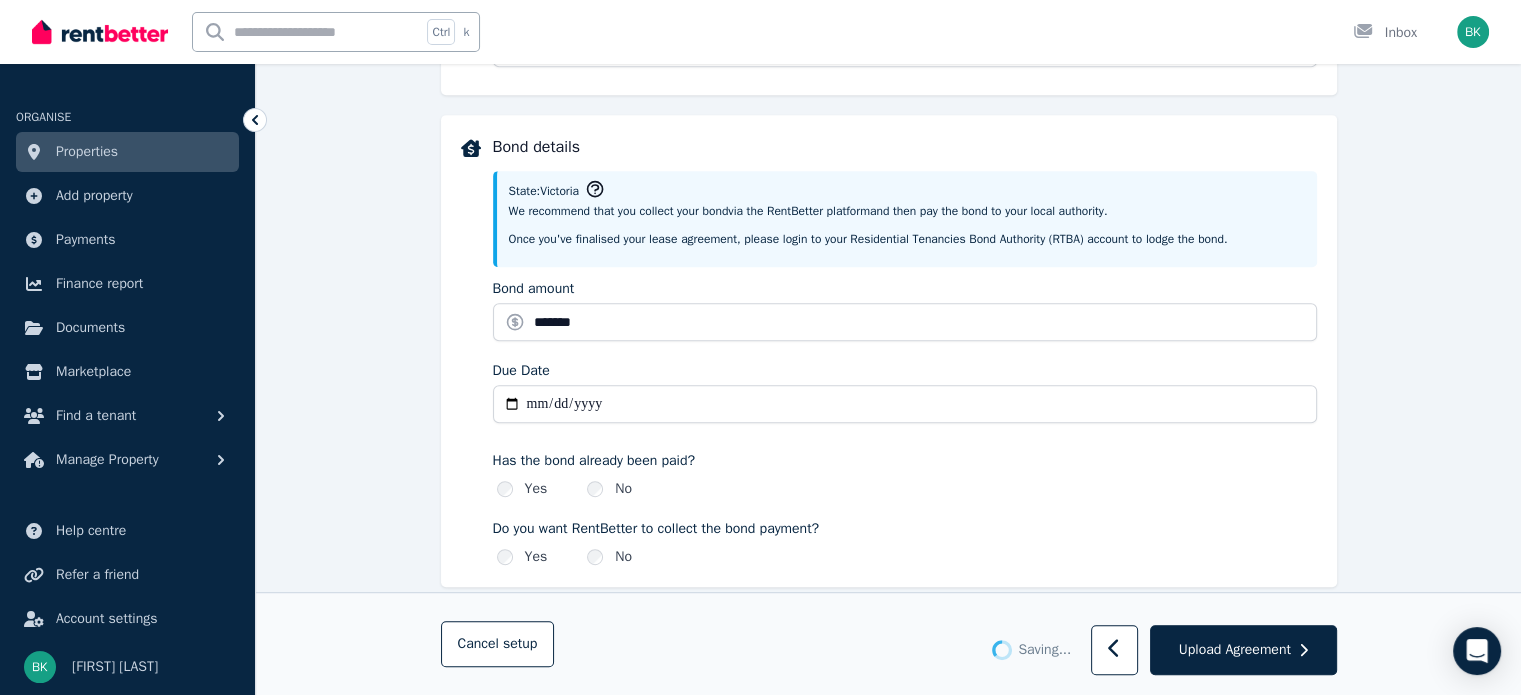 click on "Bond details State: [STATE] We recommend that you collect your bond via the RentBetter platform and then pay the bond to your local authority.
Once you've finalised your lease agreement, please login to your Residential Tenancies Bond Authority (RTBA) account to lodge the bond. Bond amount ******* Due Date ****** Has the bond already been paid? Yes No Do you want RentBetter to collect the bond payment? Yes No" at bounding box center [889, 351] 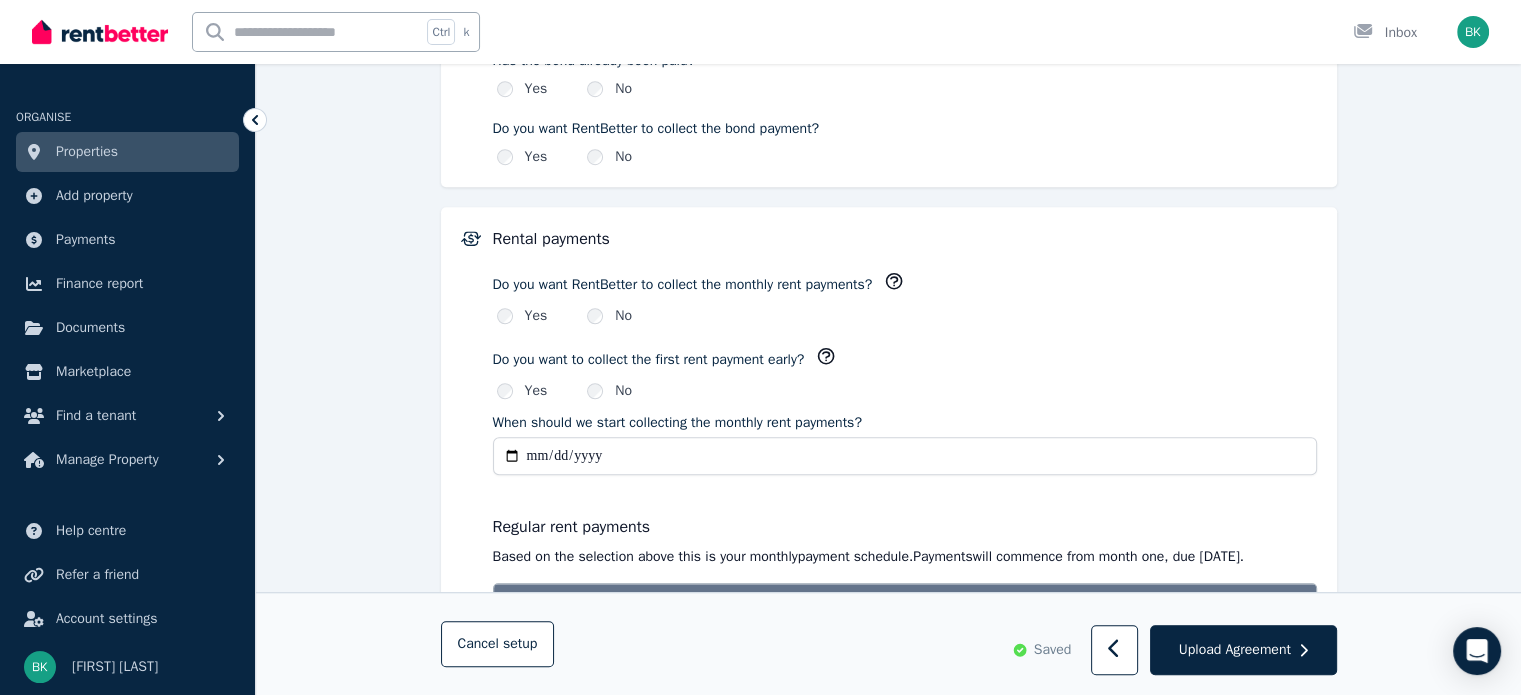 scroll, scrollTop: 1427, scrollLeft: 0, axis: vertical 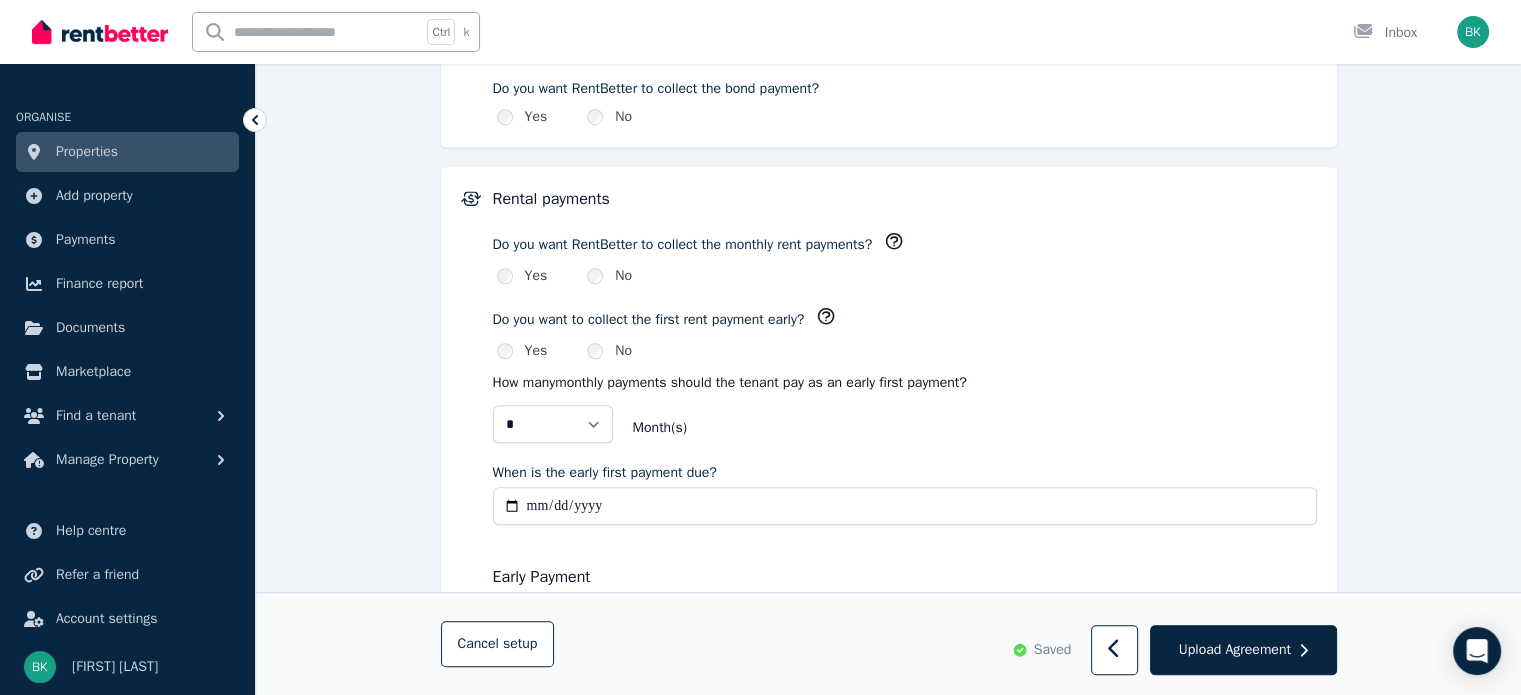 click on "When is the early first payment due?" at bounding box center [905, 506] 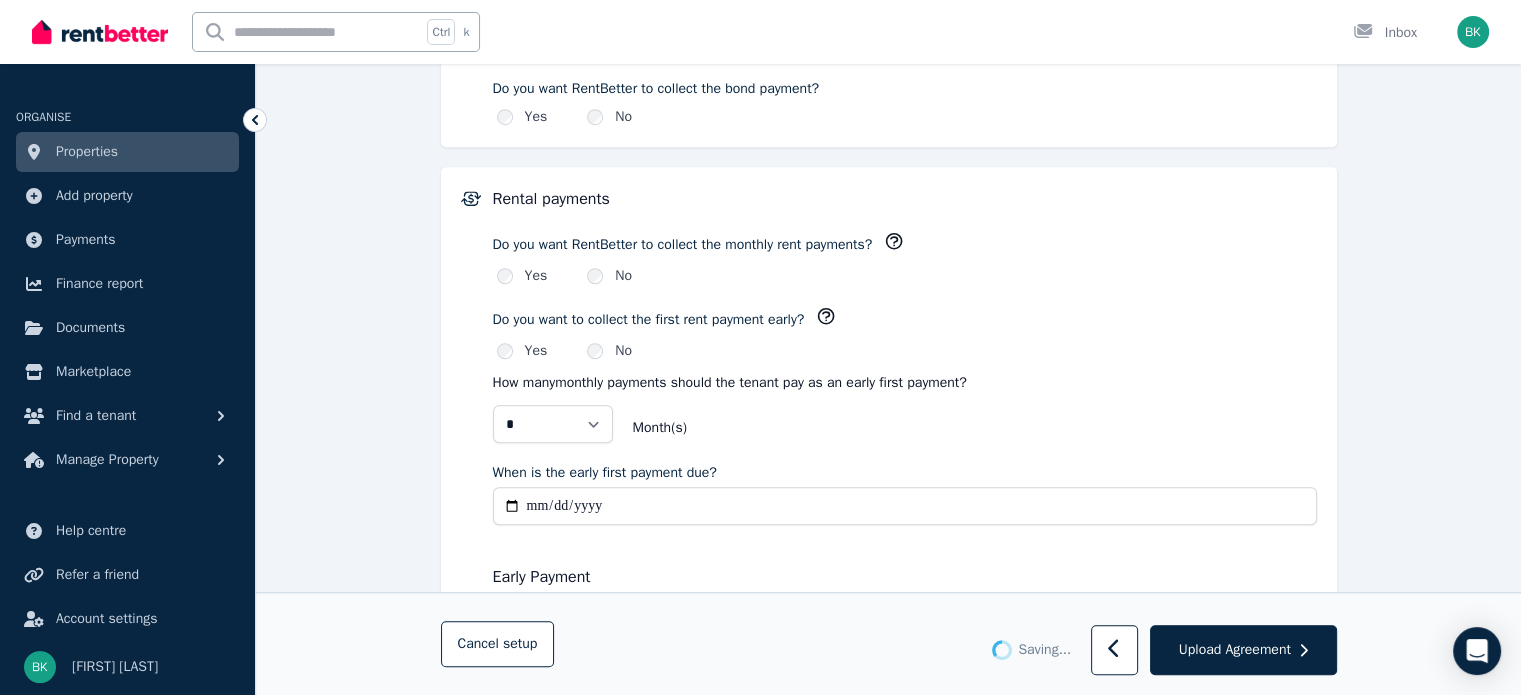 type on "**********" 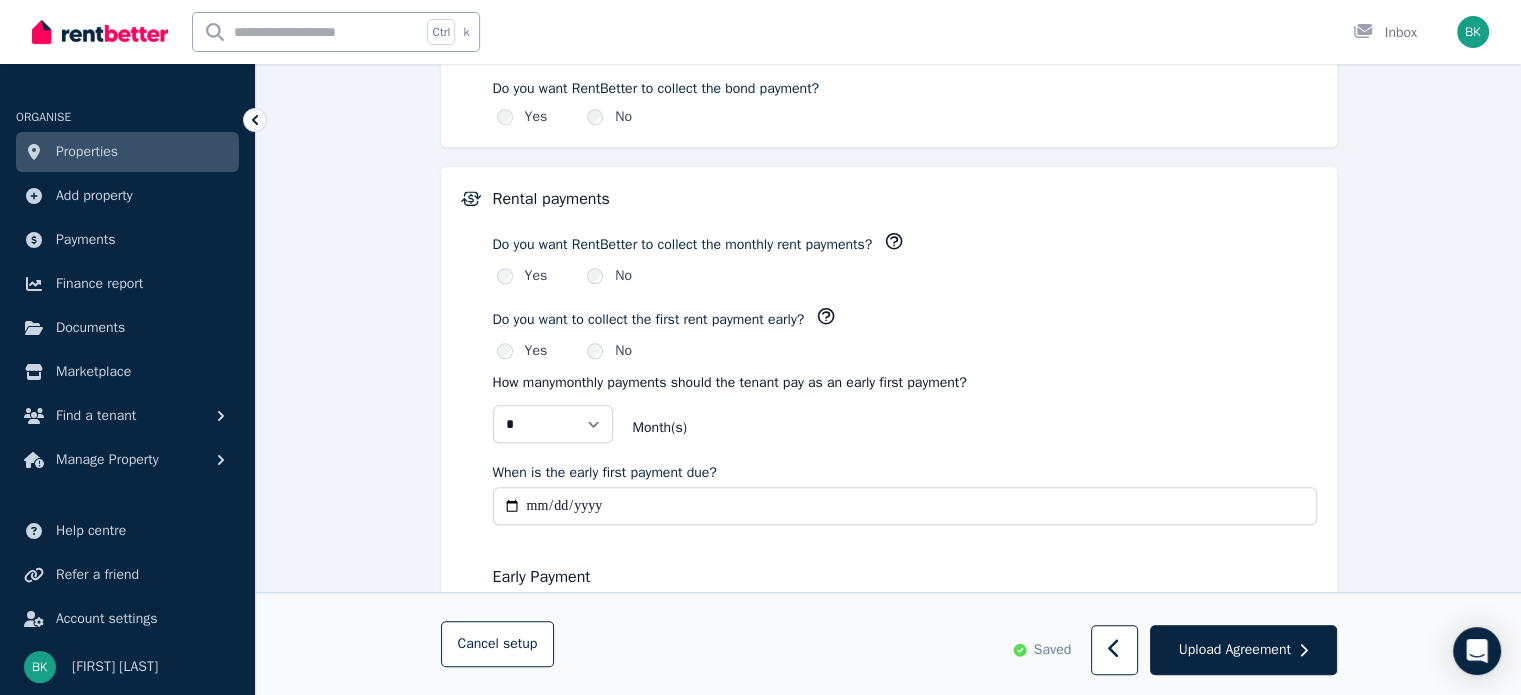 type on "**********" 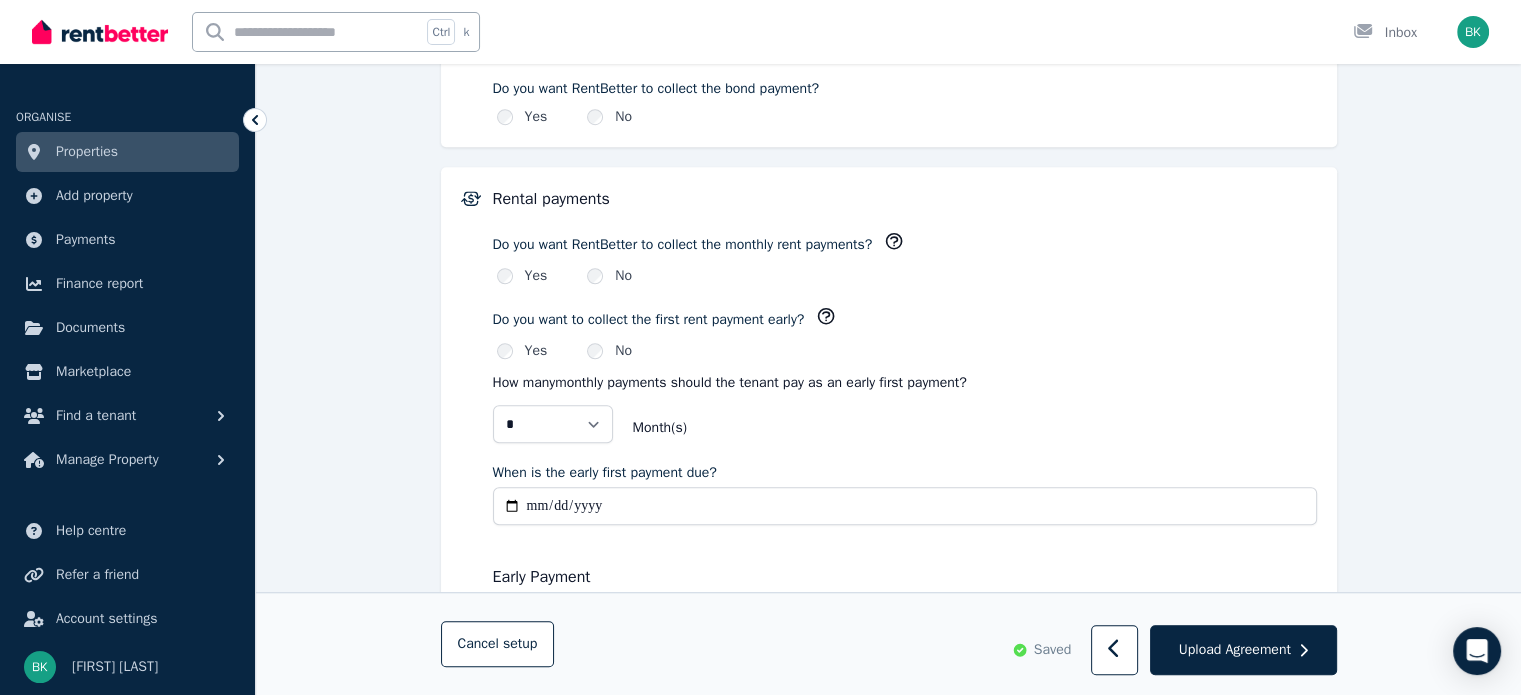 click on "Early Payment Month Amount 1 [DATE] - [DATE] [PRICE] Total Early Payment [PRICE] Early Payment Due [DATE]" at bounding box center (905, 640) 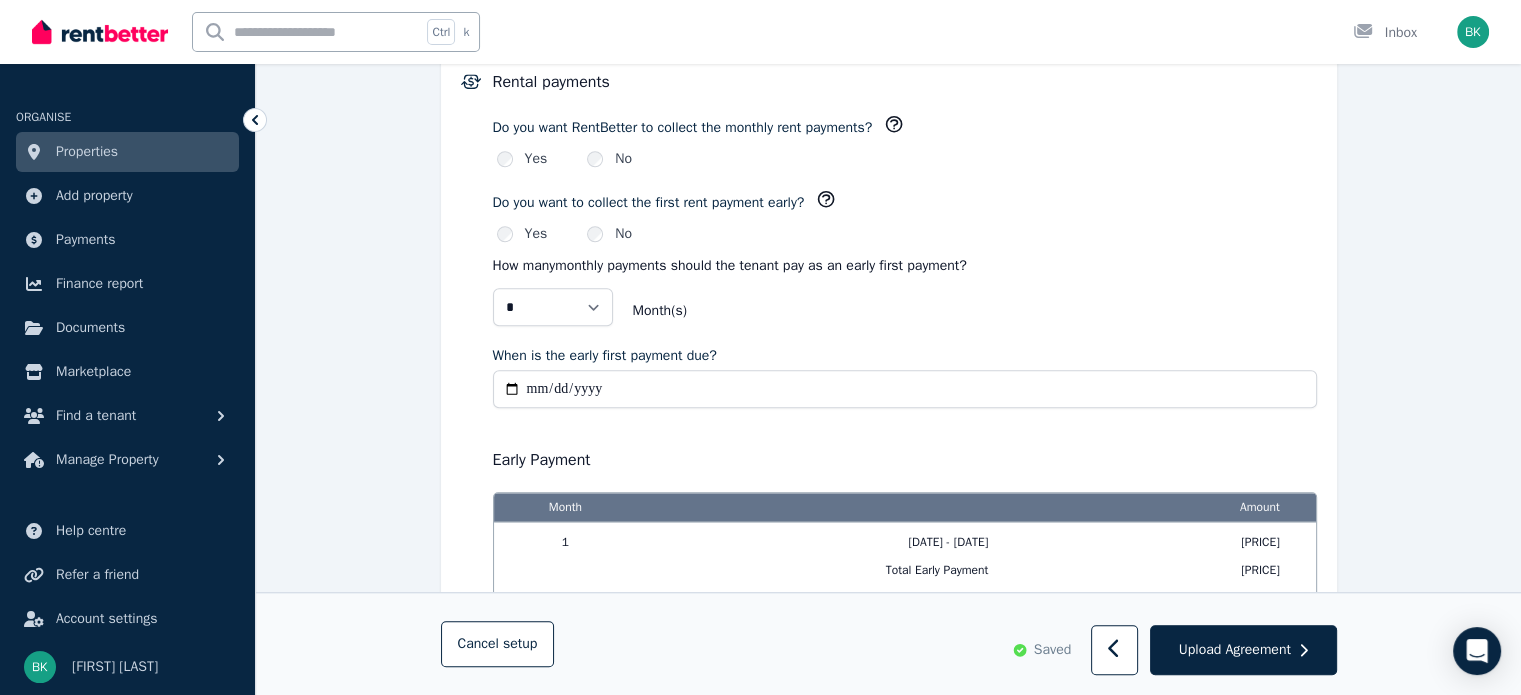 scroll, scrollTop: 1547, scrollLeft: 0, axis: vertical 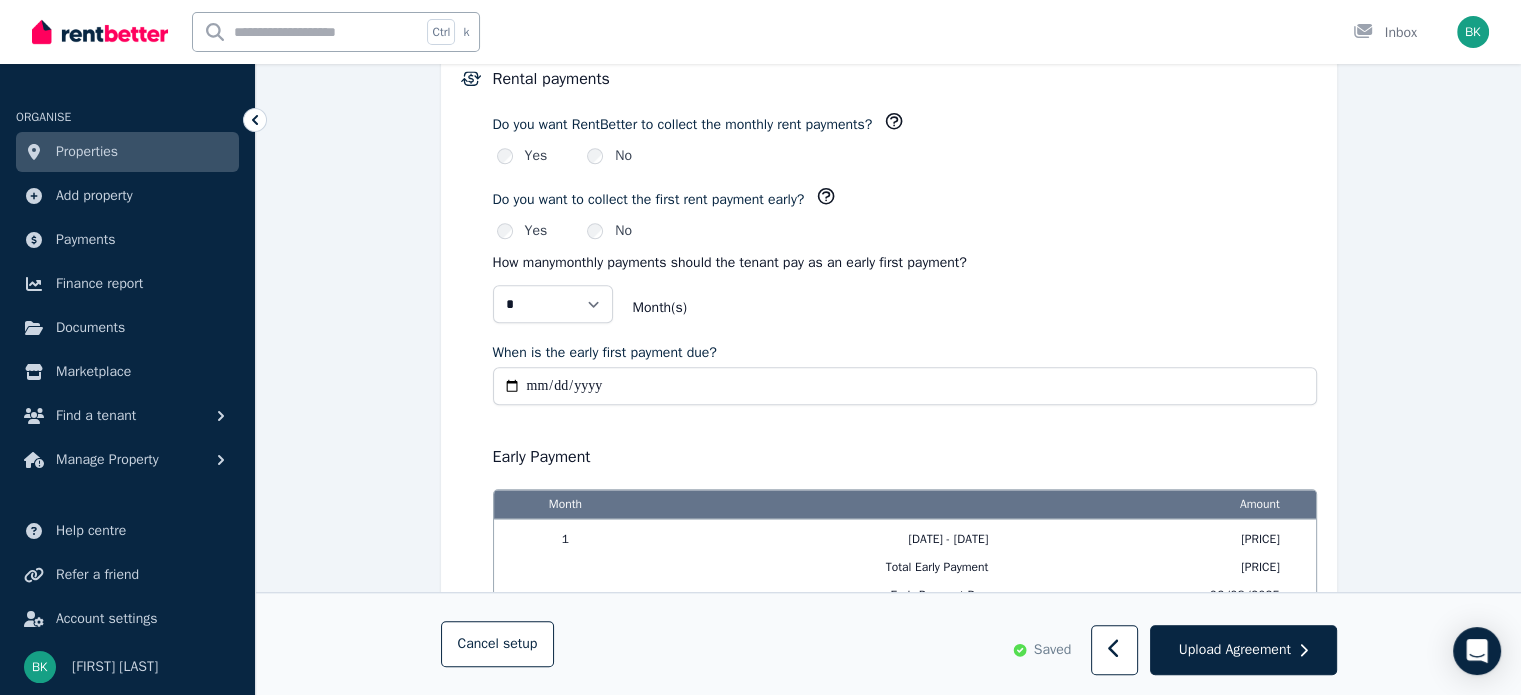 click on "**********" at bounding box center [905, 386] 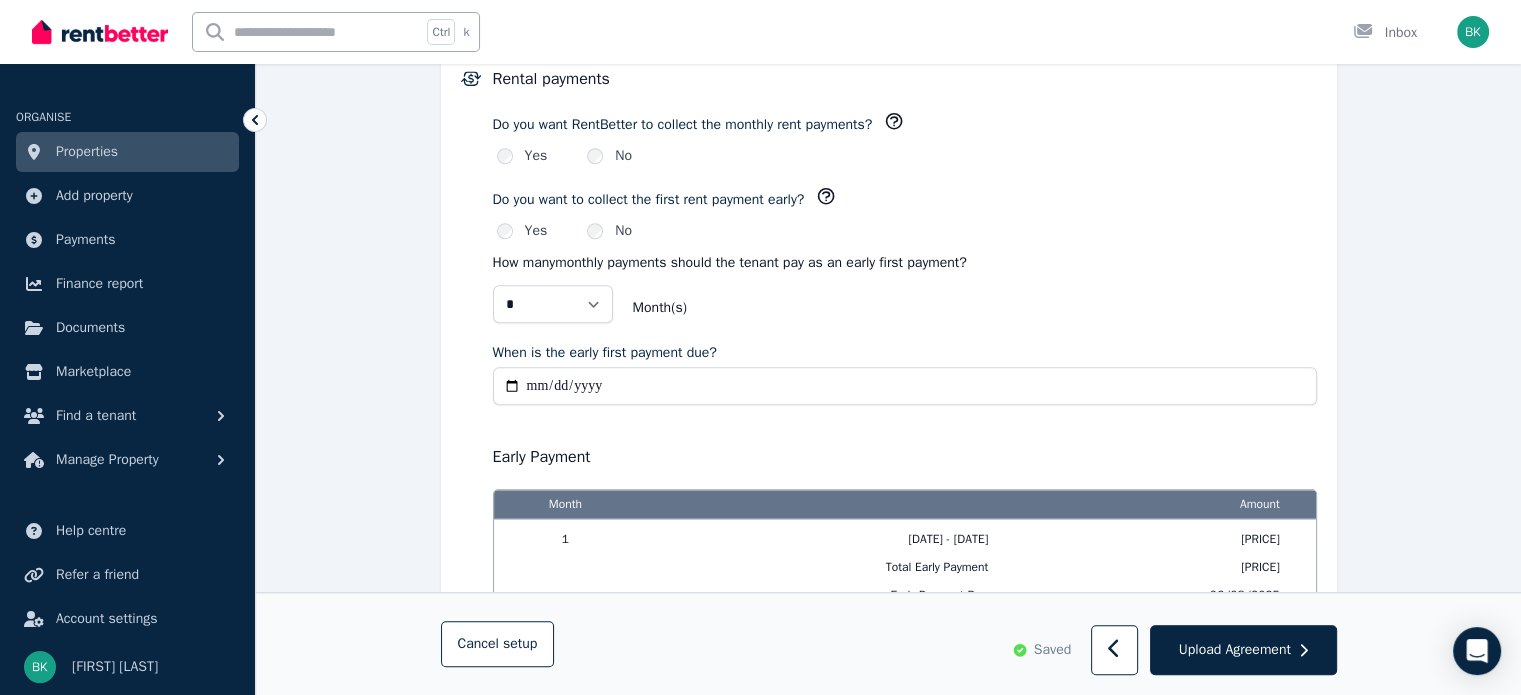 type on "**********" 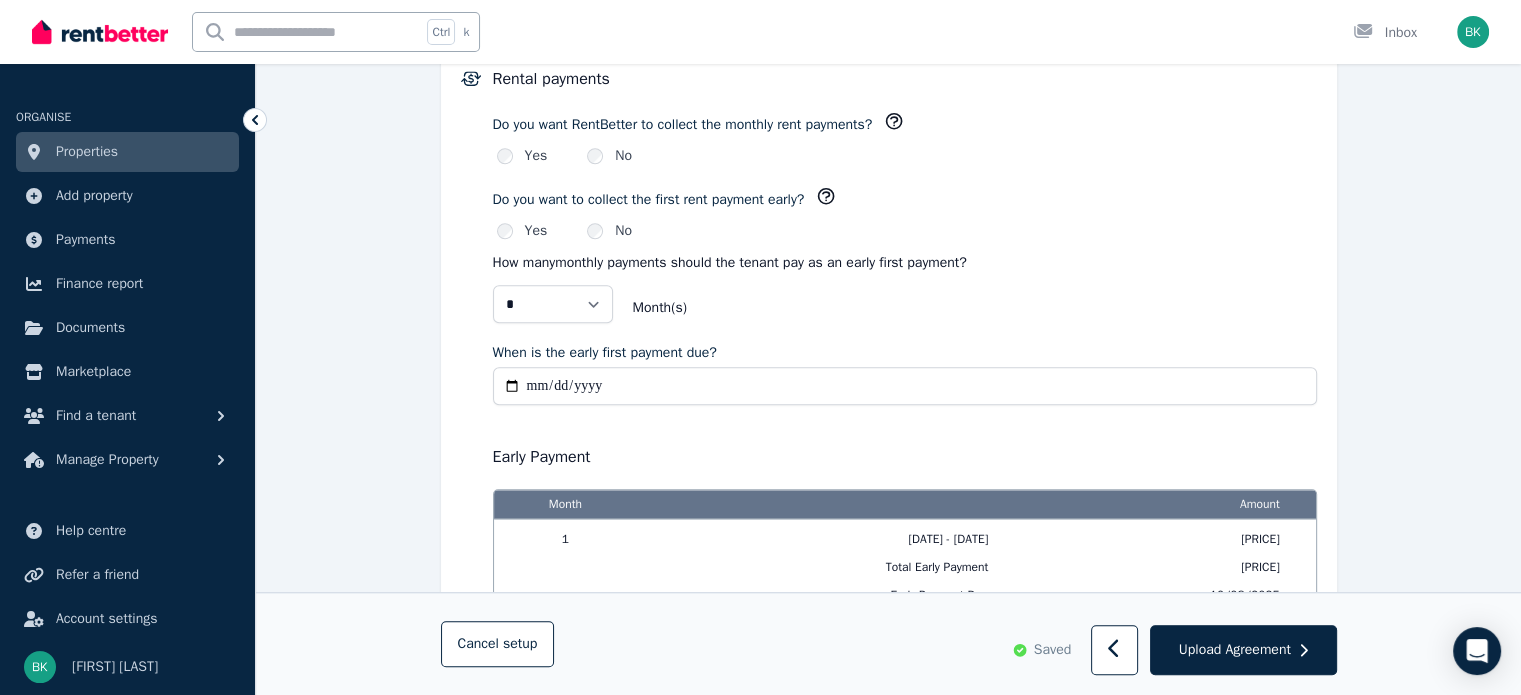 click on "Early Payment Month Amount 1 [DATE] - [DATE] [PRICE] Total Early Payment [PRICE] Early Payment Due [DATE]" at bounding box center [905, 520] 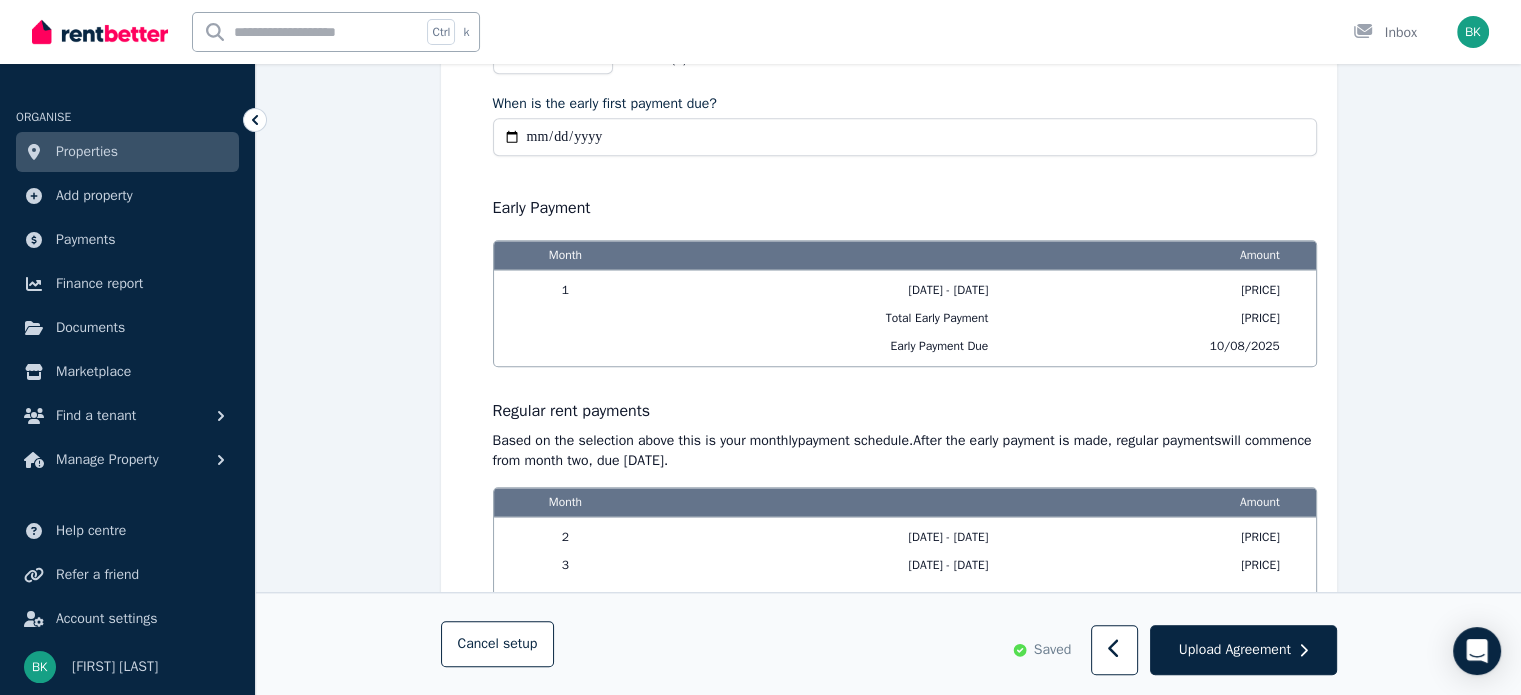 scroll, scrollTop: 1810, scrollLeft: 0, axis: vertical 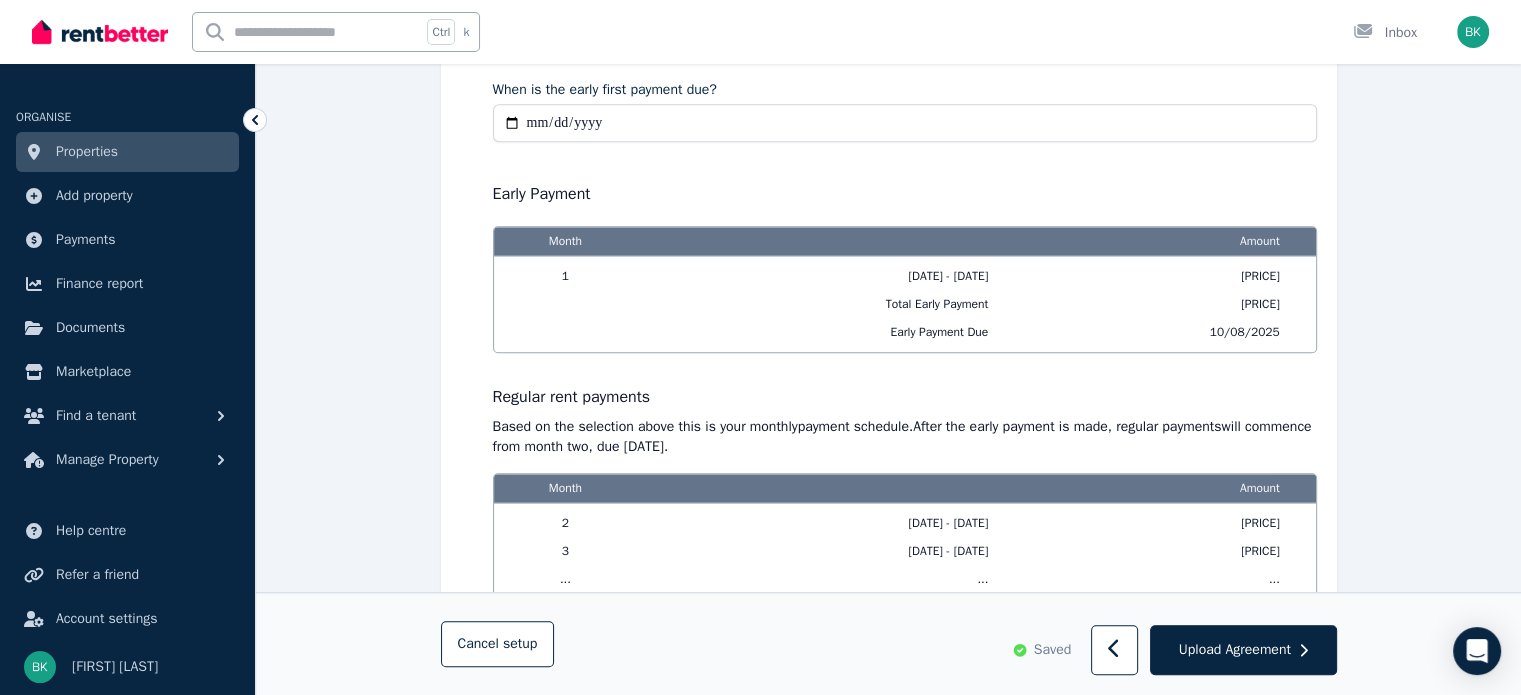 click on "Early Payment Month Amount 1 [DATE] - [DATE] [PRICE] Total Early Payment [PRICE] Early Payment Due [DATE]" at bounding box center (905, 257) 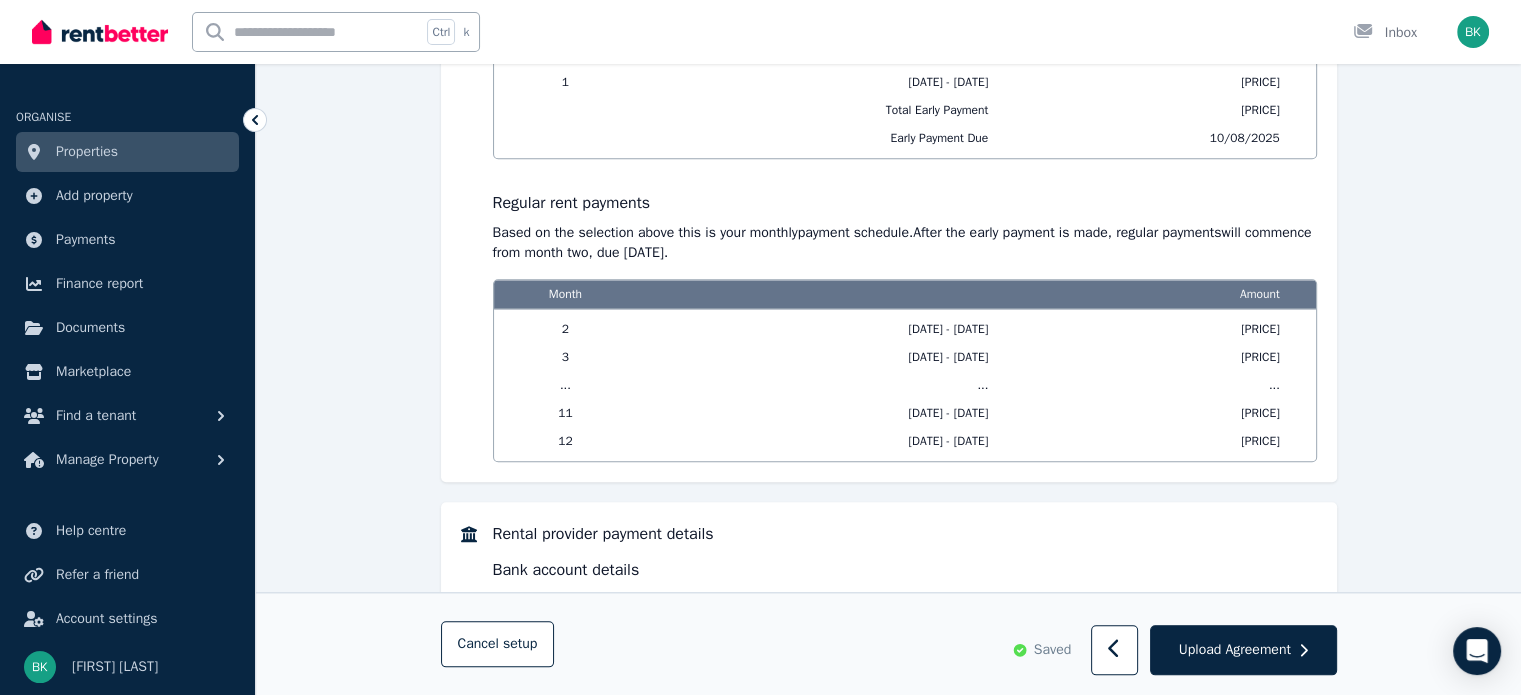 scroll, scrollTop: 2148, scrollLeft: 0, axis: vertical 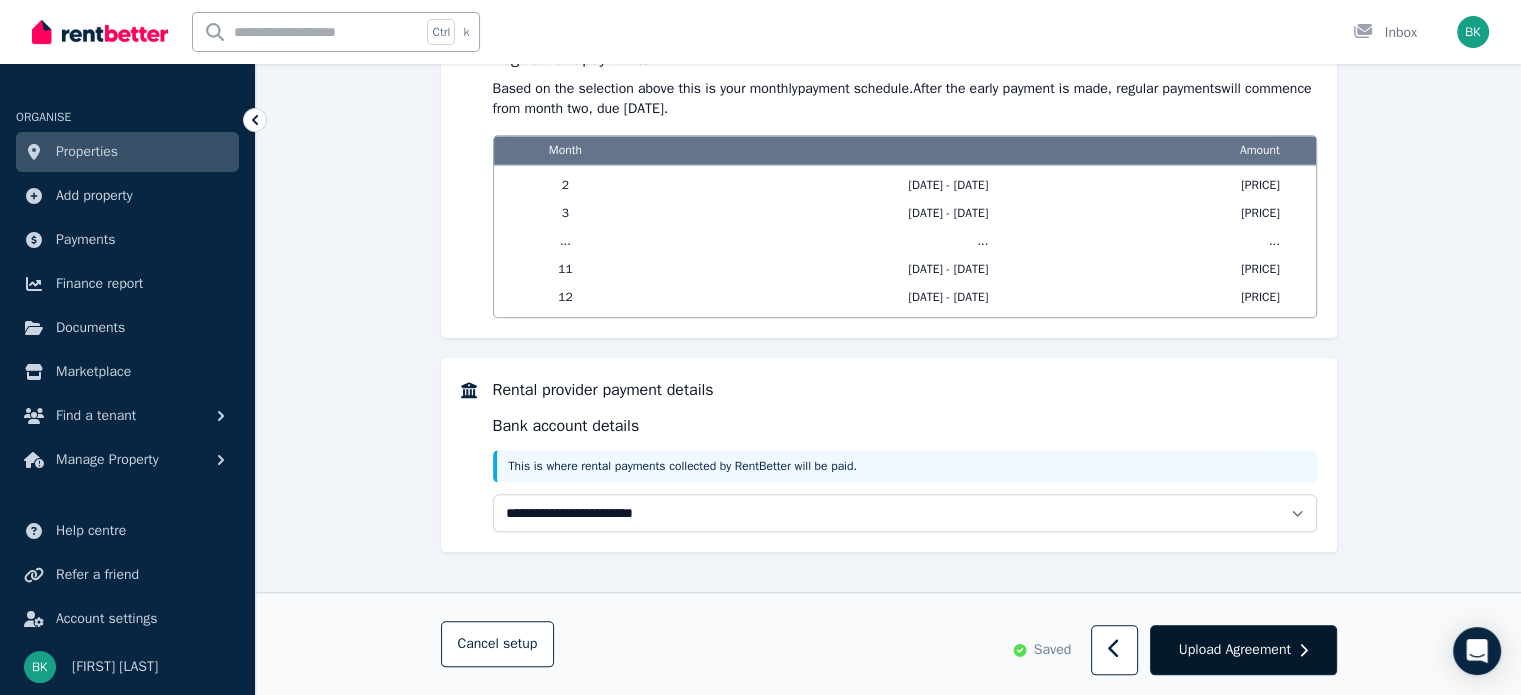 click on "Upload Agreement" at bounding box center [1243, 651] 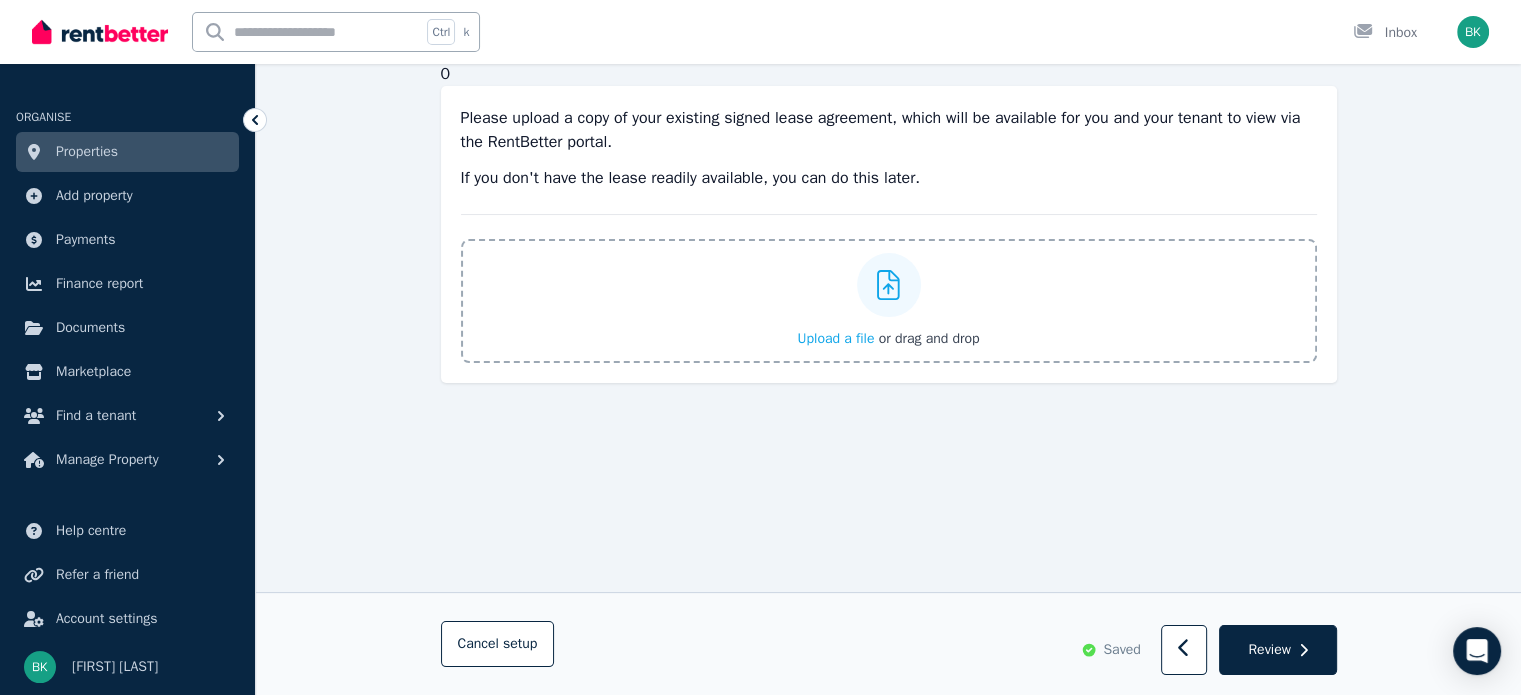 scroll, scrollTop: 0, scrollLeft: 0, axis: both 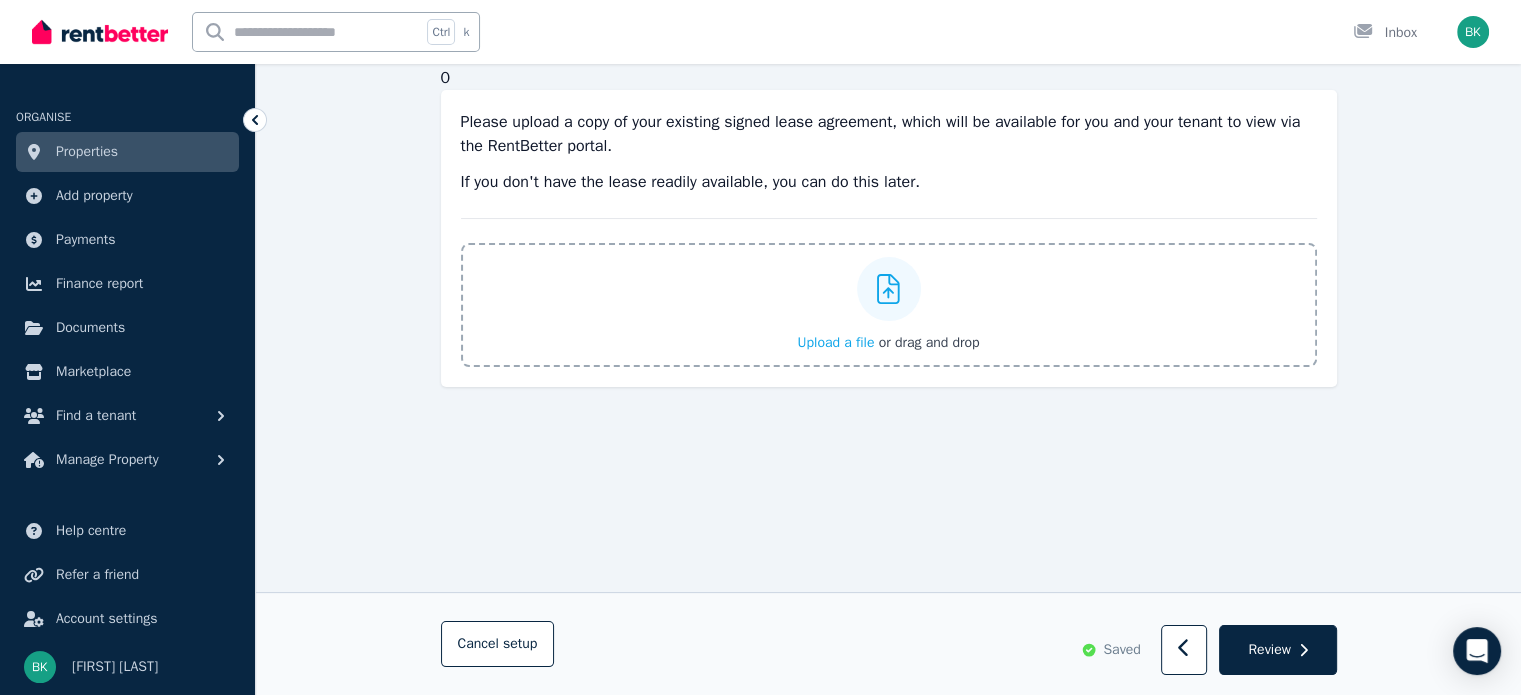 click on "Upload a file" at bounding box center (835, 342) 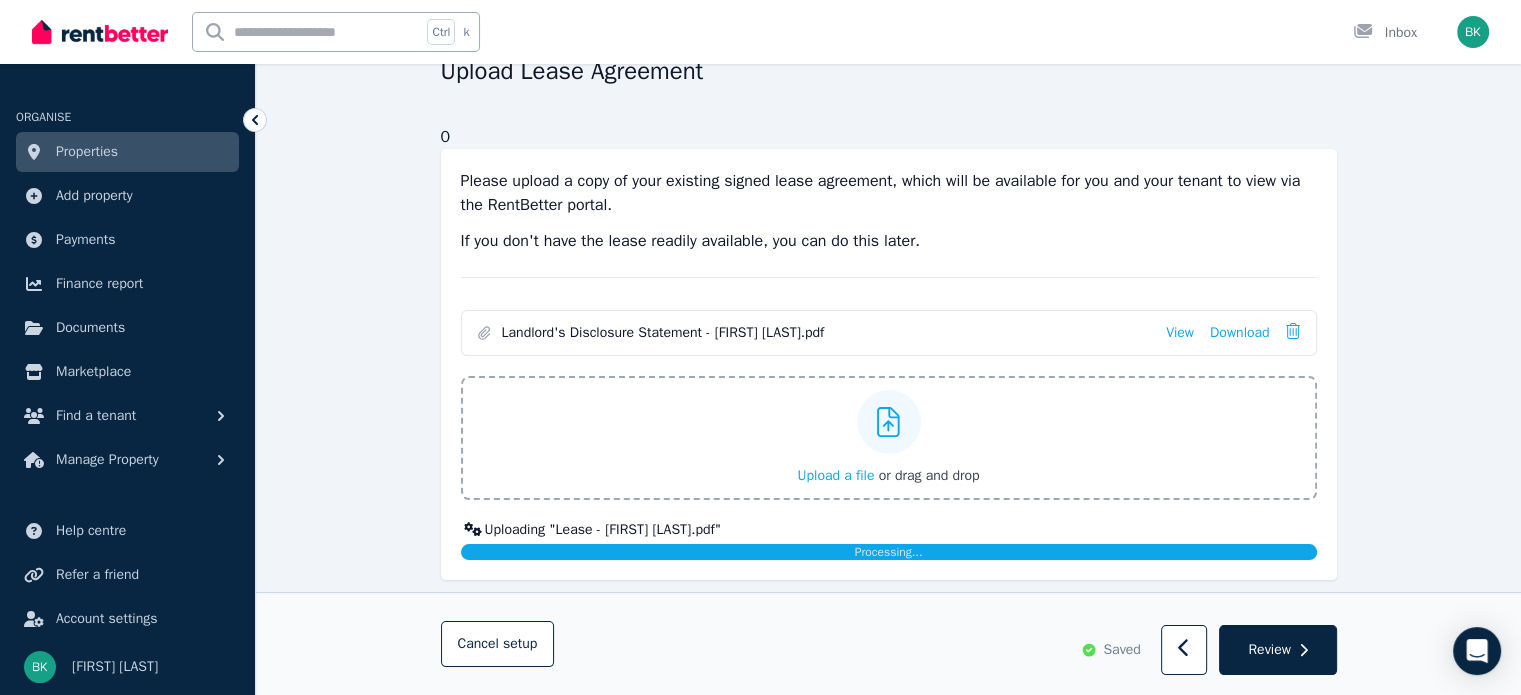 scroll, scrollTop: 268, scrollLeft: 0, axis: vertical 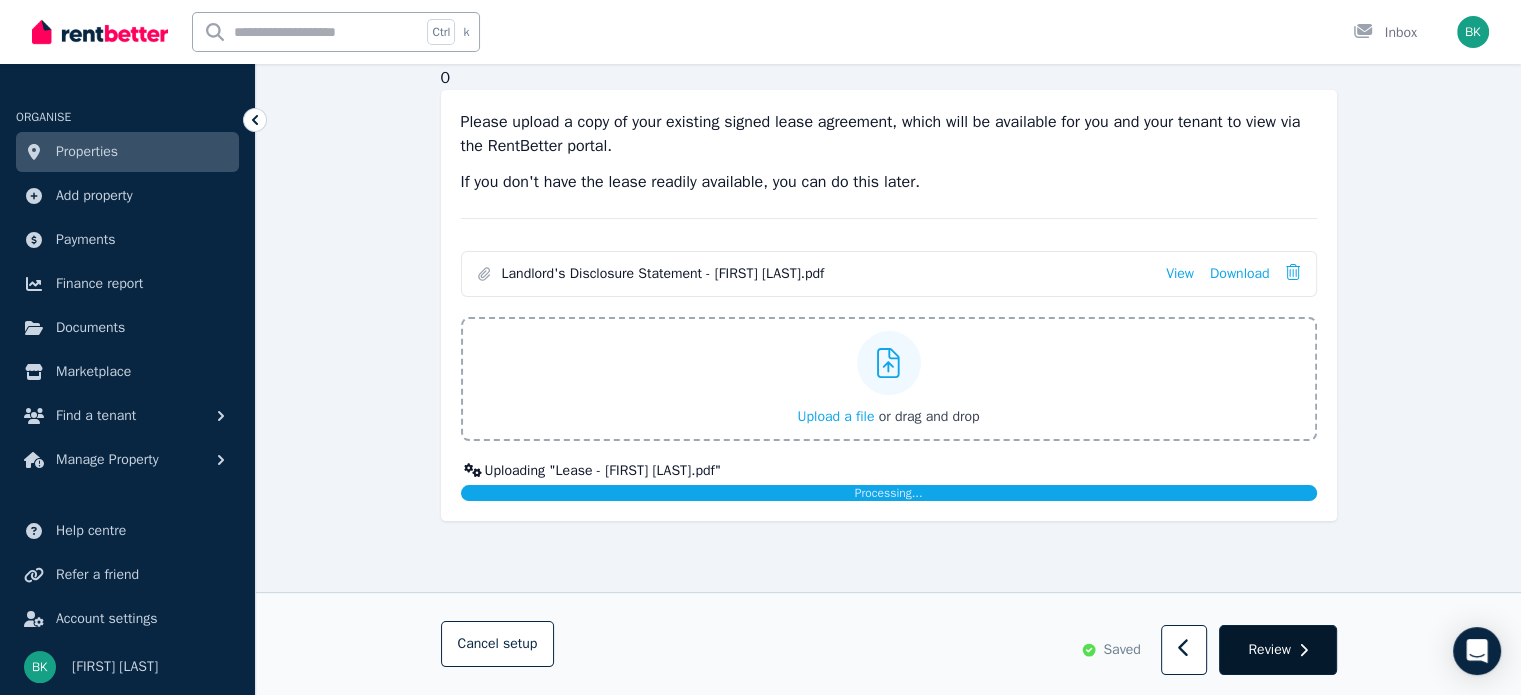 click on "Review" at bounding box center (1269, 650) 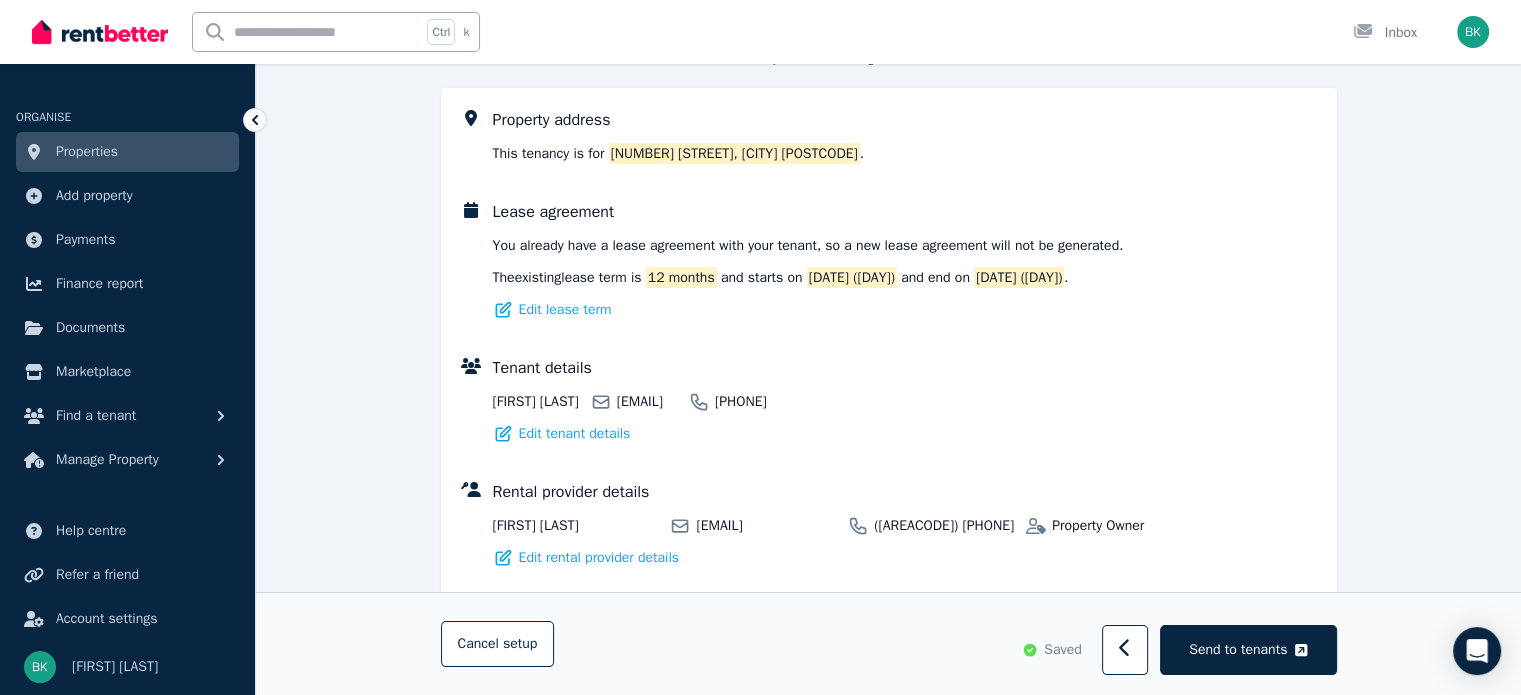 scroll, scrollTop: 0, scrollLeft: 0, axis: both 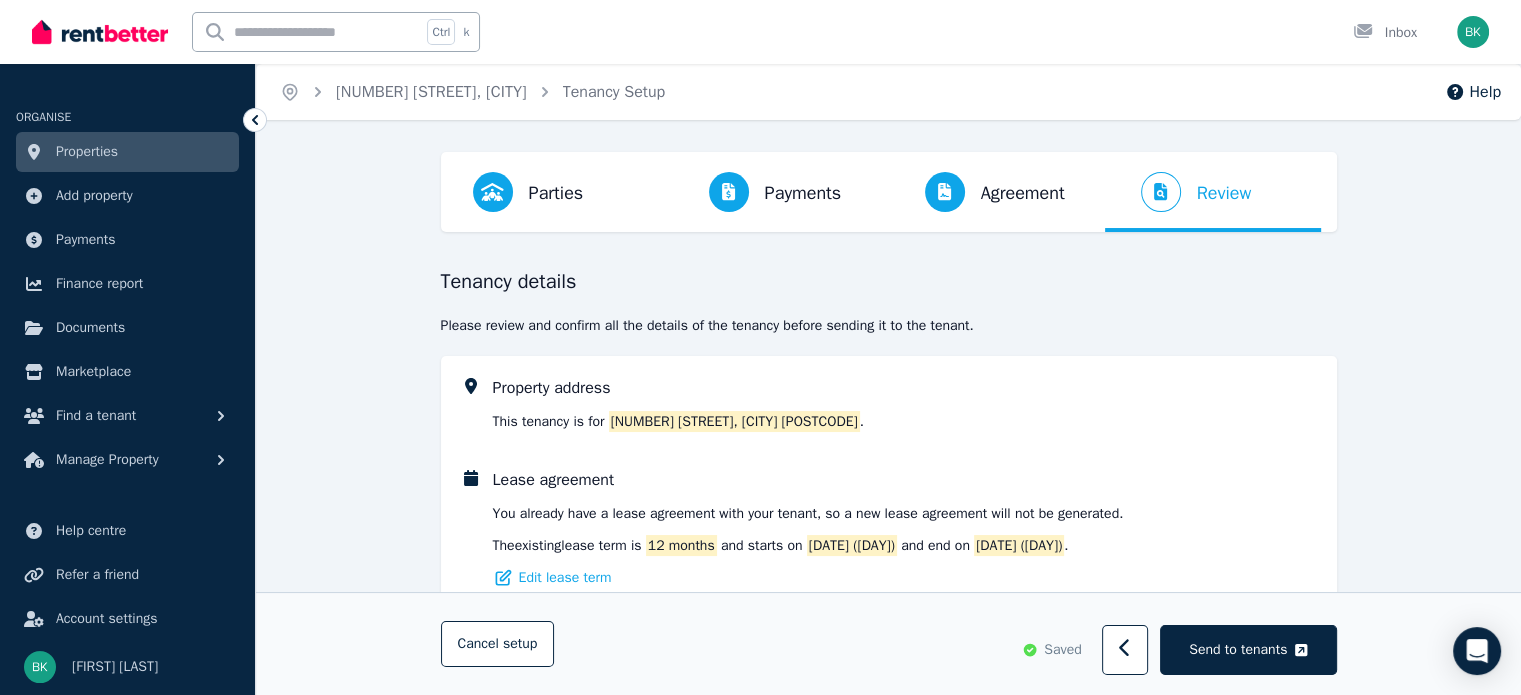 click on "Property address This tenancy is for [NUMBER] [STREET], [CITY] [STATE] . Lease agreement You already have a lease agreement with your tenant , so a new lease agreement will not be generated. The existing lease term is 12 months and starts on [DATE] ([DAY]) and end on [DATE] ([DAY]) . Edit lease term Tenant details [FIRST] [LAST] [EMAIL] [PHONE] Edit tenant details Rental provider details [FIRST] [LAST] [EMAIL] ([AREACODE]) [PHONE] Property Owner Edit rental provider details" at bounding box center [889, 624] 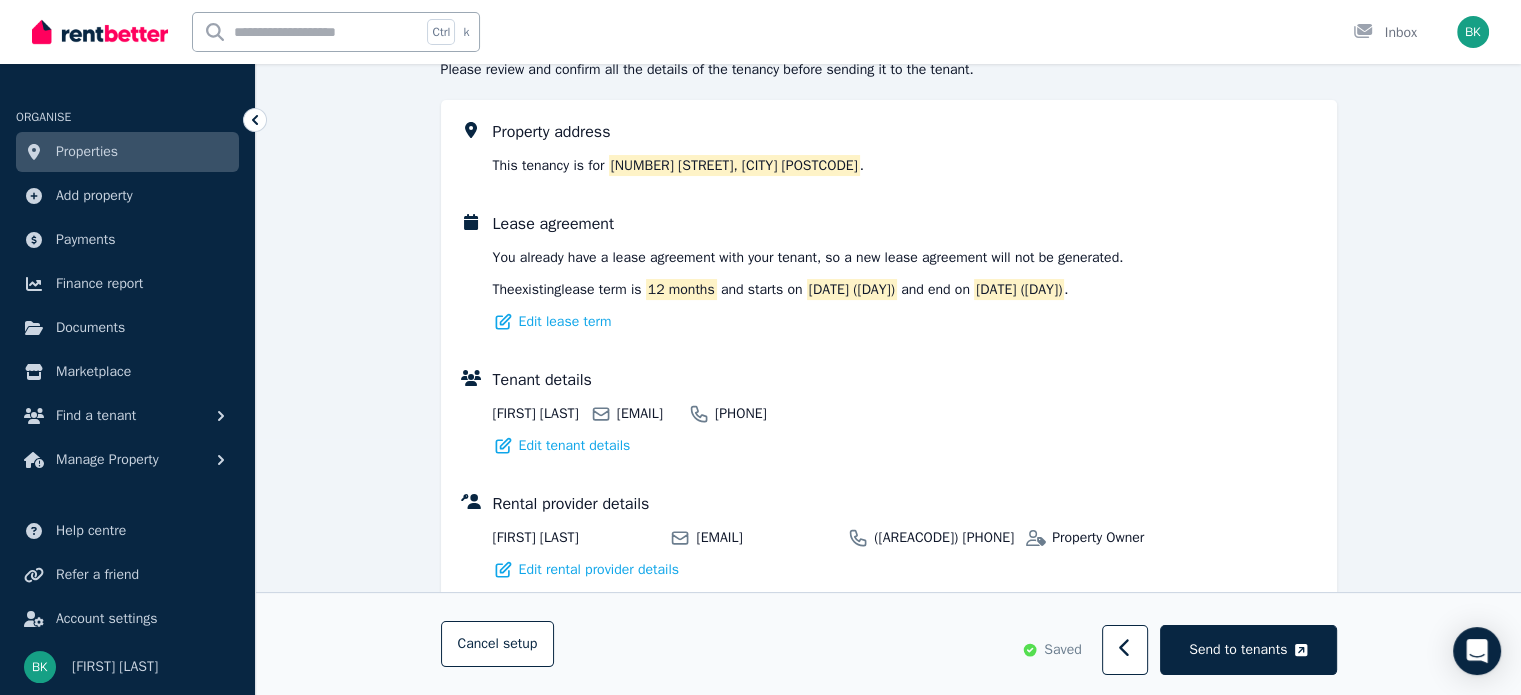 scroll, scrollTop: 320, scrollLeft: 0, axis: vertical 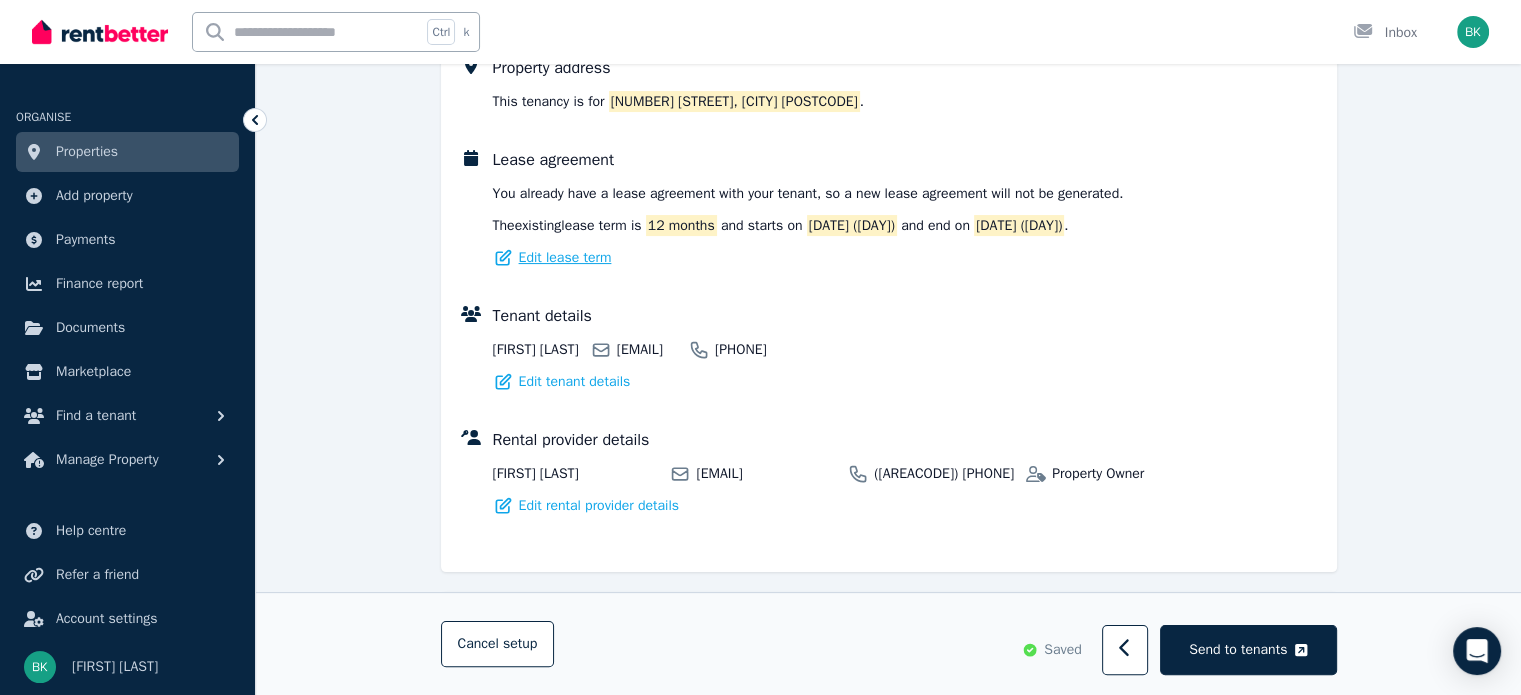 click on "Edit lease term" at bounding box center [565, 258] 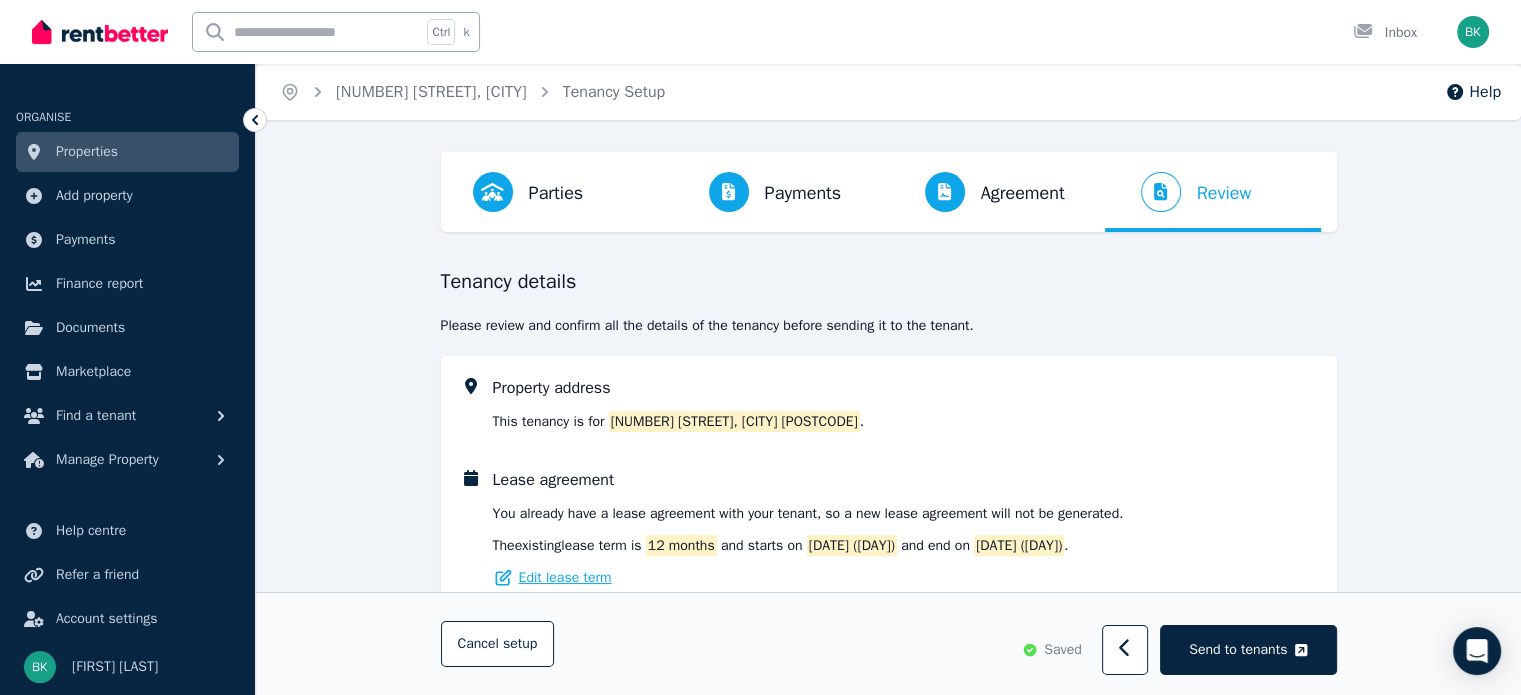 select on "********" 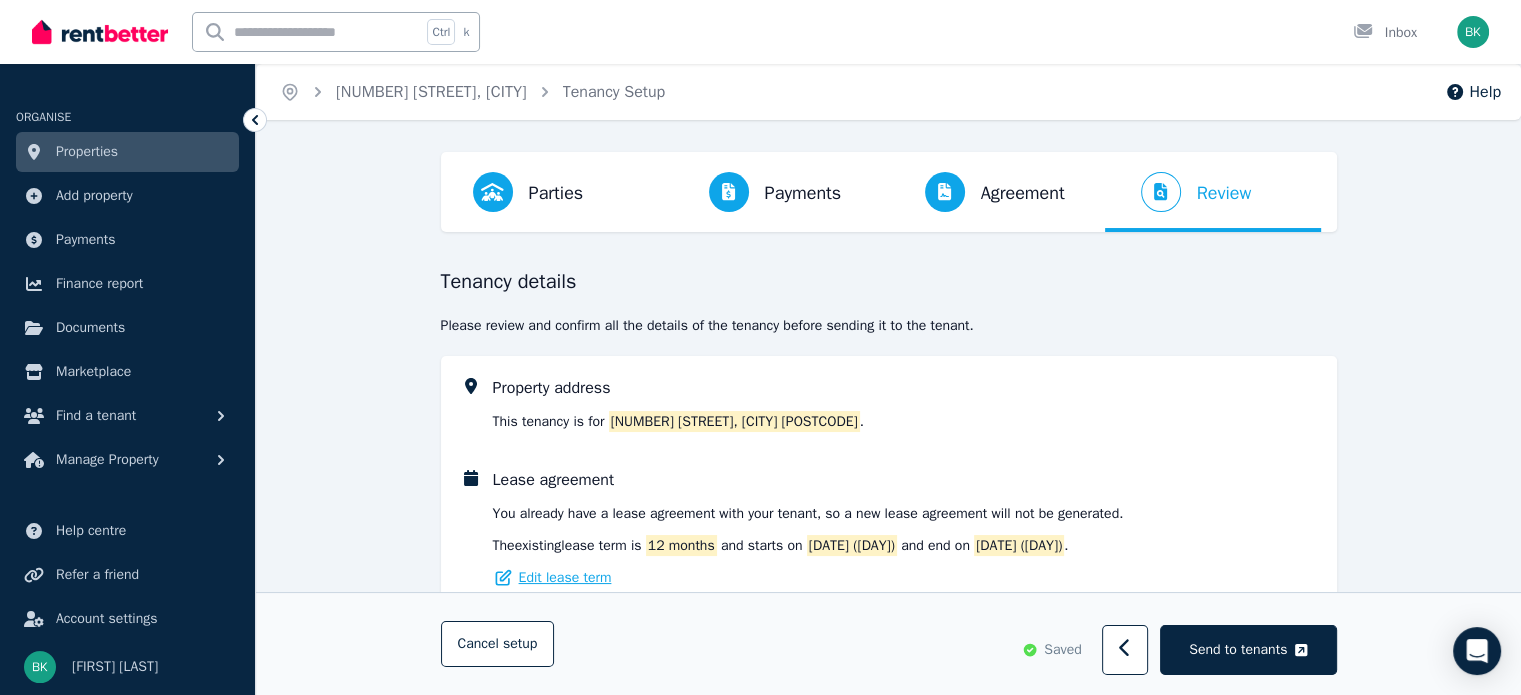 select on "*******" 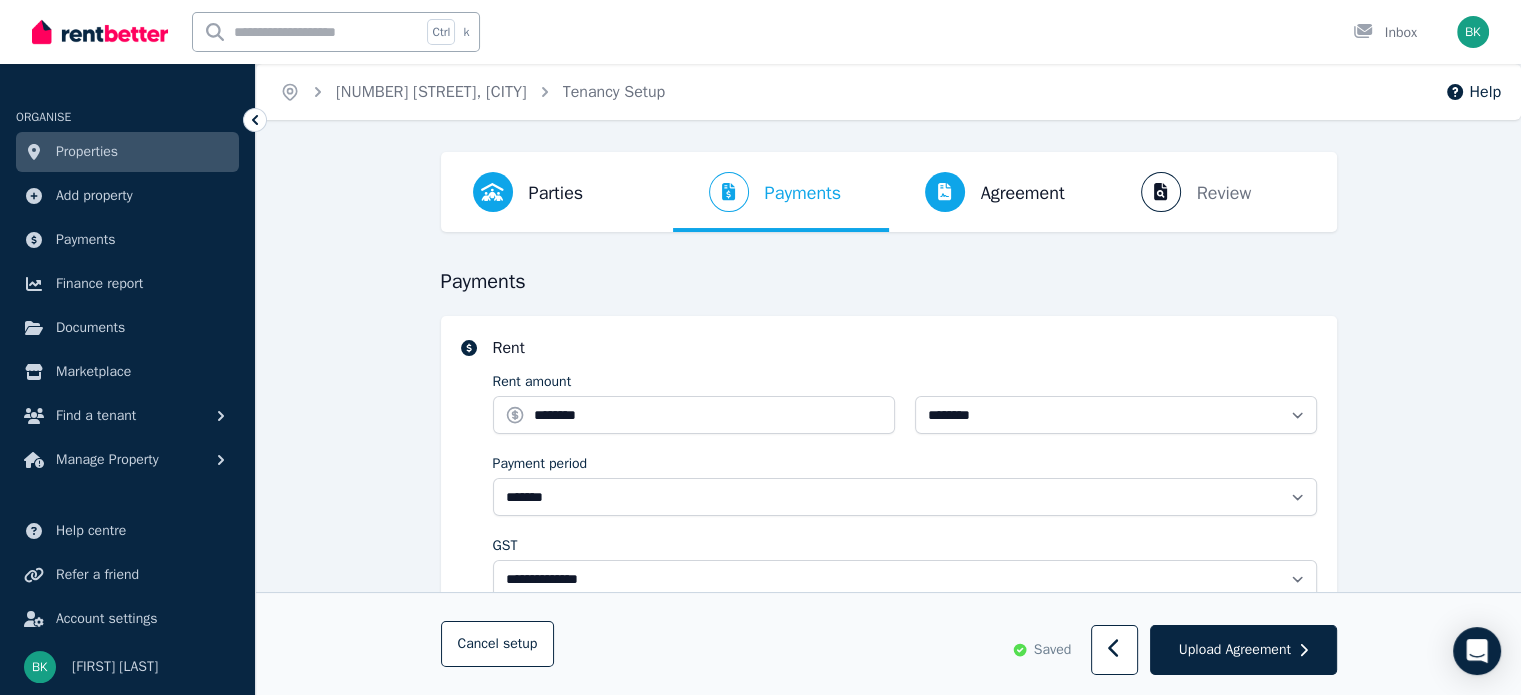 select on "**********" 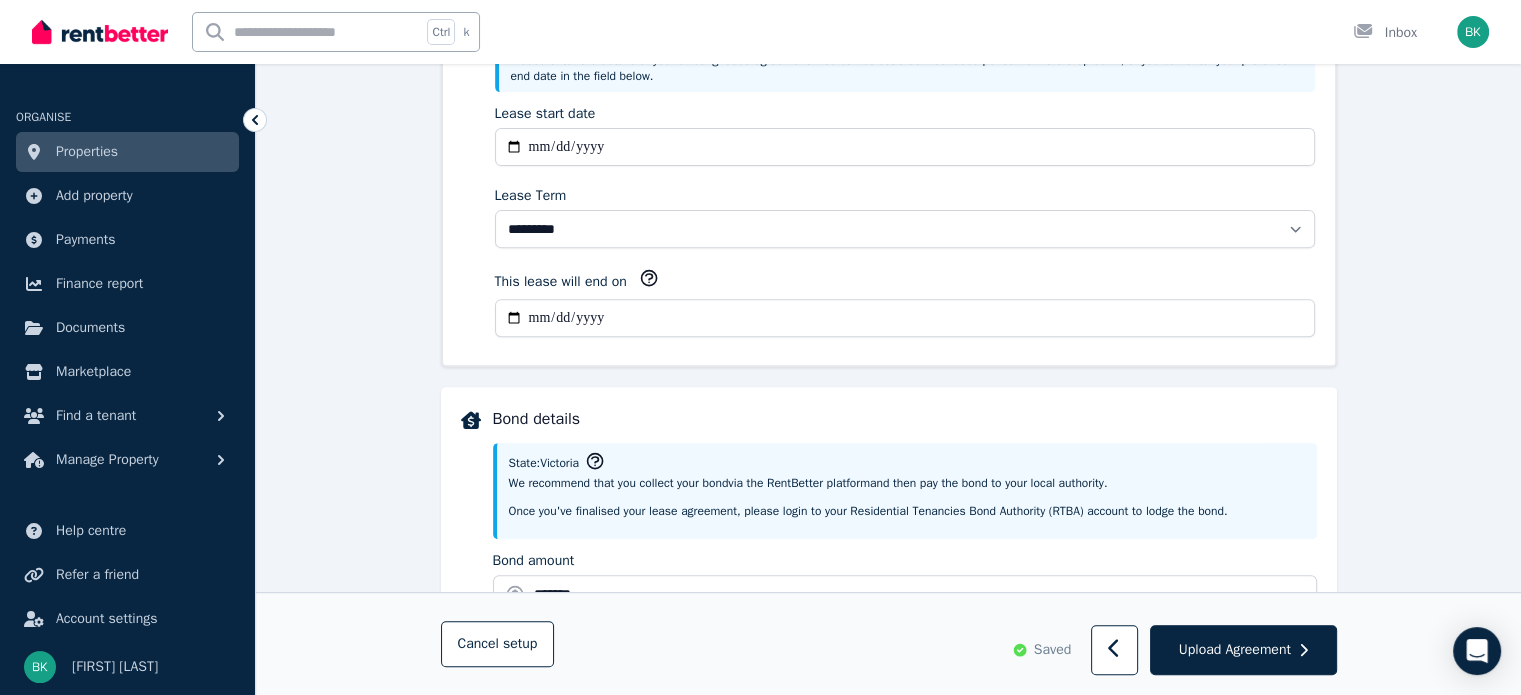 scroll, scrollTop: 724, scrollLeft: 0, axis: vertical 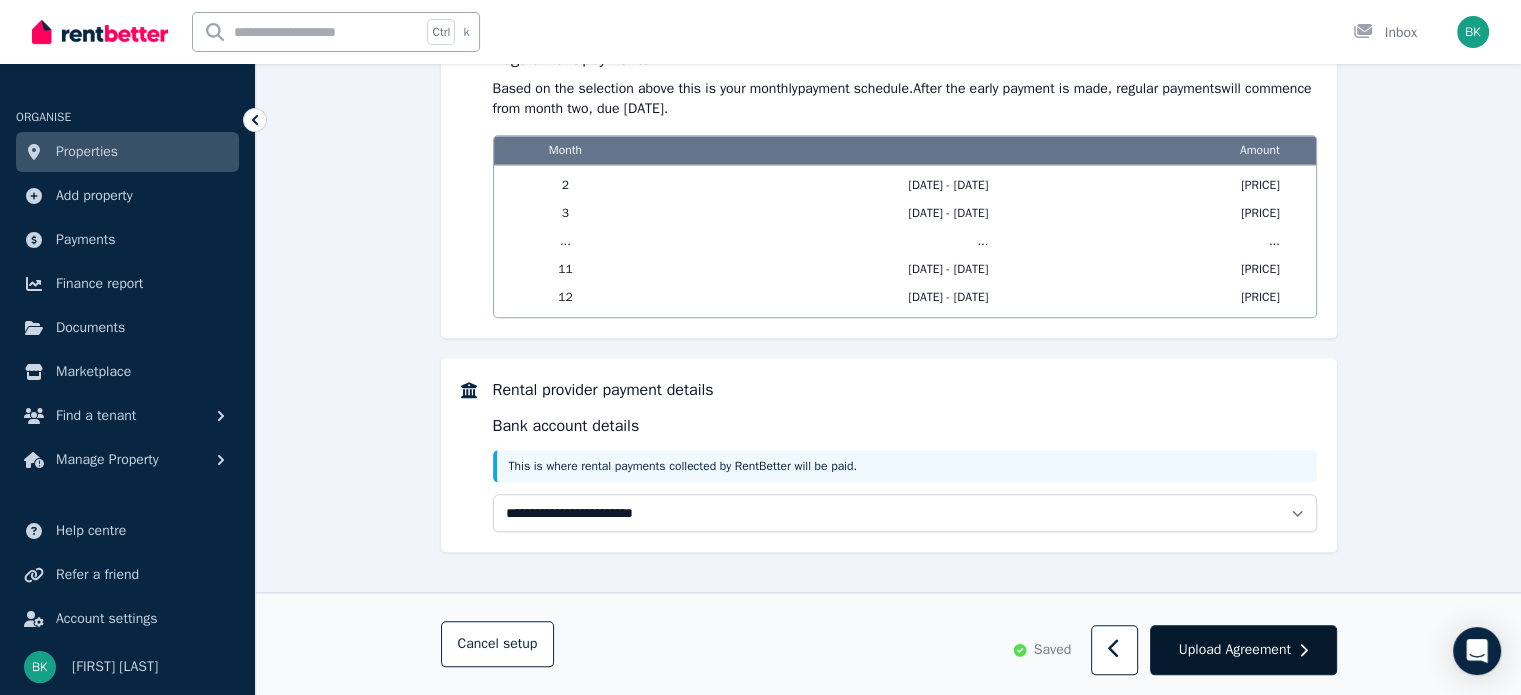 click on "Upload Agreement" at bounding box center [1235, 650] 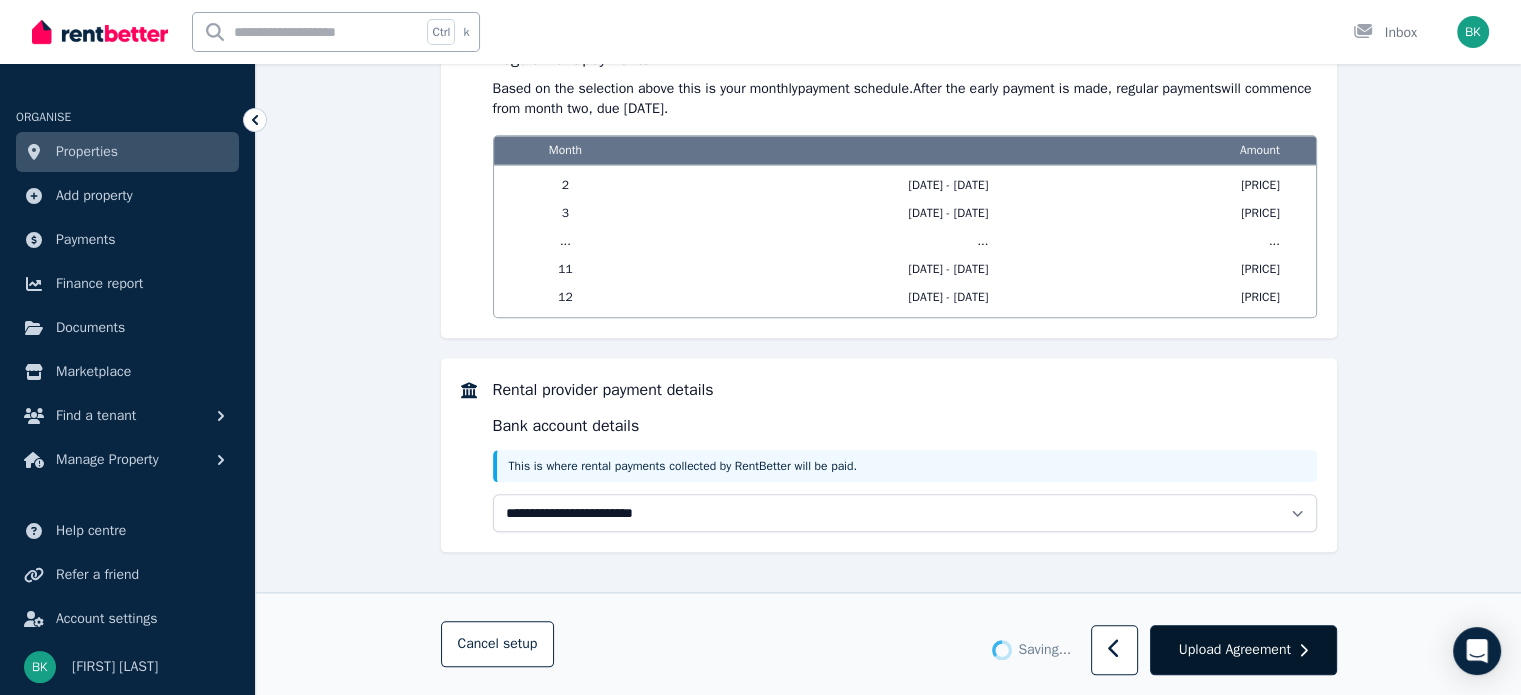 scroll, scrollTop: 0, scrollLeft: 0, axis: both 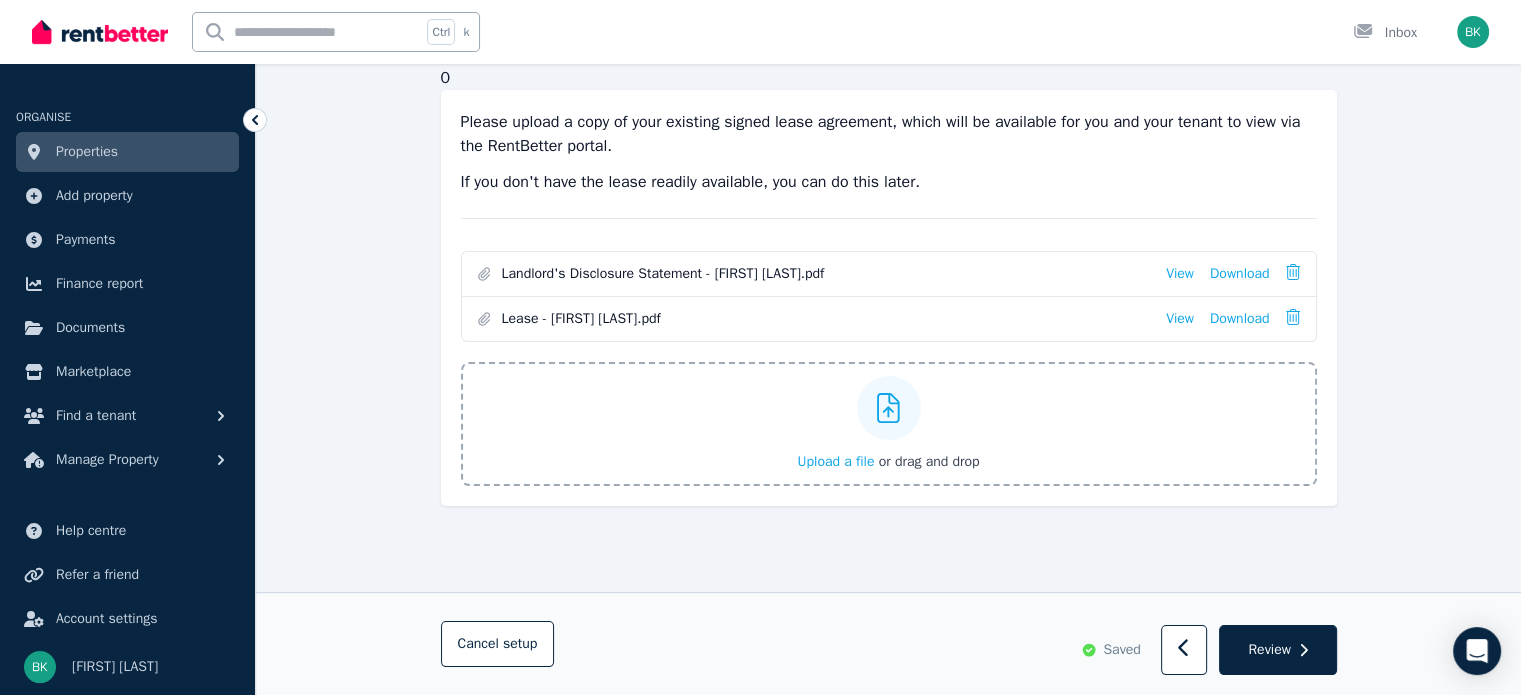 click on "Cancel setup Saved Review" at bounding box center [888, 644] 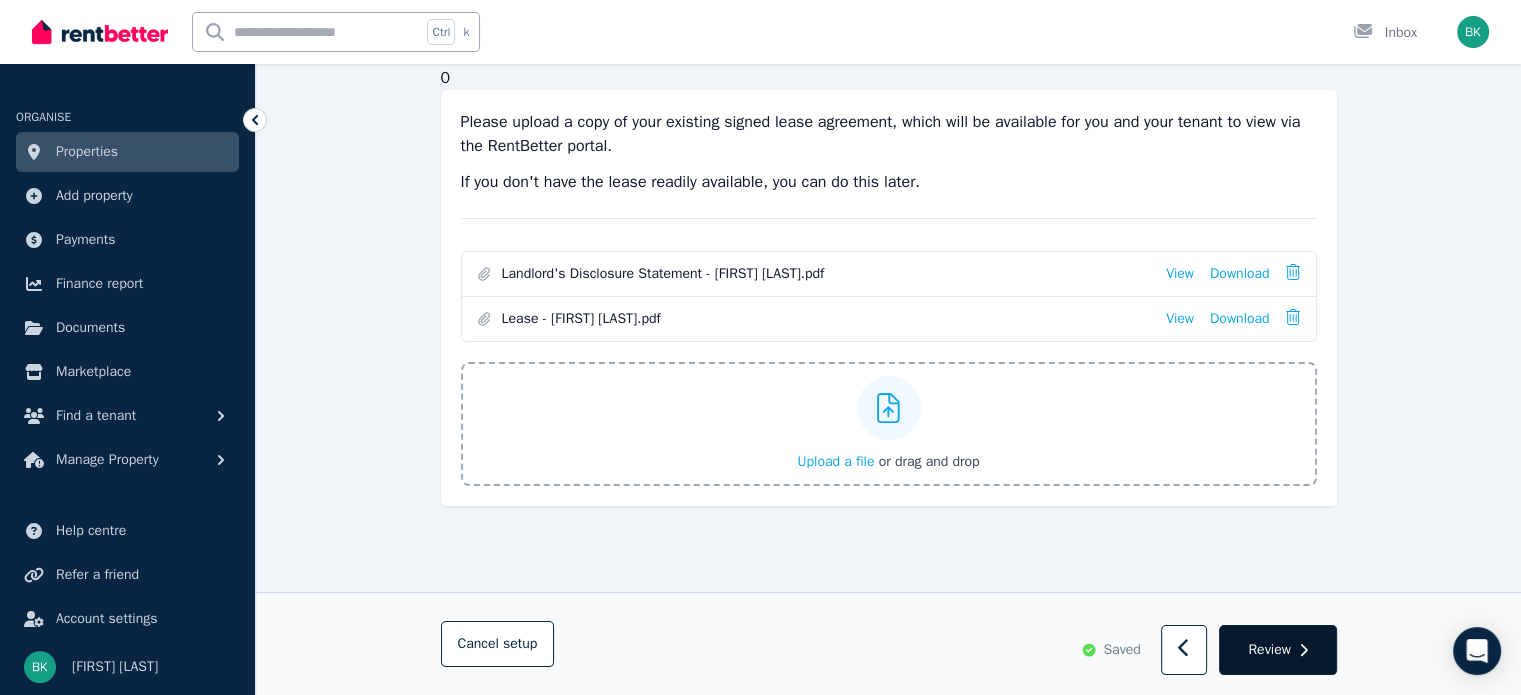 click on "Review" at bounding box center [1269, 650] 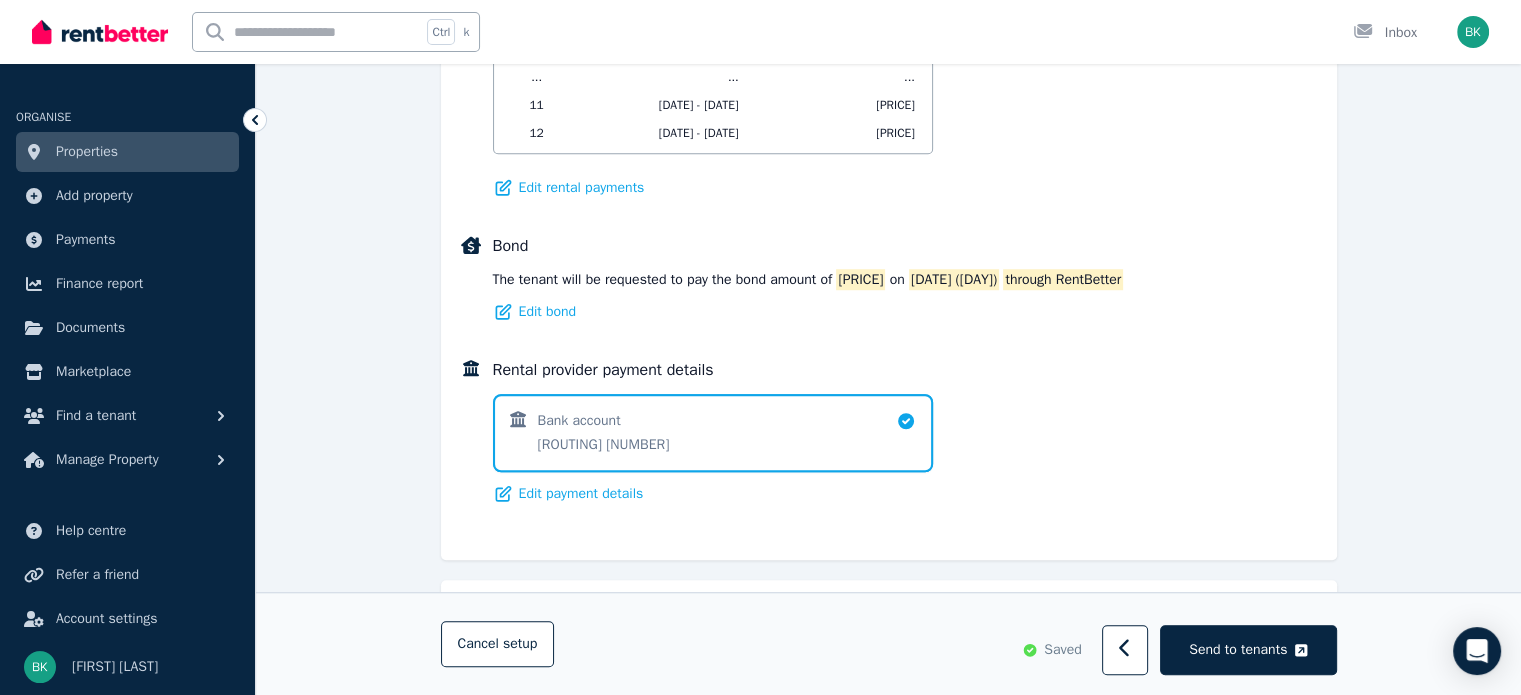 scroll, scrollTop: 1691, scrollLeft: 0, axis: vertical 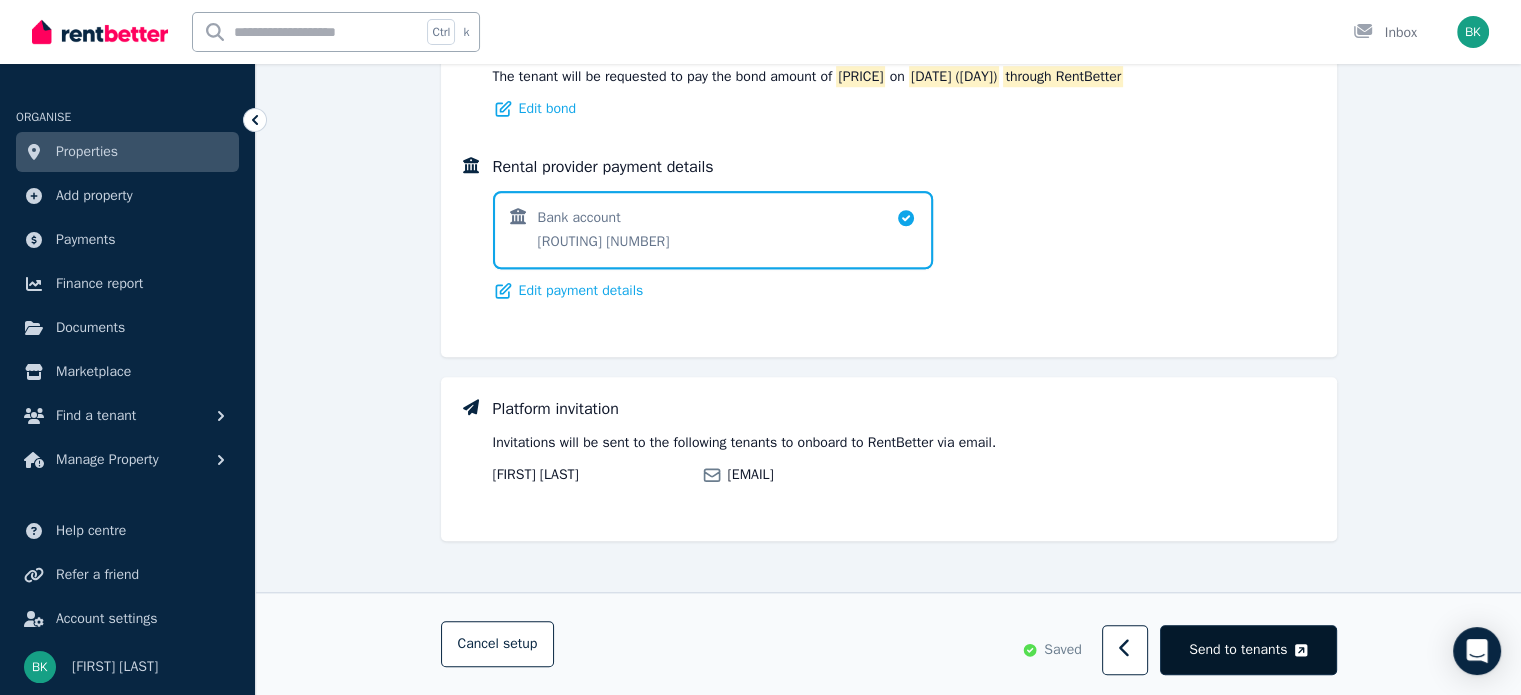 click on "Send to tenants" at bounding box center [1238, 650] 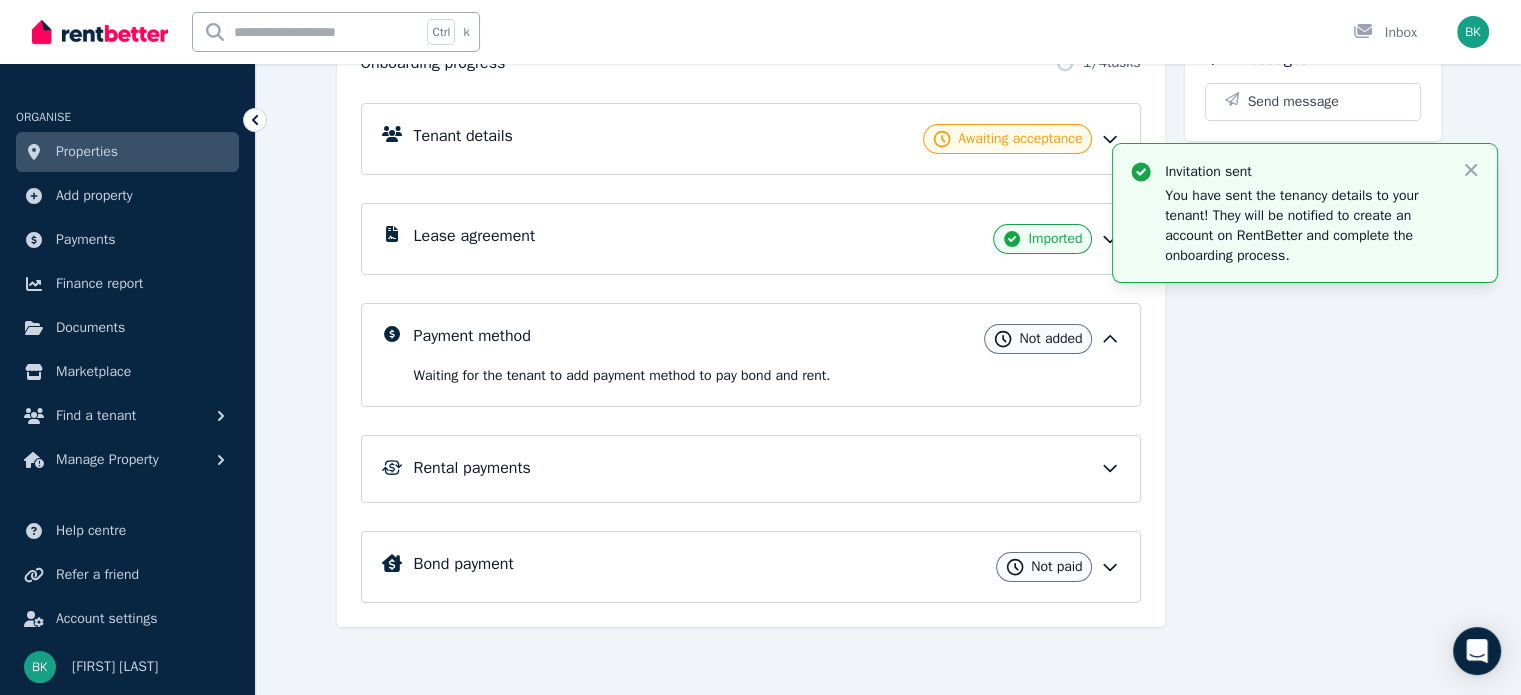 scroll, scrollTop: 259, scrollLeft: 0, axis: vertical 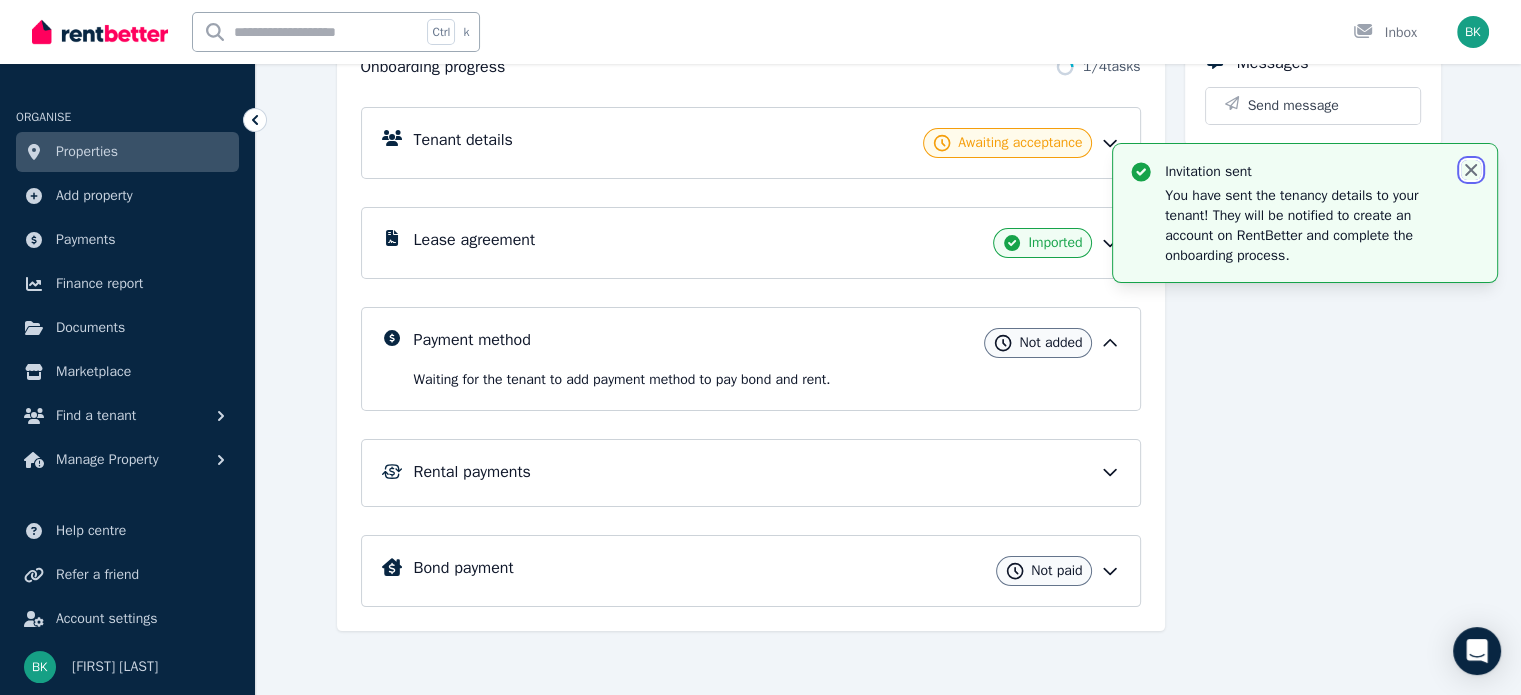 click 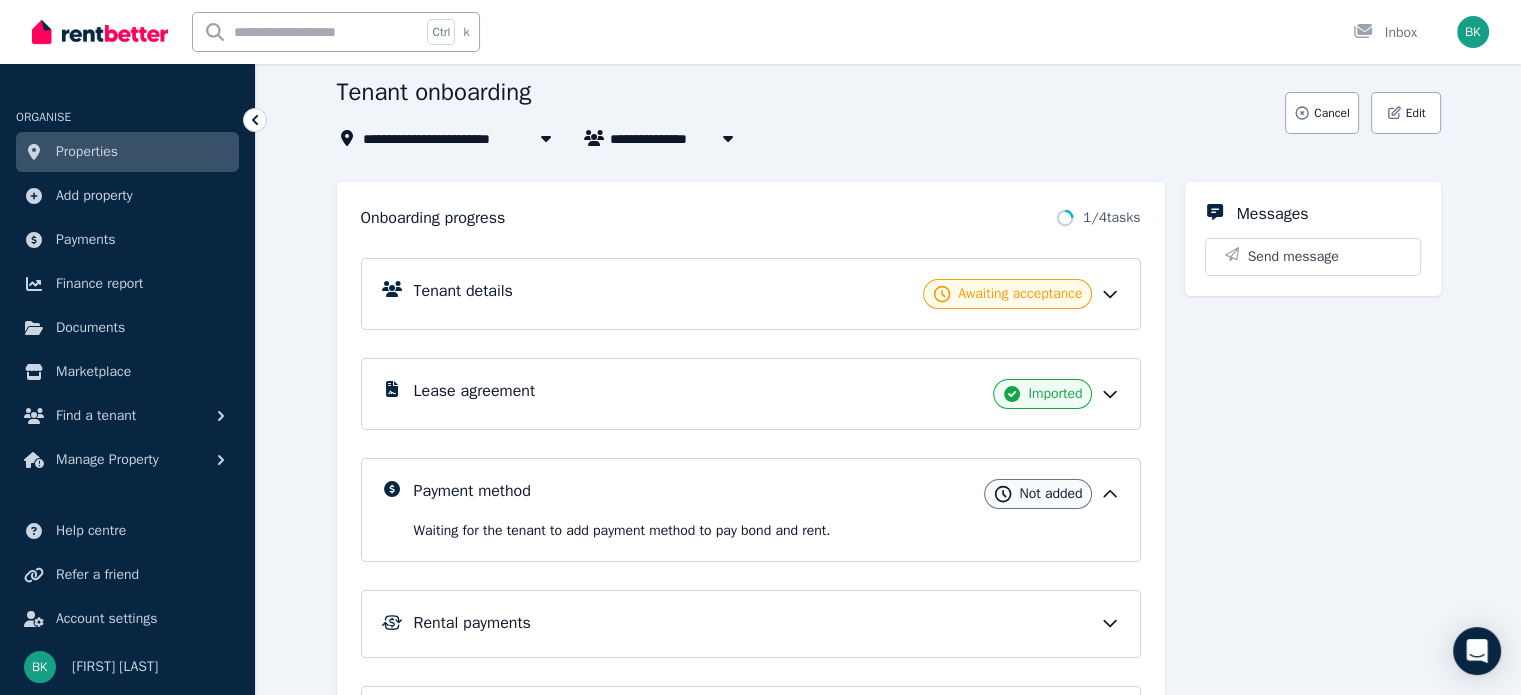 scroll, scrollTop: 259, scrollLeft: 0, axis: vertical 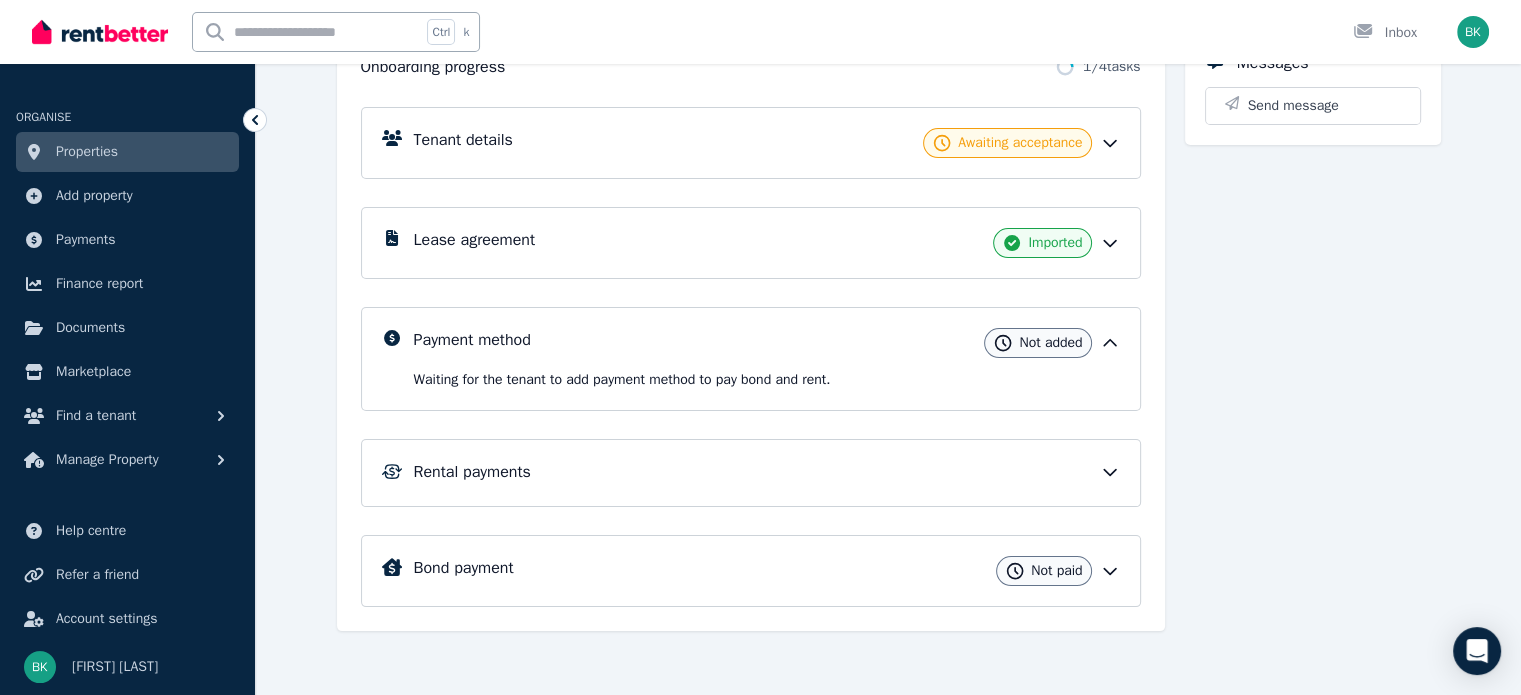 click 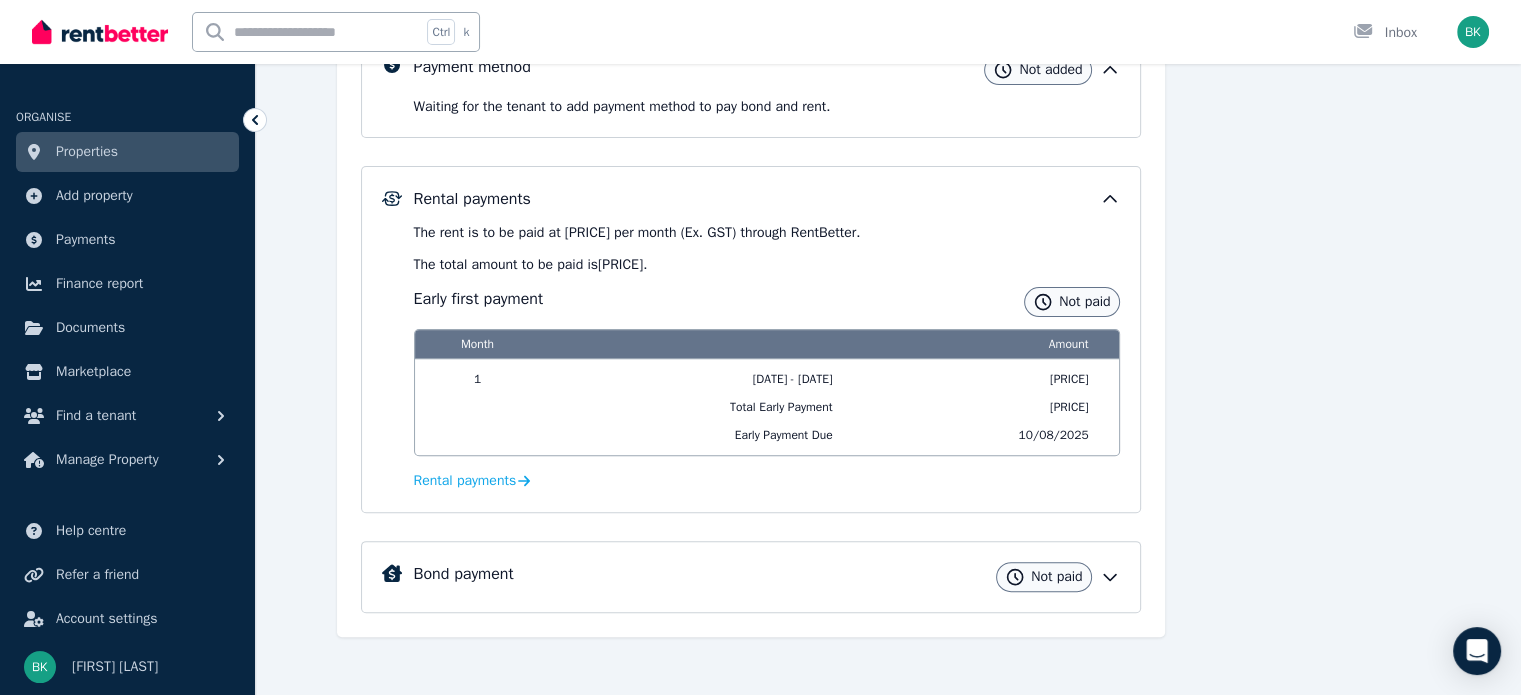 scroll, scrollTop: 537, scrollLeft: 0, axis: vertical 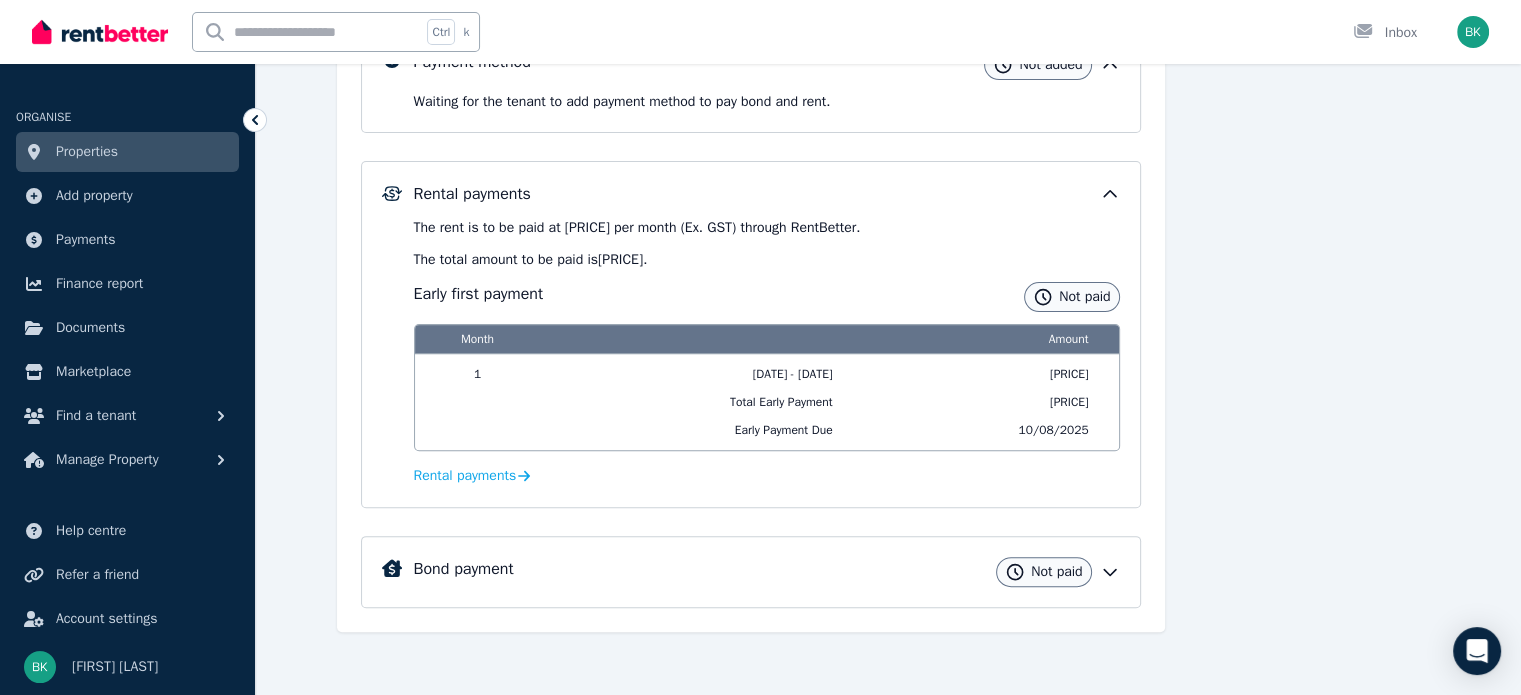 click 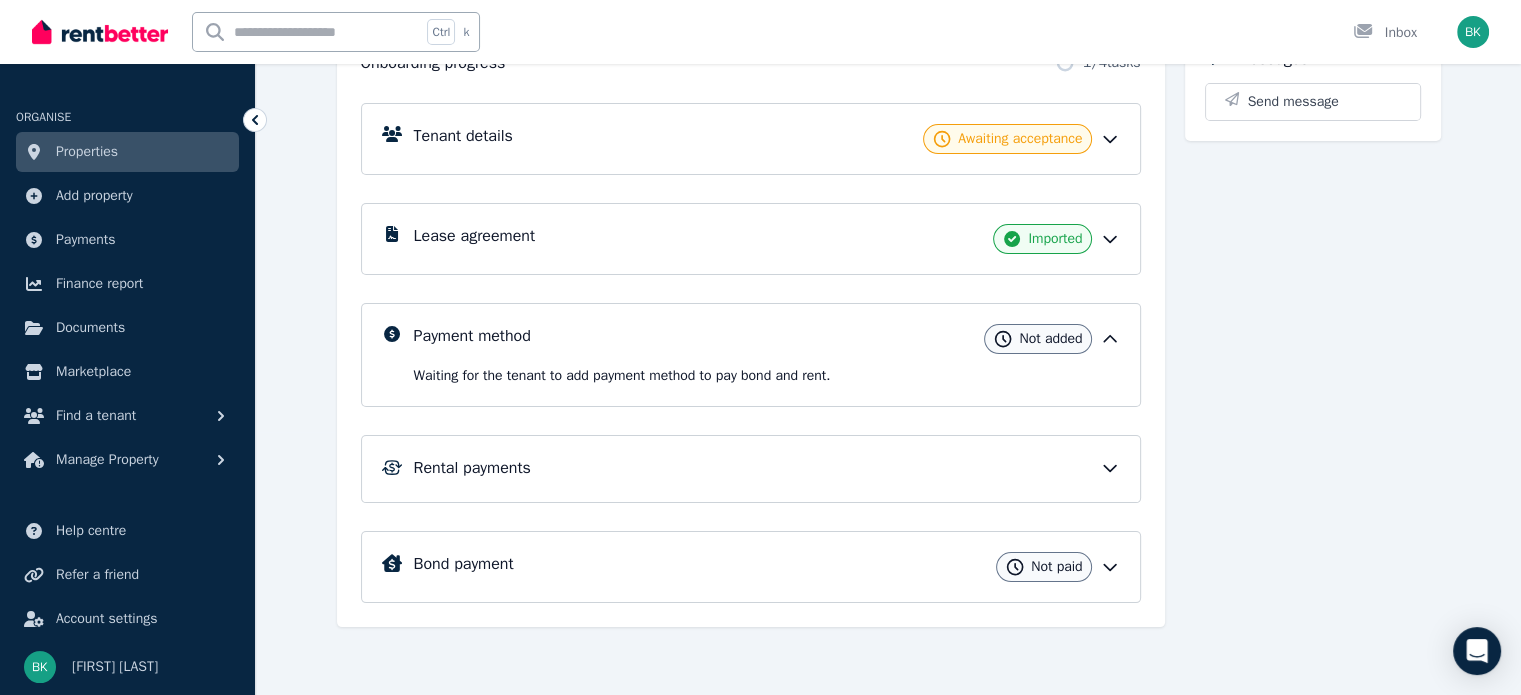 scroll, scrollTop: 259, scrollLeft: 0, axis: vertical 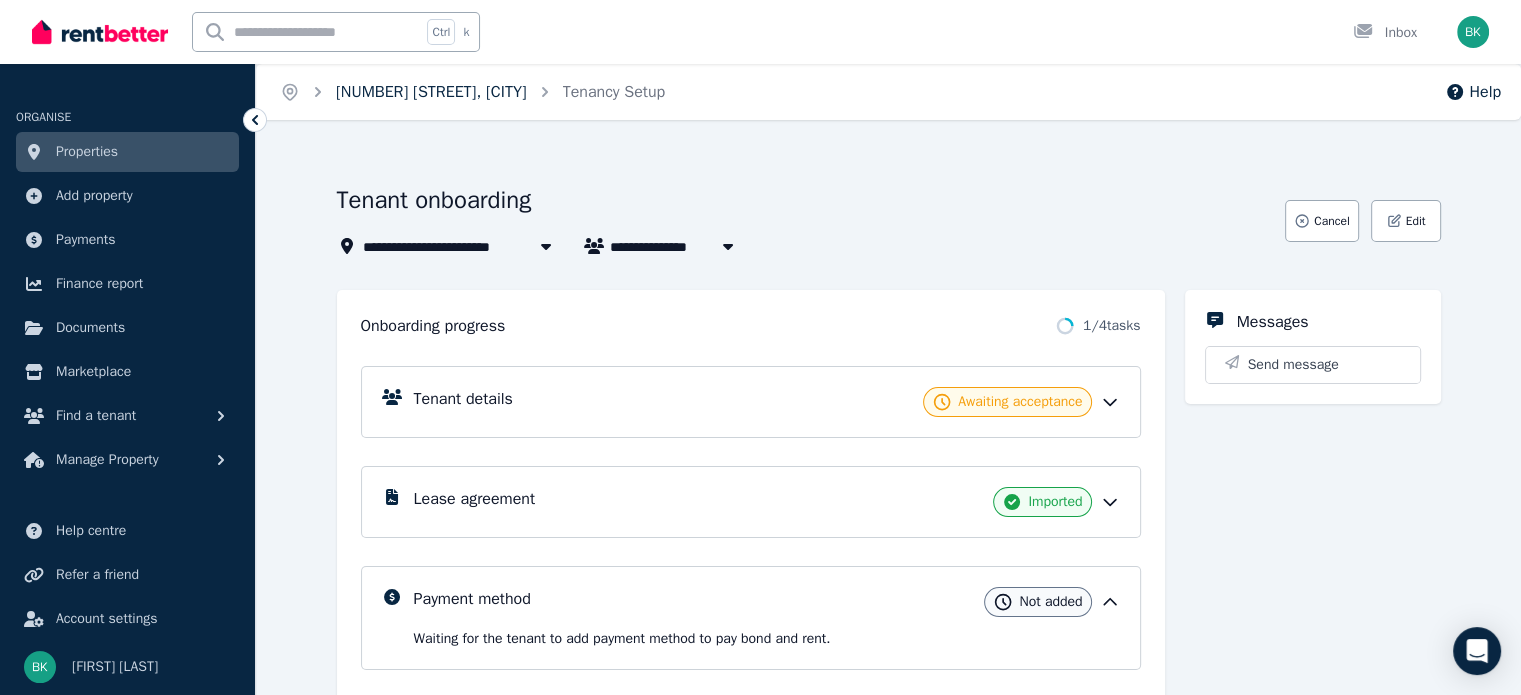 click on "[NUMBER] [STREET], [CITY]" at bounding box center [431, 92] 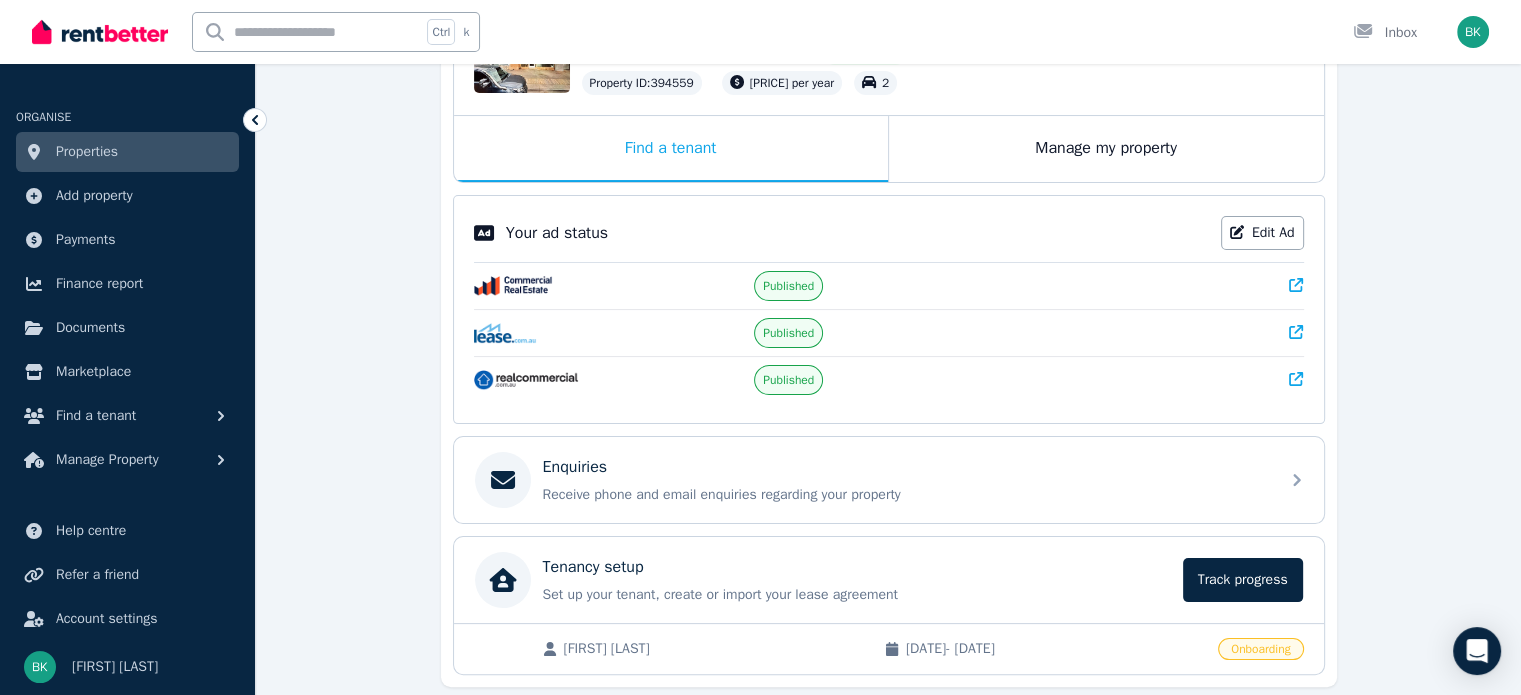 scroll, scrollTop: 342, scrollLeft: 0, axis: vertical 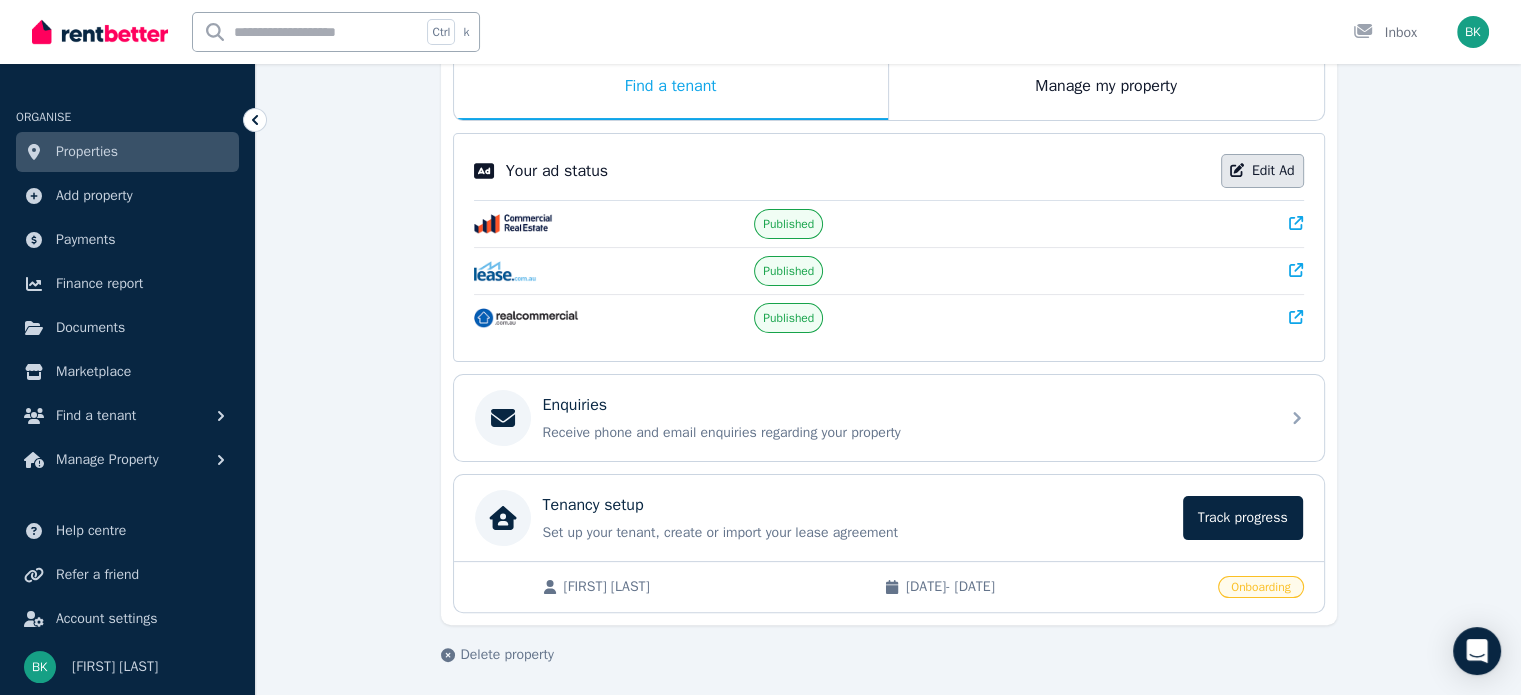 click on "Edit Ad" at bounding box center (1262, 171) 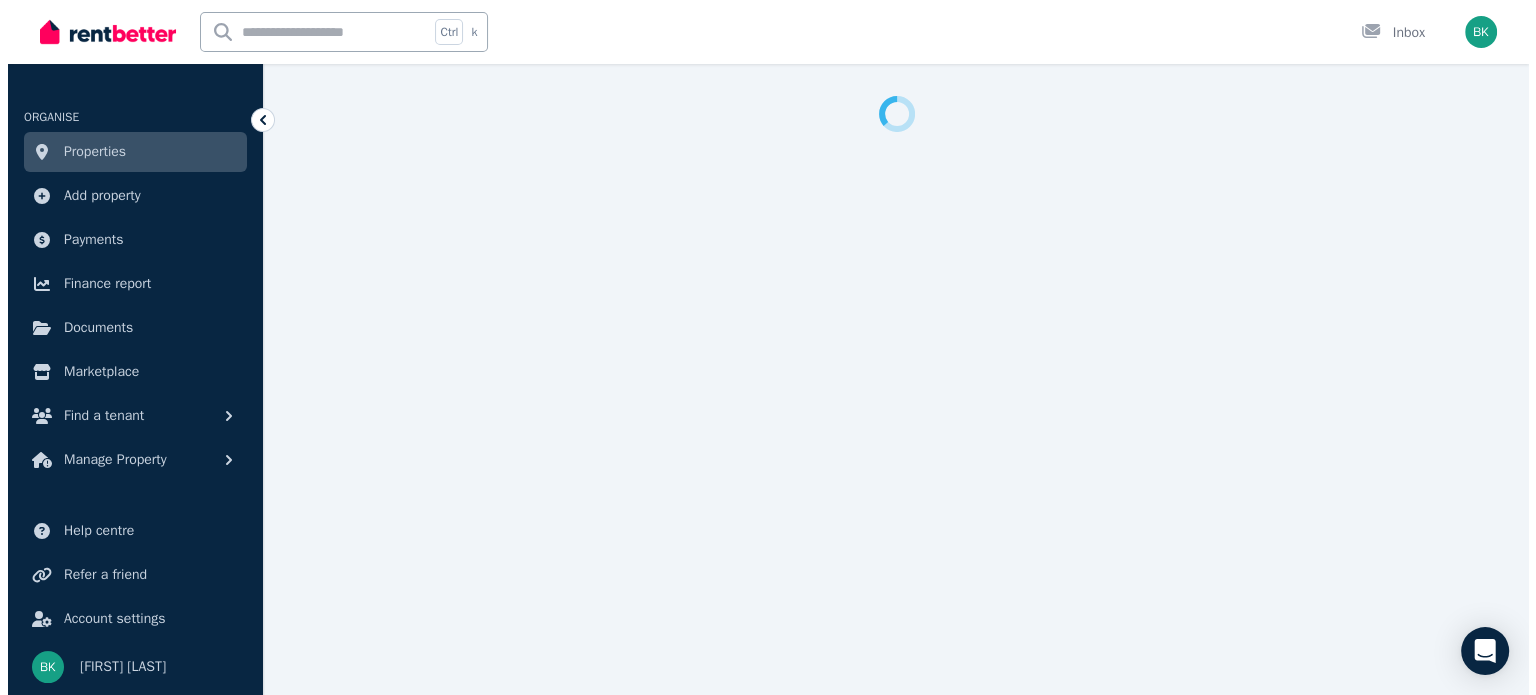 scroll, scrollTop: 0, scrollLeft: 0, axis: both 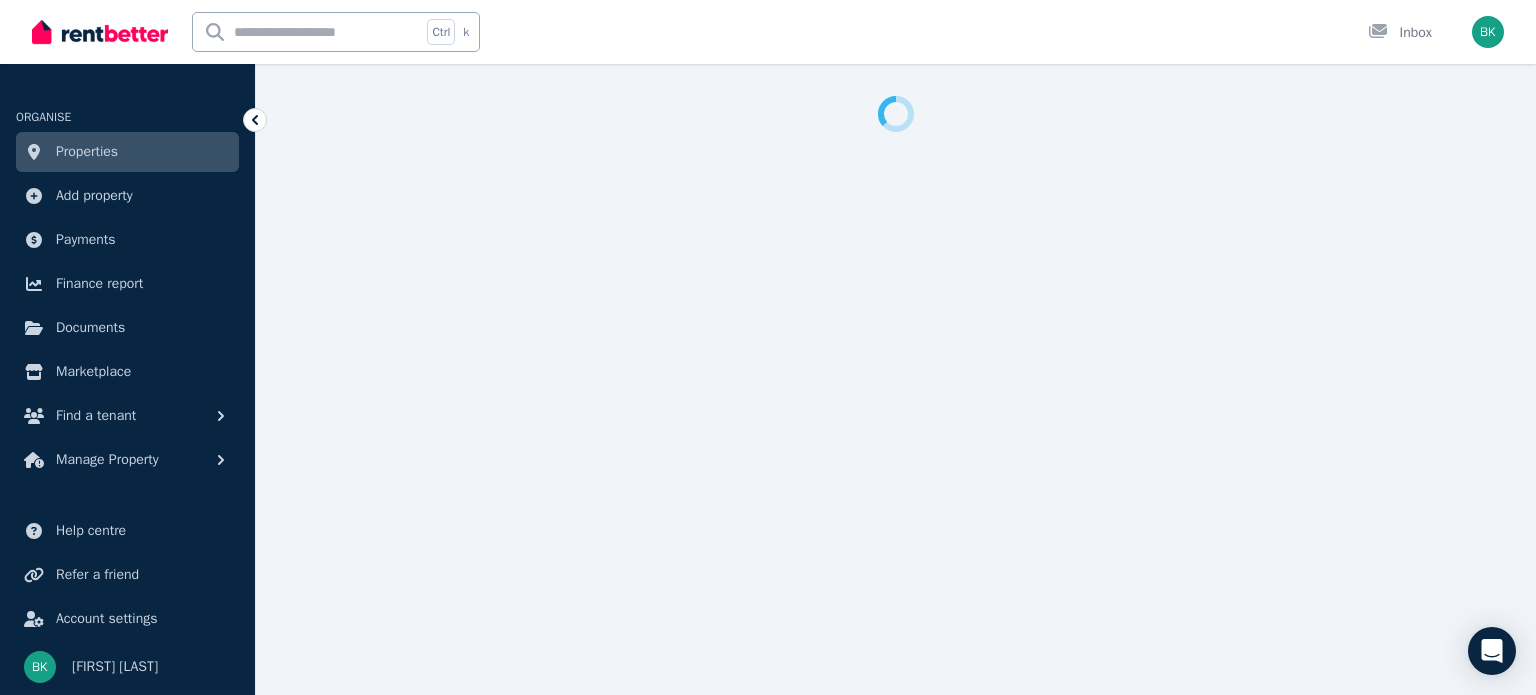select on "***" 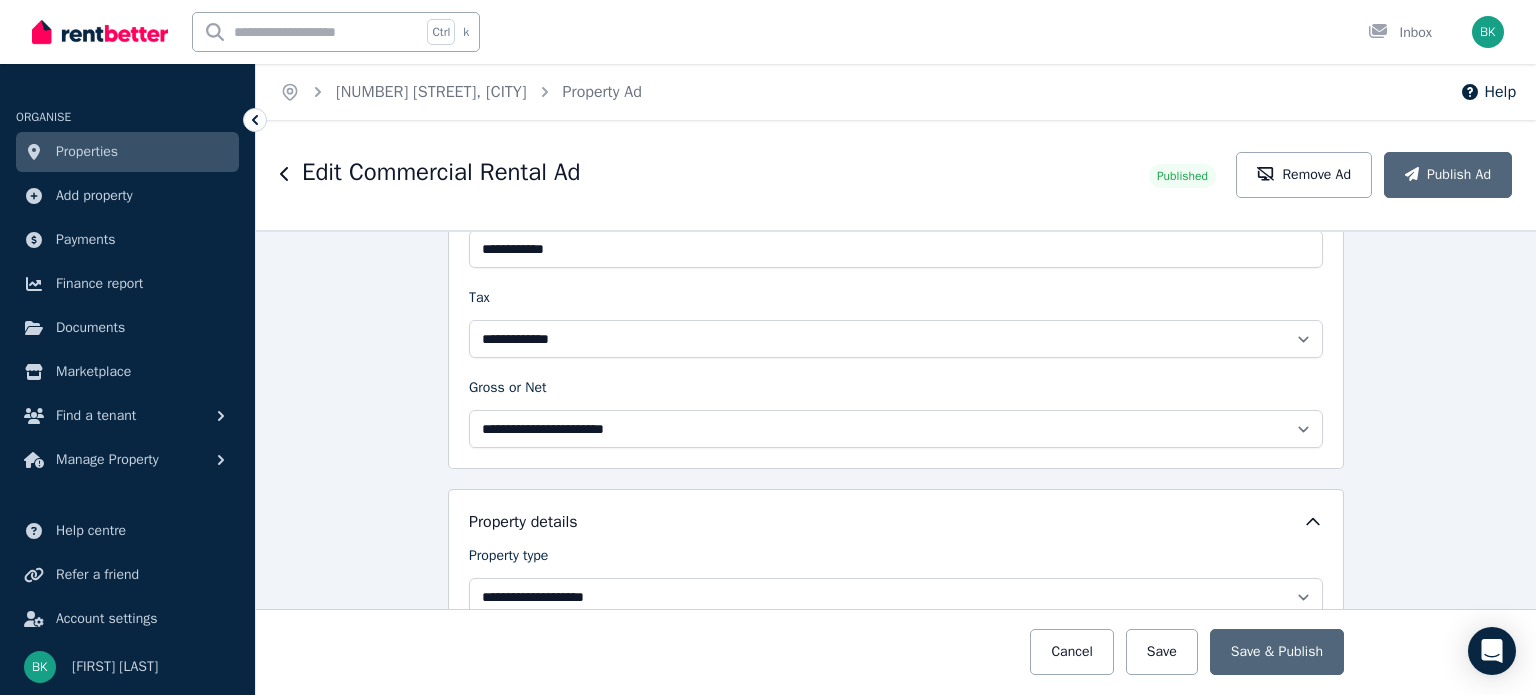 scroll, scrollTop: 0, scrollLeft: 0, axis: both 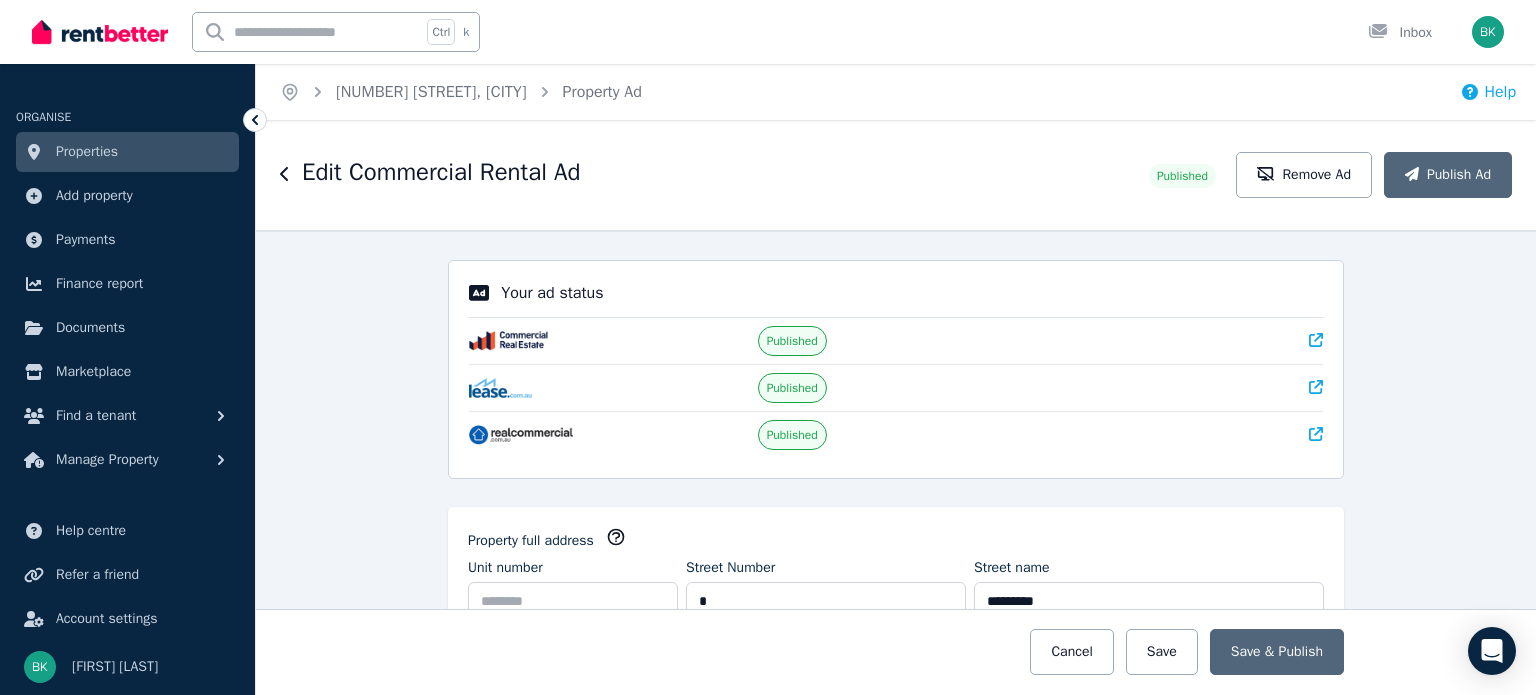 click on "Help" at bounding box center (1488, 92) 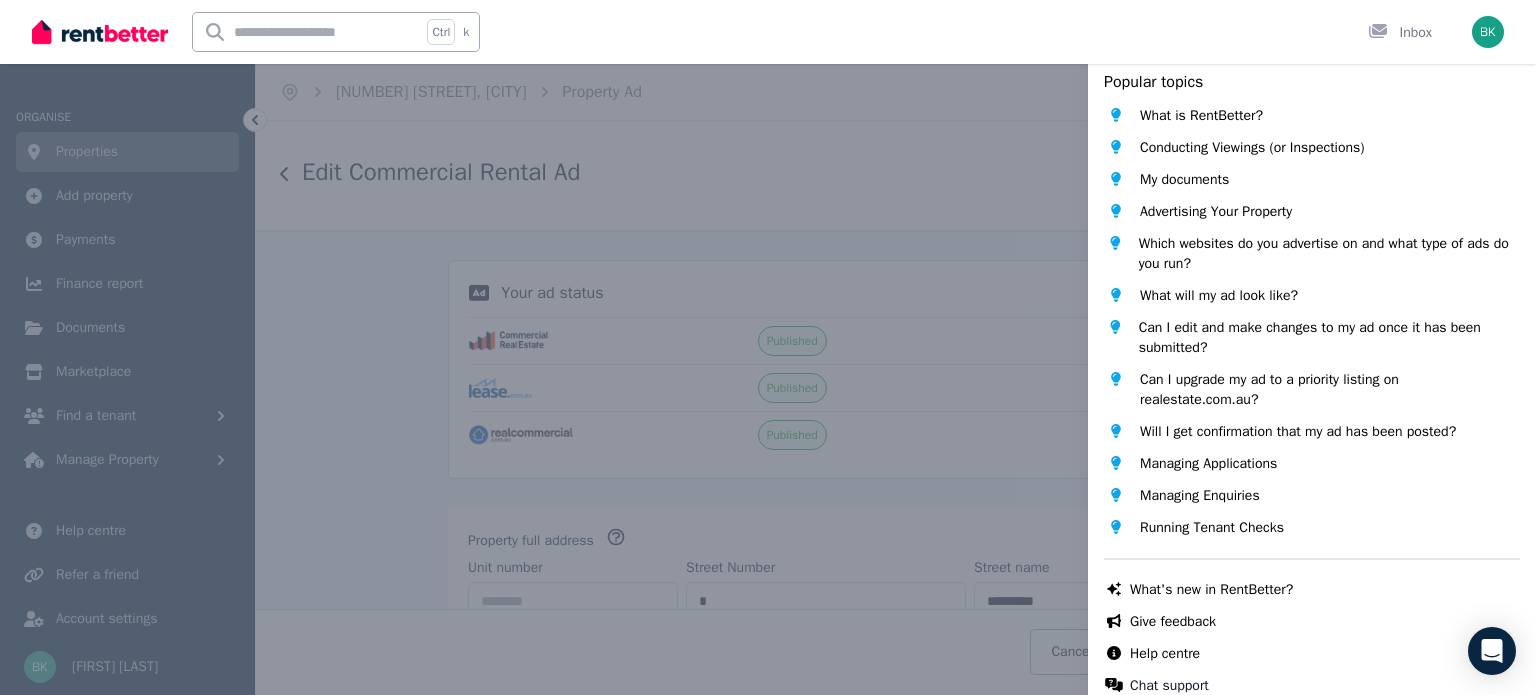 scroll, scrollTop: 128, scrollLeft: 0, axis: vertical 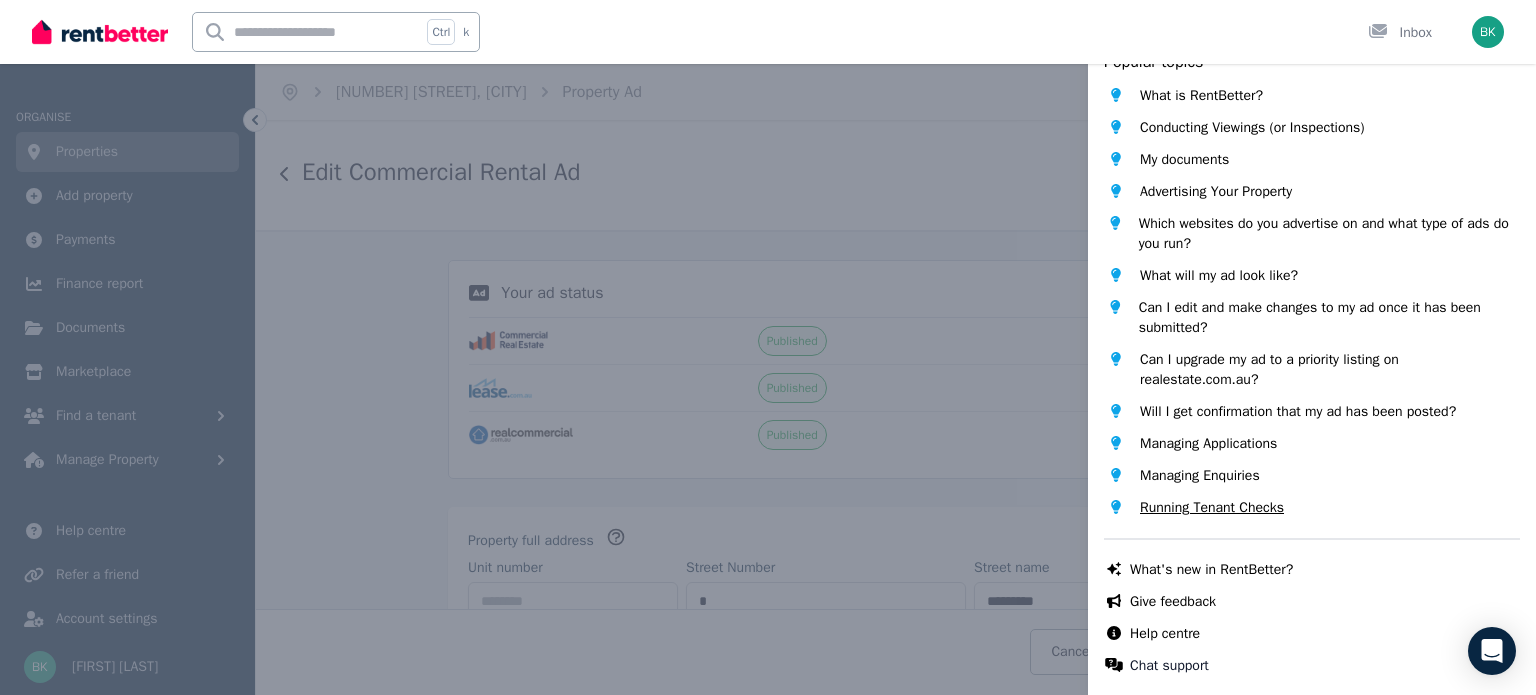 click on "Running Tenant Checks" at bounding box center [1212, 508] 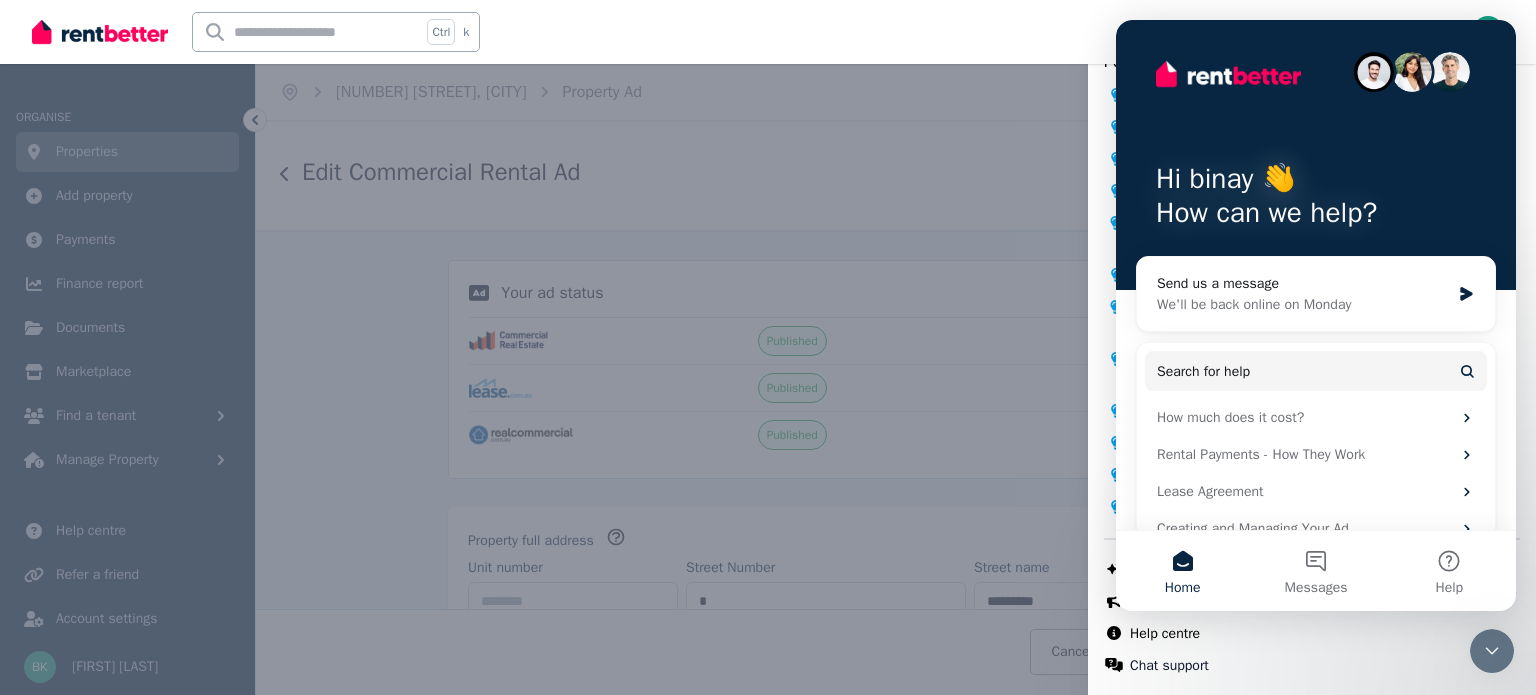 scroll, scrollTop: 0, scrollLeft: 0, axis: both 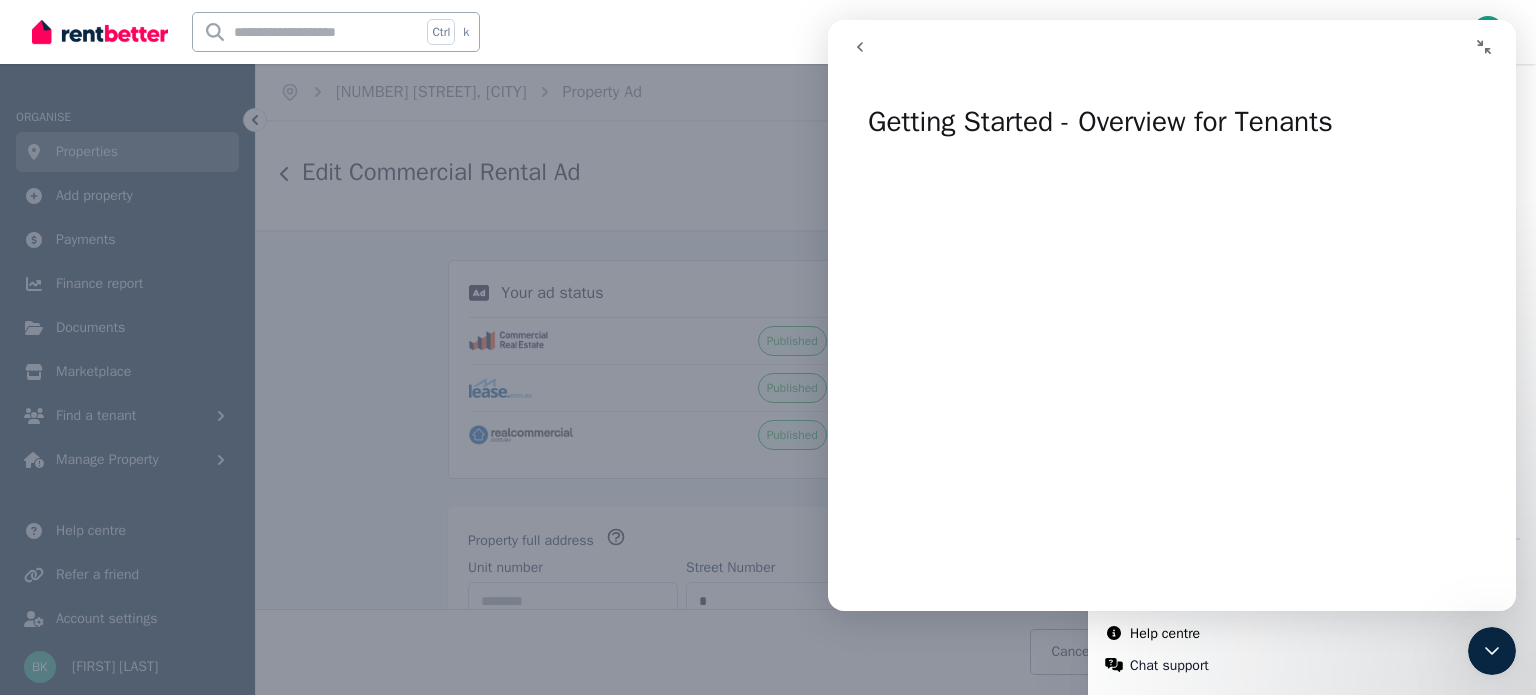 click on "Help Close panel Popular topics What is RentBetter? Conducting Viewings (or Inspections) My documents Advertising Your Property Which websites do you advertise on and what type of ads do you run? What will my ad look like? Can I edit and make changes to my ad once it has been submitted? Can I upgrade my ad to a priority listing on realestate.com.au? Will I get confirmation that my ad has been posted? Managing Applications Managing Enquiries Running Tenant Checks Chat with us live What's new in RentBetter? Give feedback Help centre Chat support" at bounding box center (768, 347) 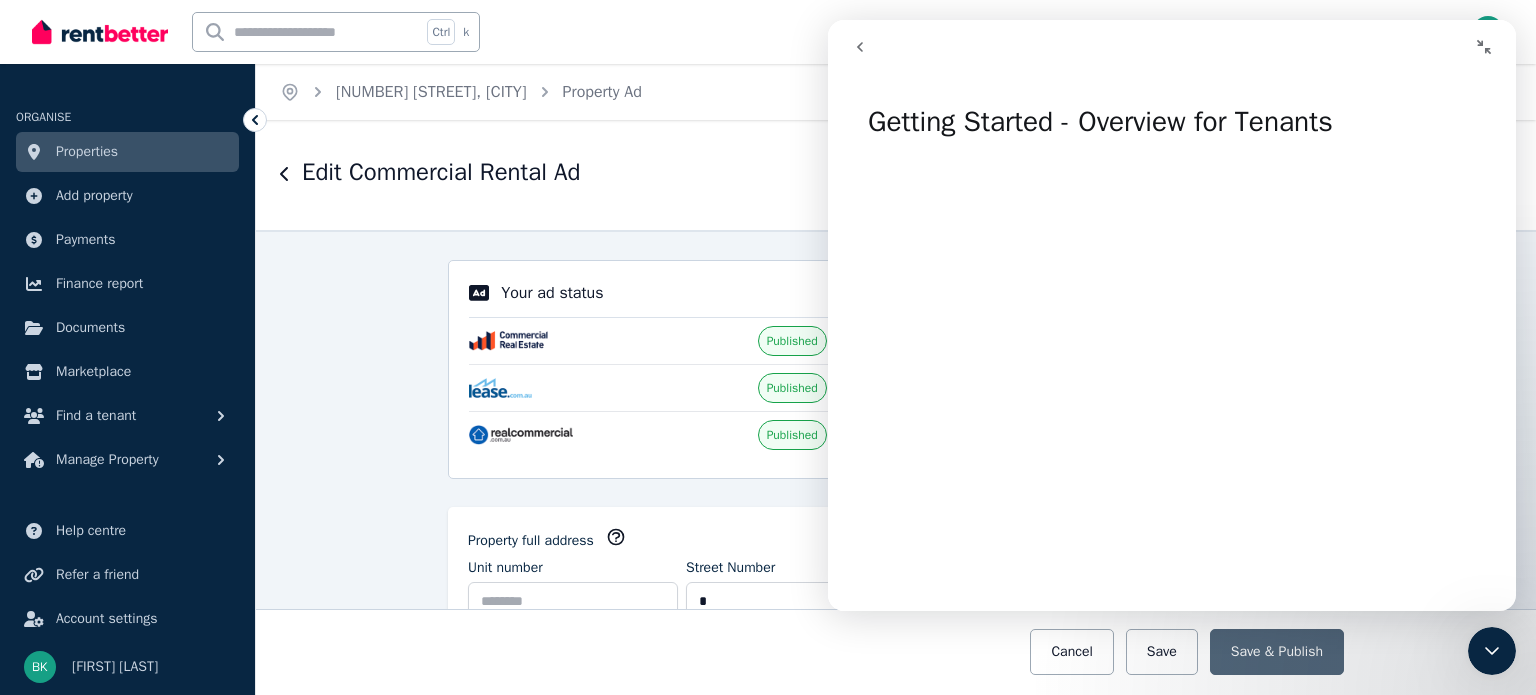 click 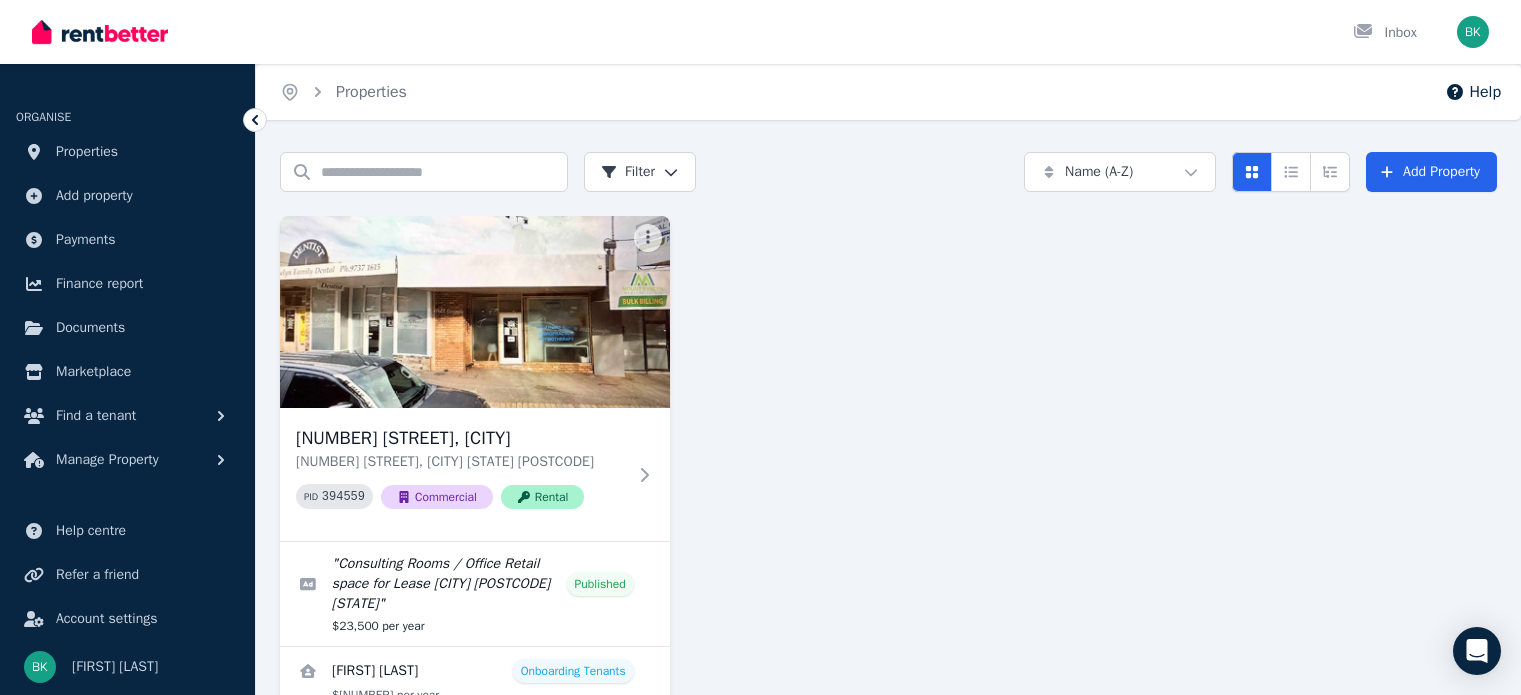scroll, scrollTop: 0, scrollLeft: 0, axis: both 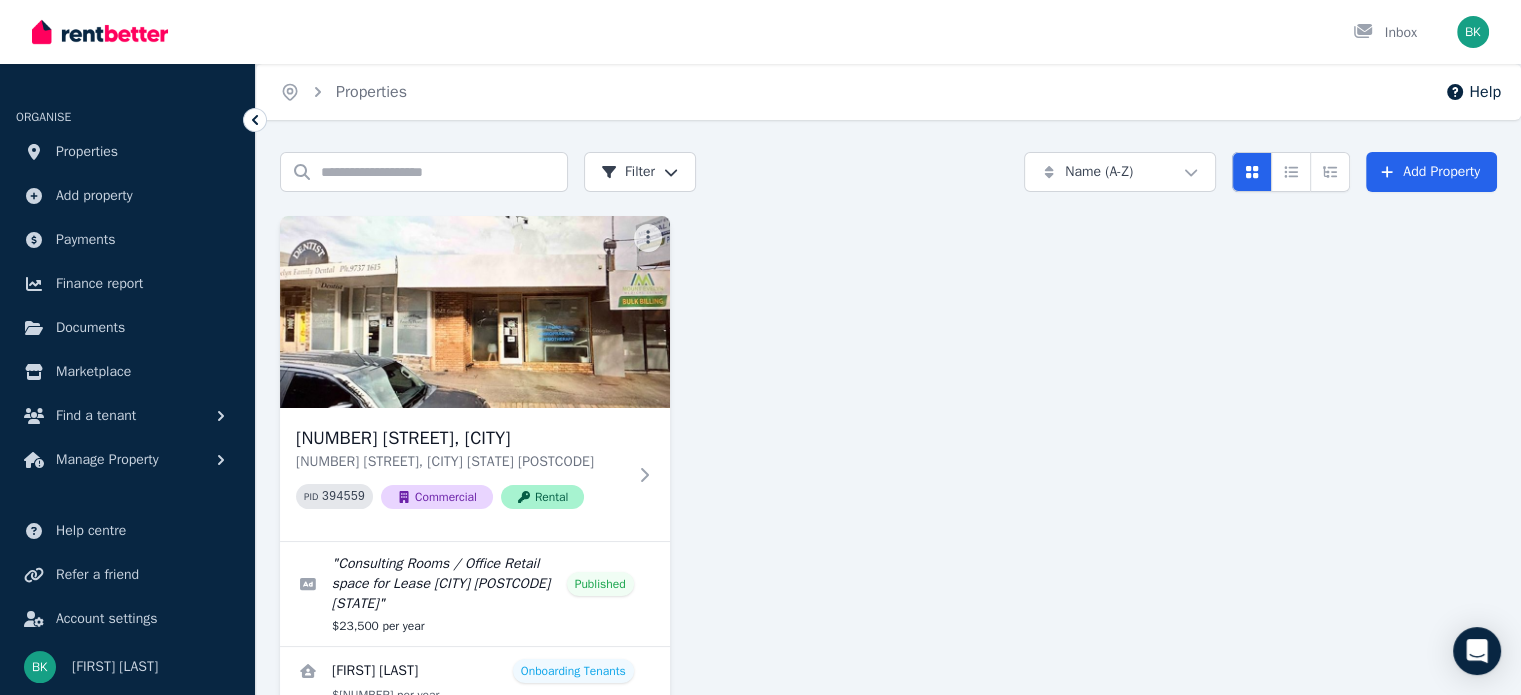 click on "Help" at bounding box center (1473, 92) 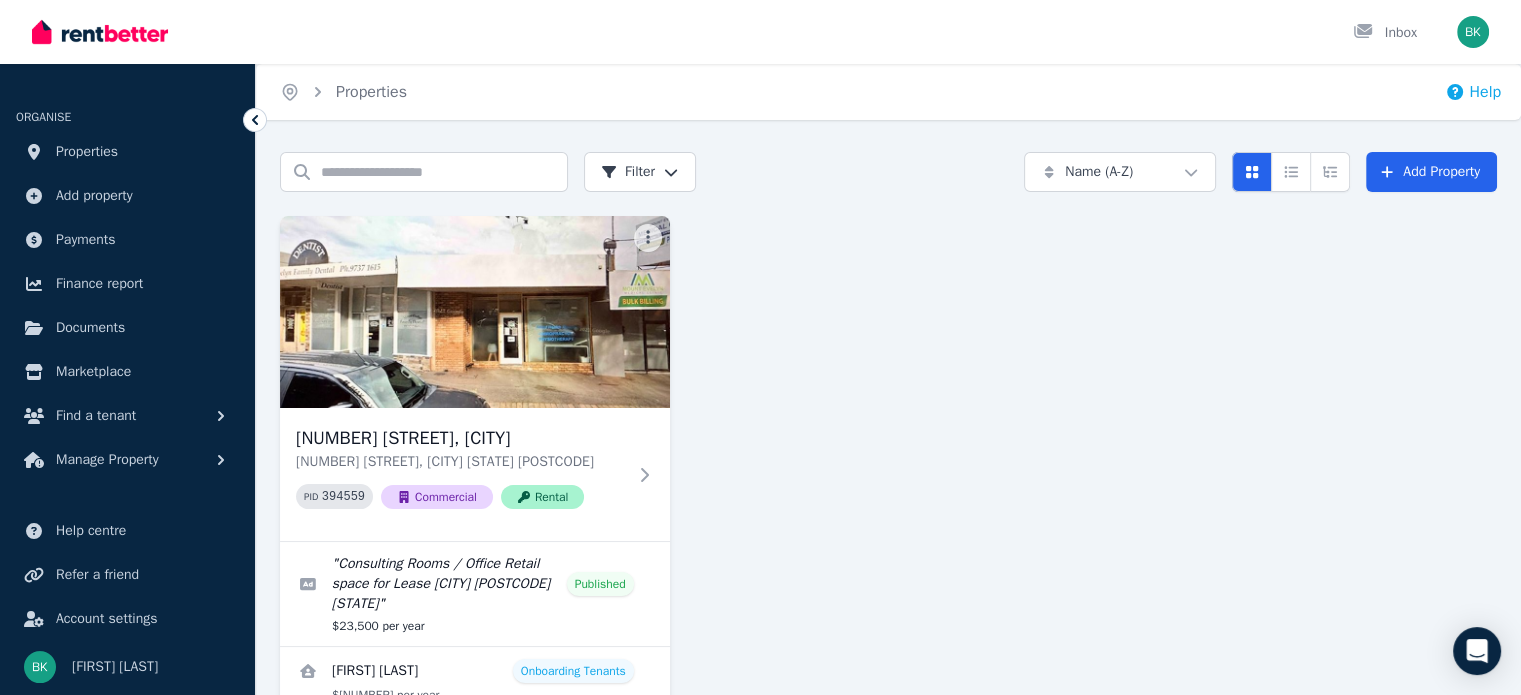 click on "Help" at bounding box center (1473, 92) 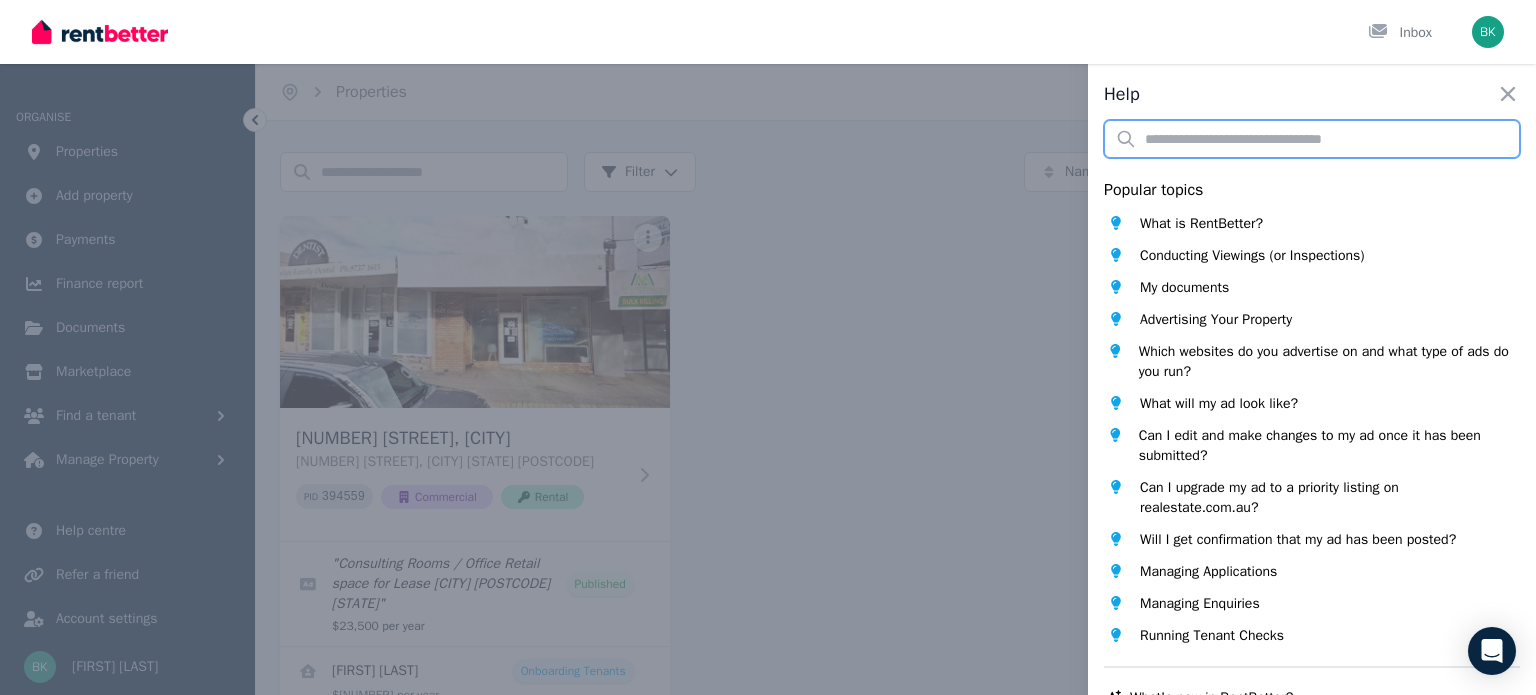 click at bounding box center (1312, 139) 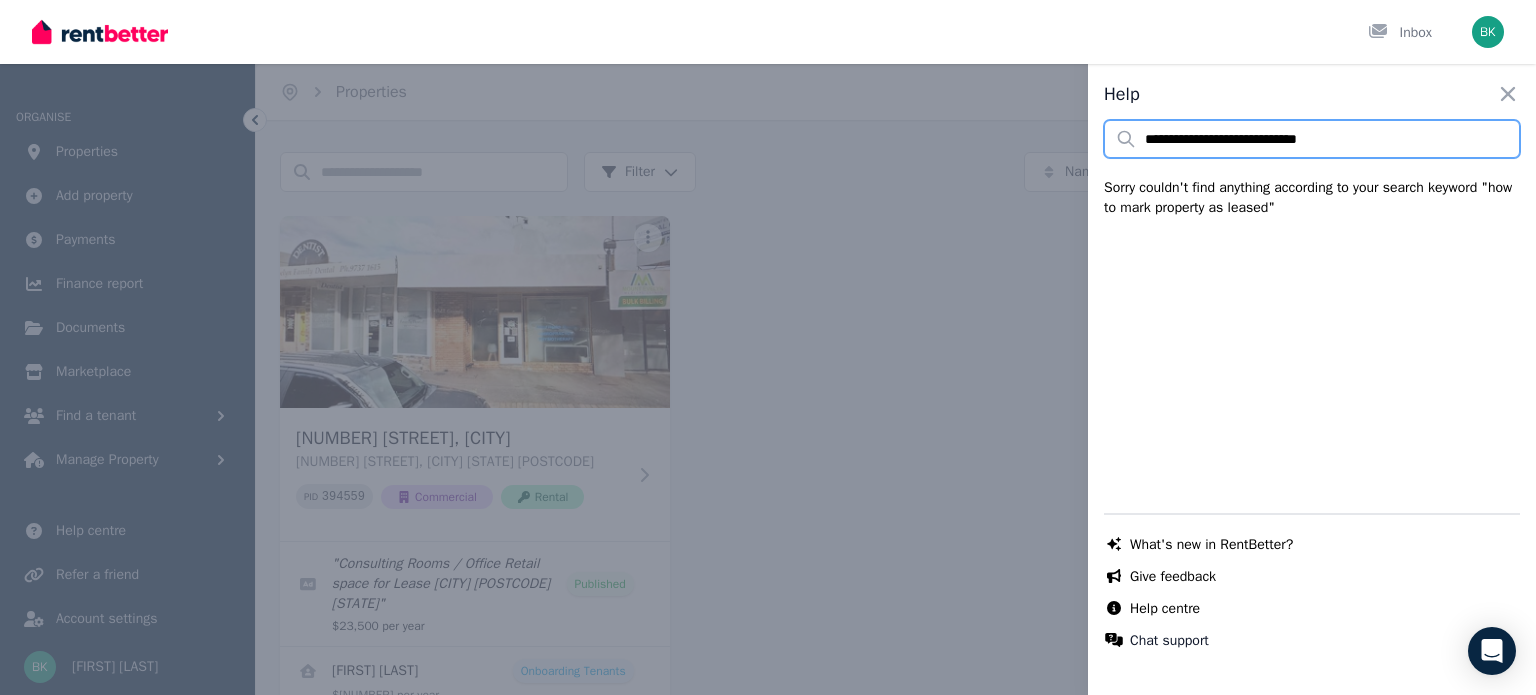 type on "**********" 